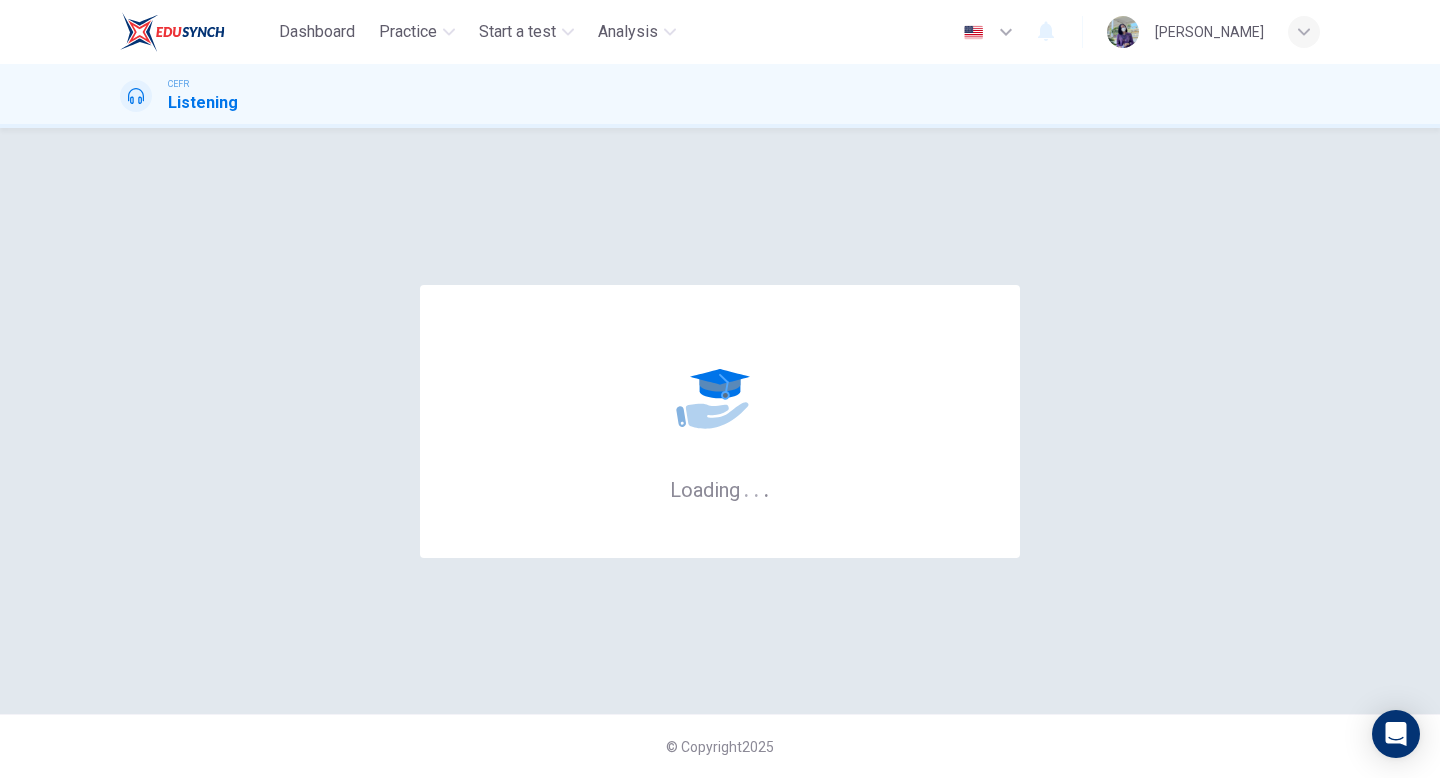 scroll, scrollTop: 0, scrollLeft: 0, axis: both 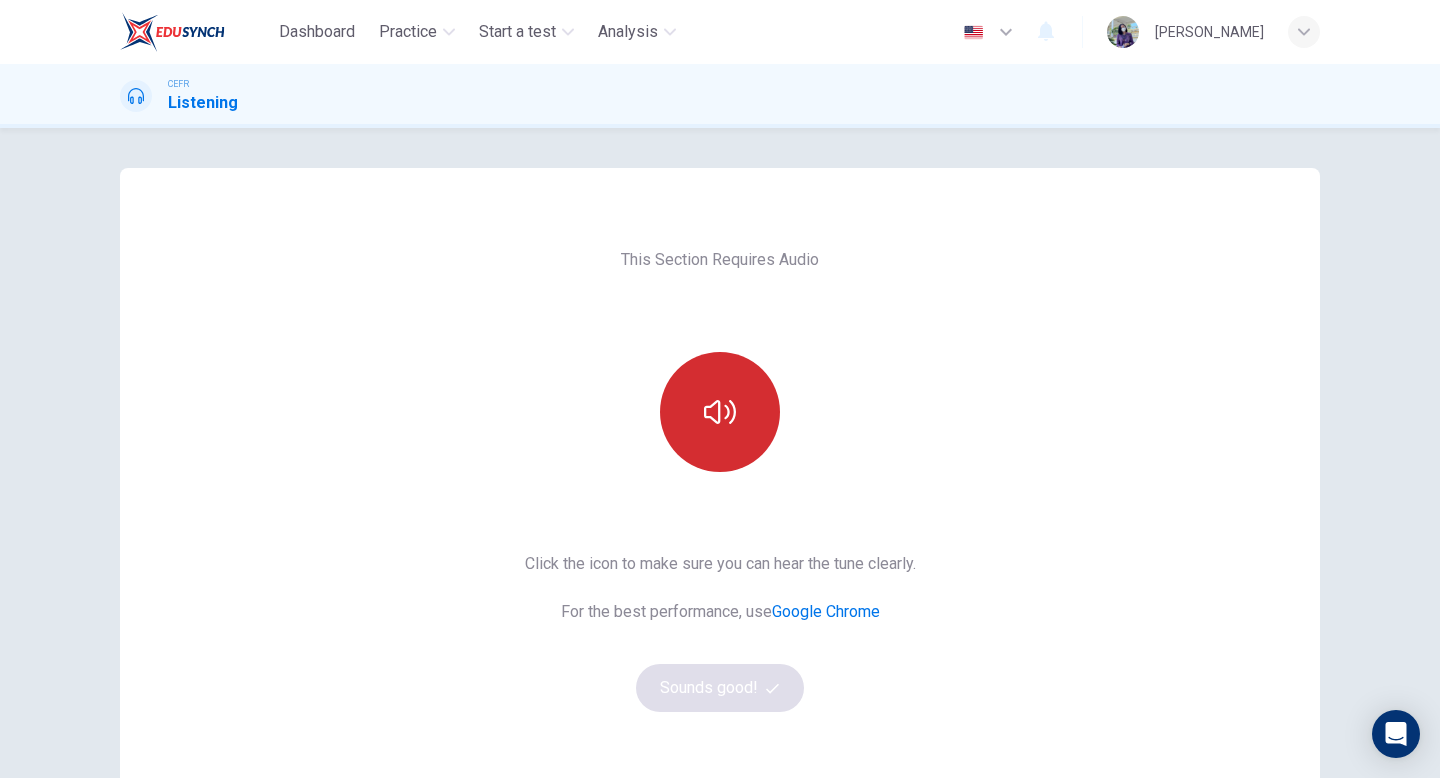 click at bounding box center (720, 412) 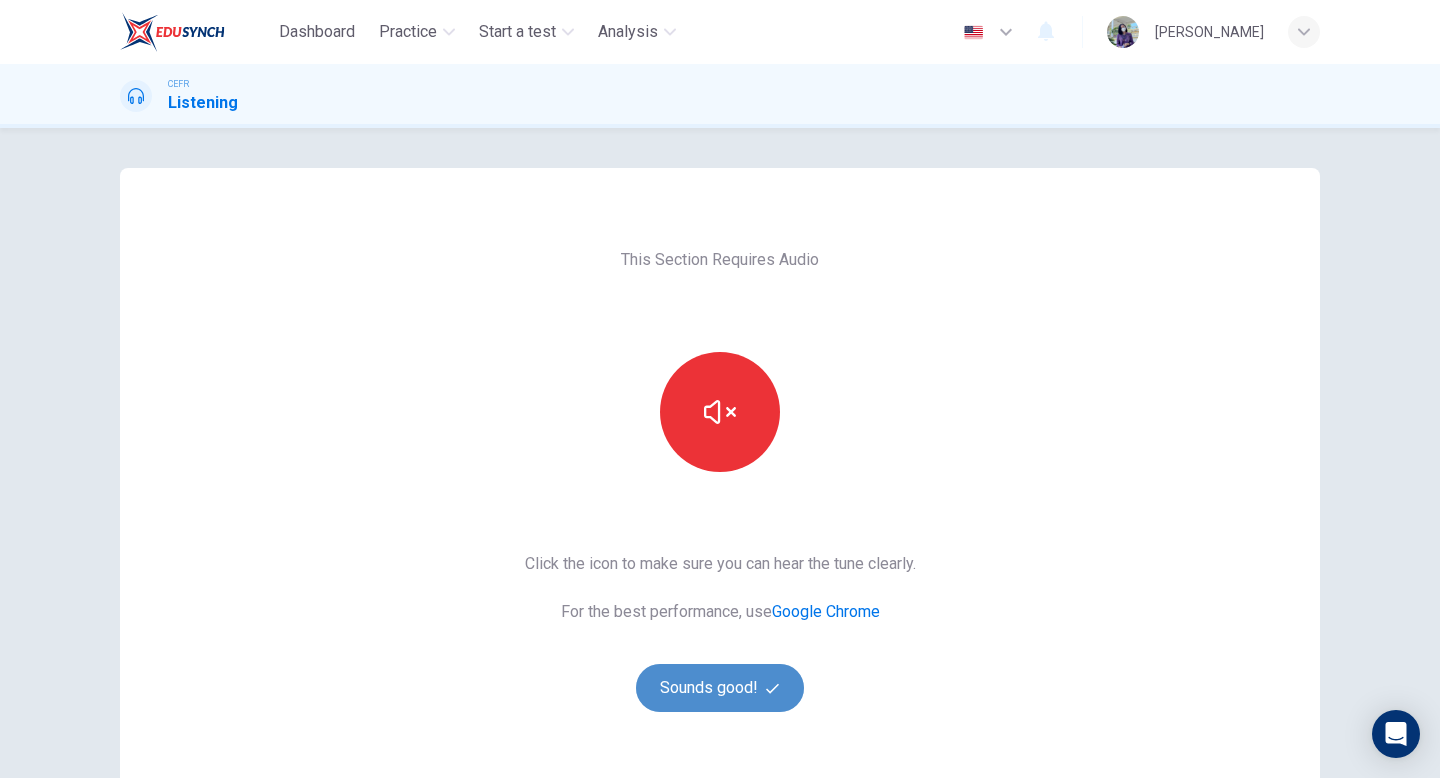 click on "Sounds good!" at bounding box center [720, 688] 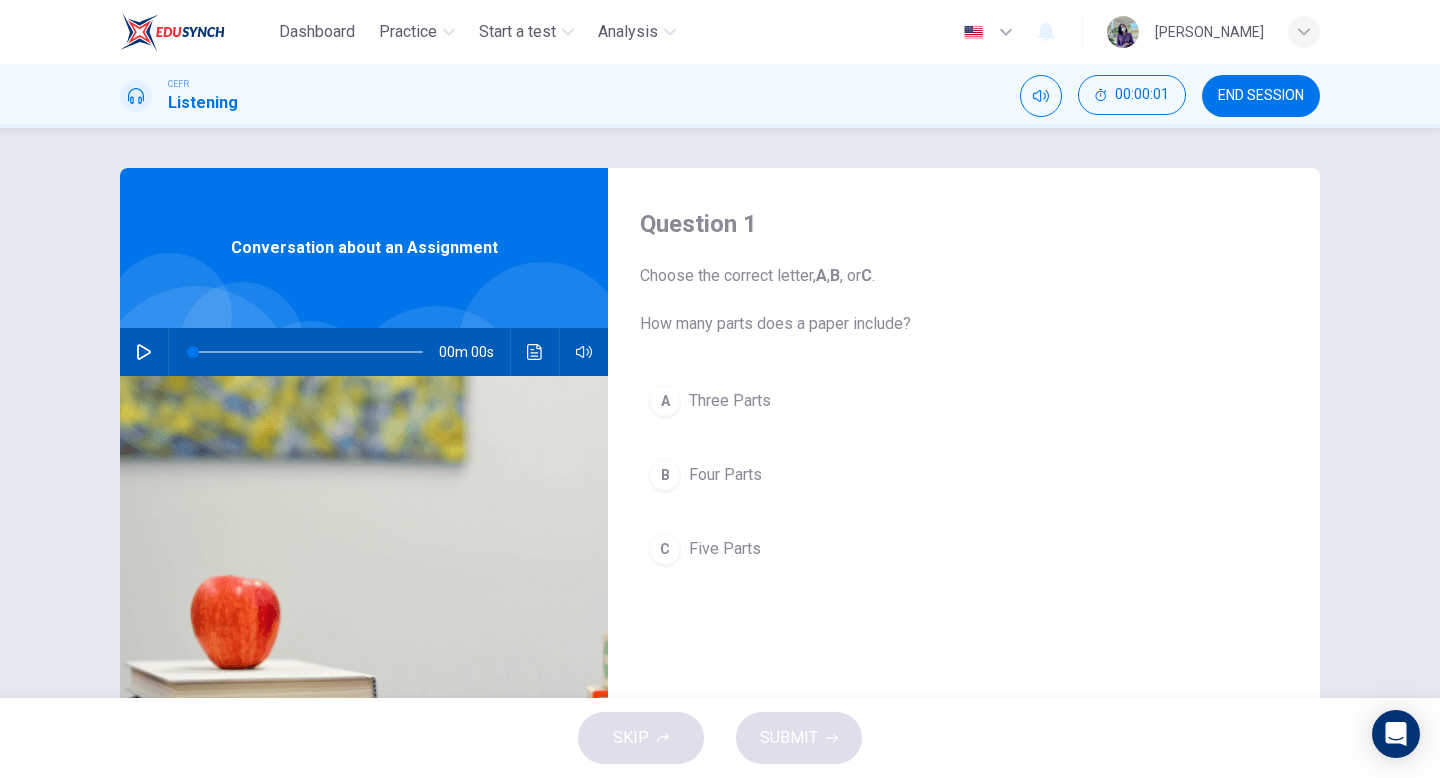 click 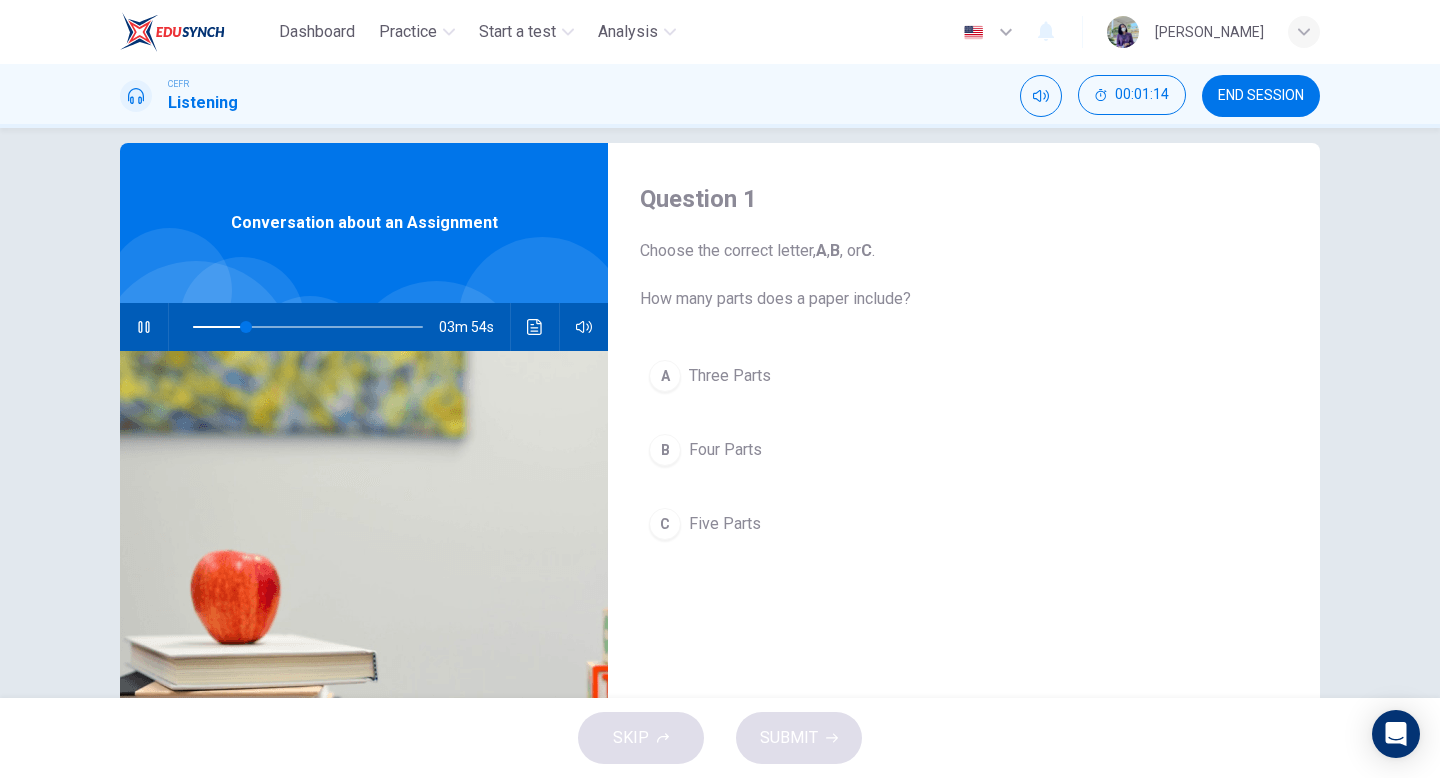 scroll, scrollTop: 0, scrollLeft: 0, axis: both 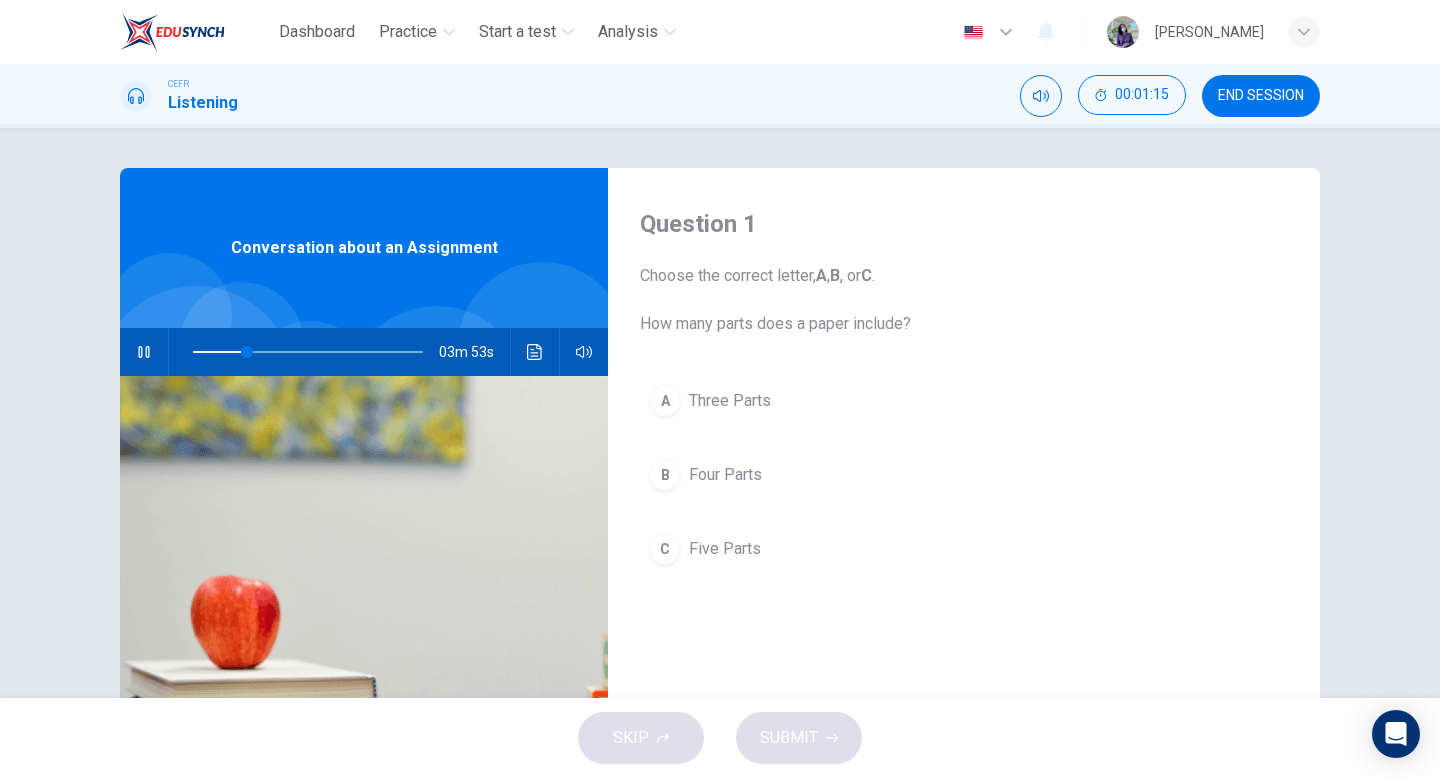 click on "B Four Parts" at bounding box center [964, 475] 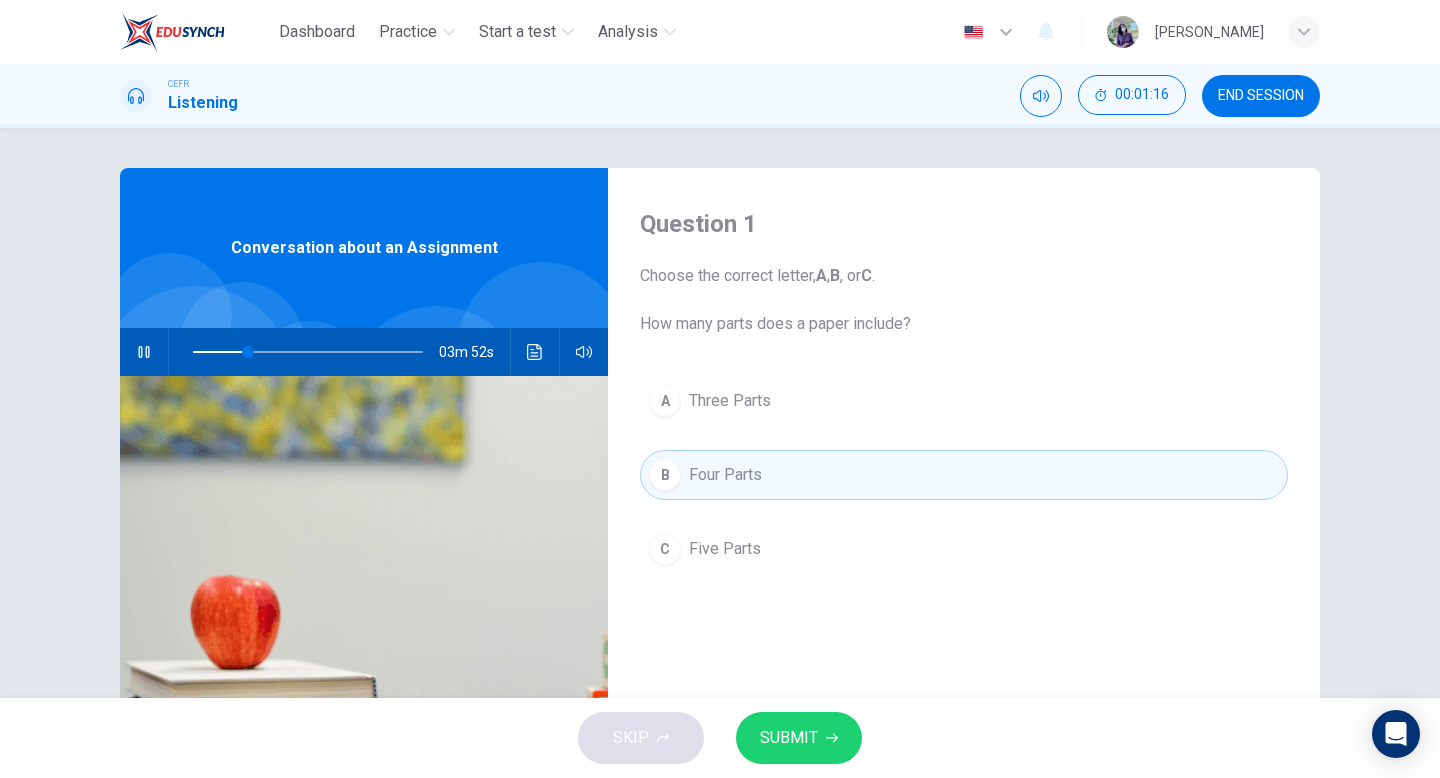 click on "SUBMIT" at bounding box center [789, 738] 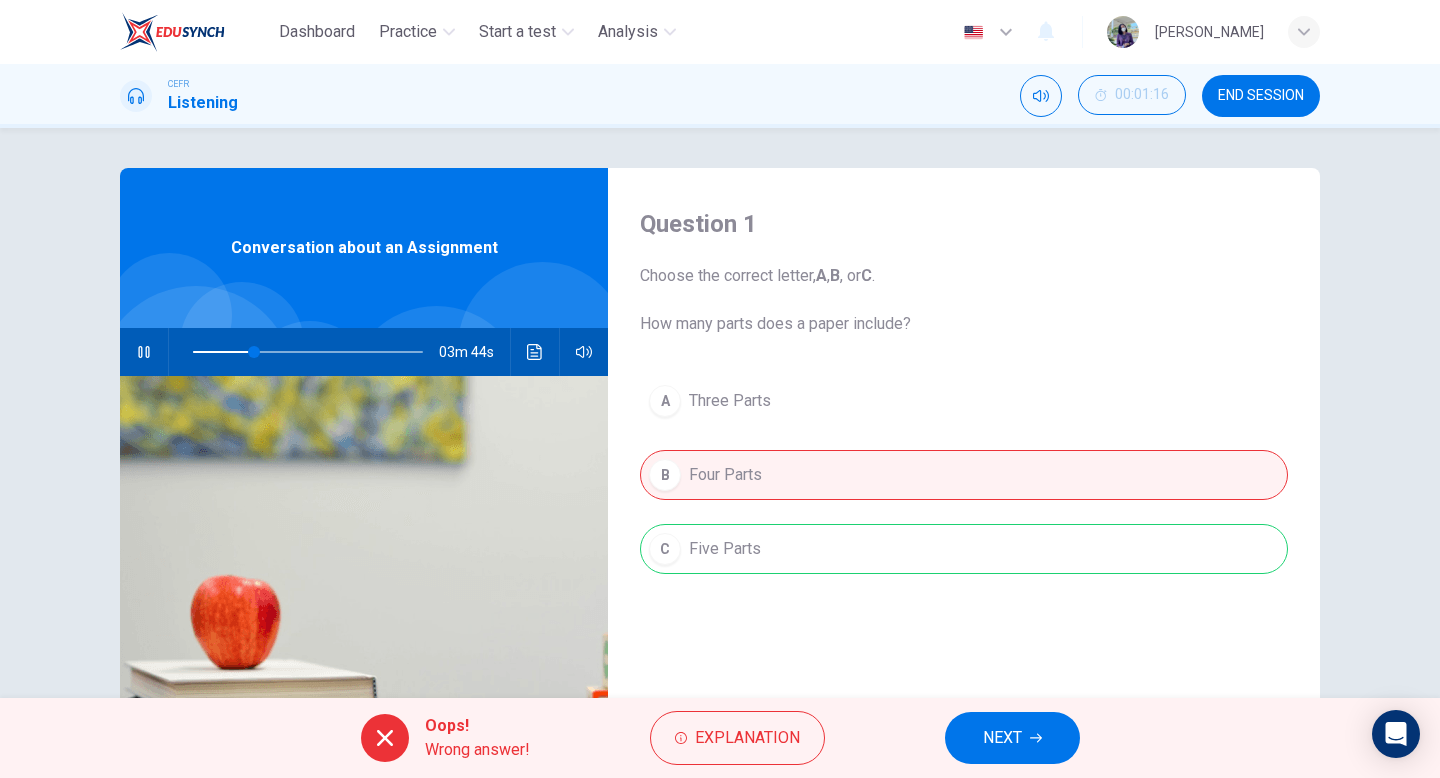 click on "NEXT" at bounding box center (1002, 738) 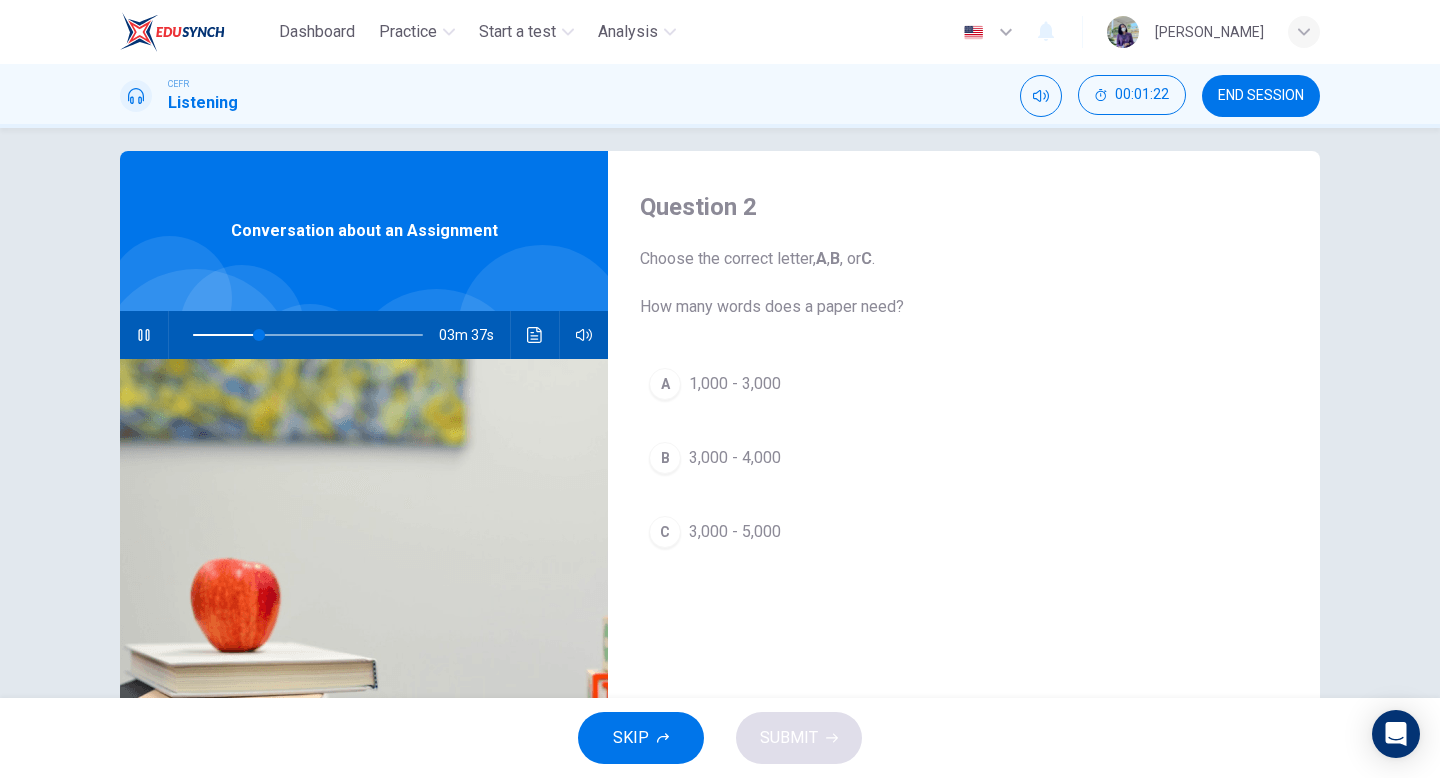scroll, scrollTop: 0, scrollLeft: 0, axis: both 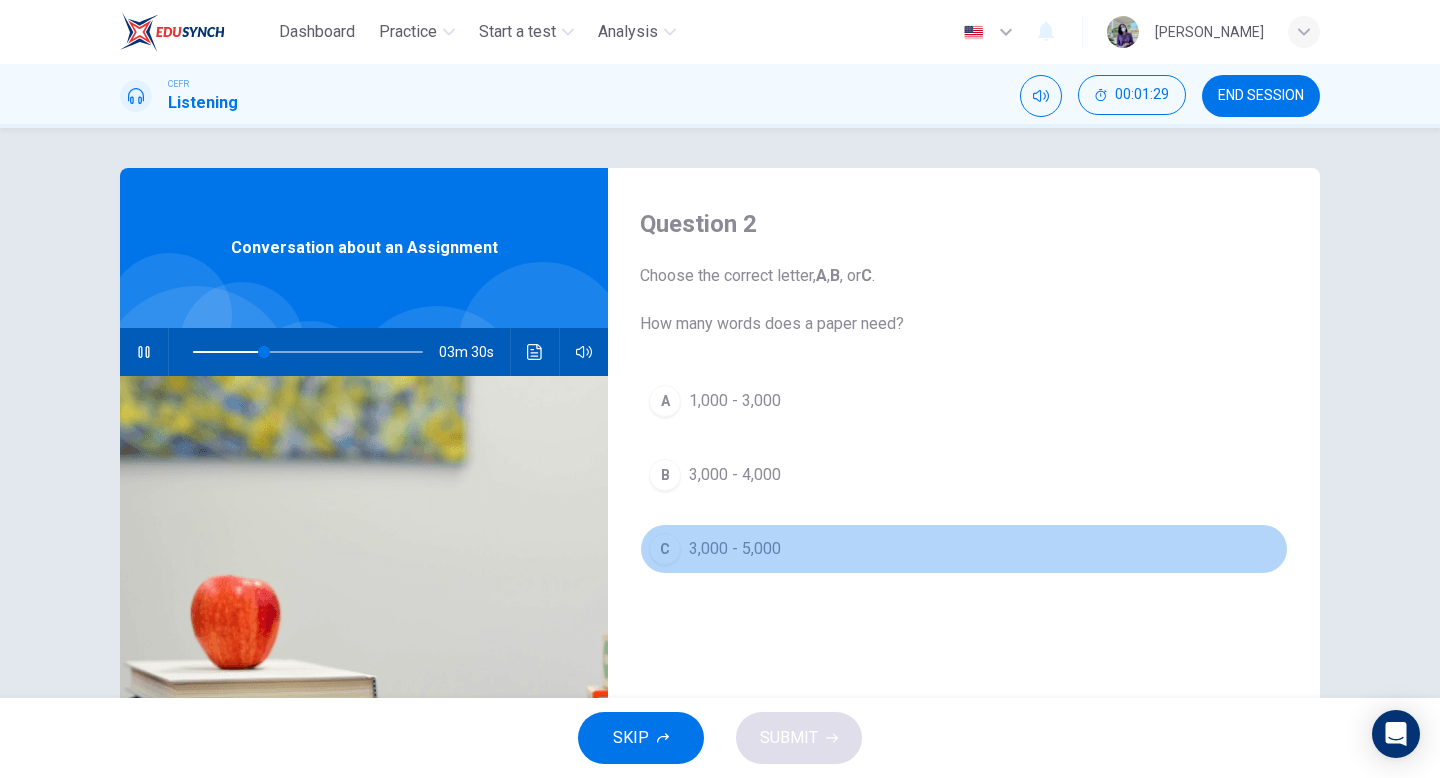 click on "C" at bounding box center [665, 549] 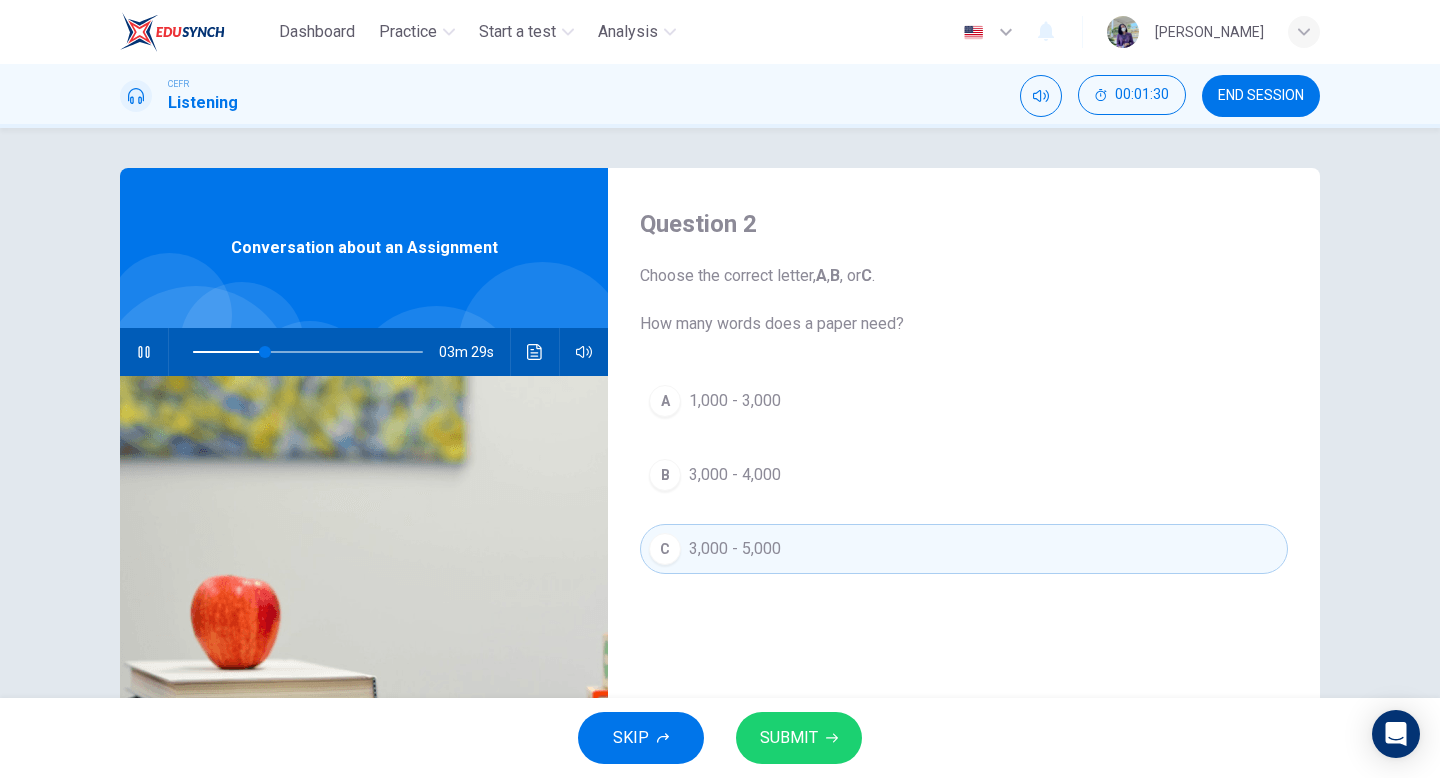 click on "SUBMIT" at bounding box center [789, 738] 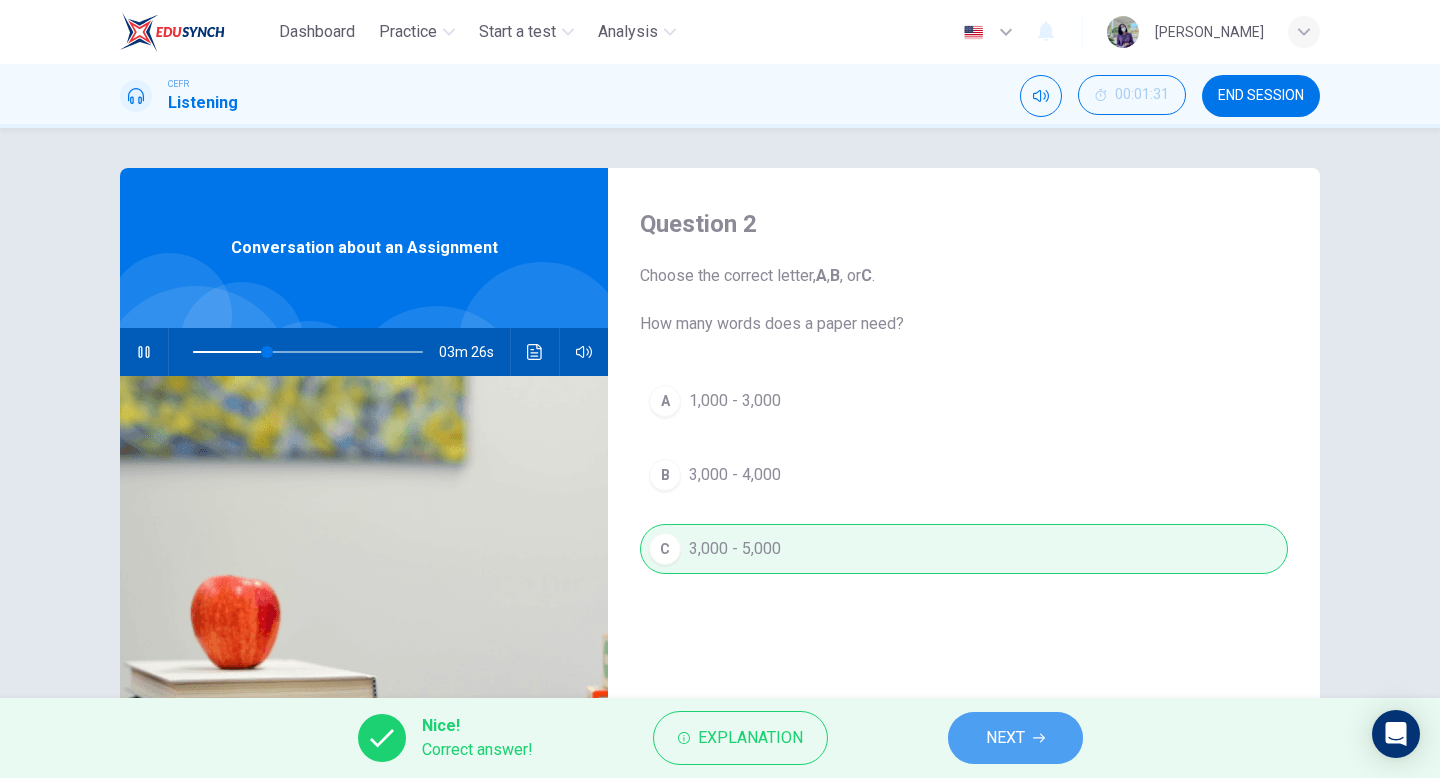 click 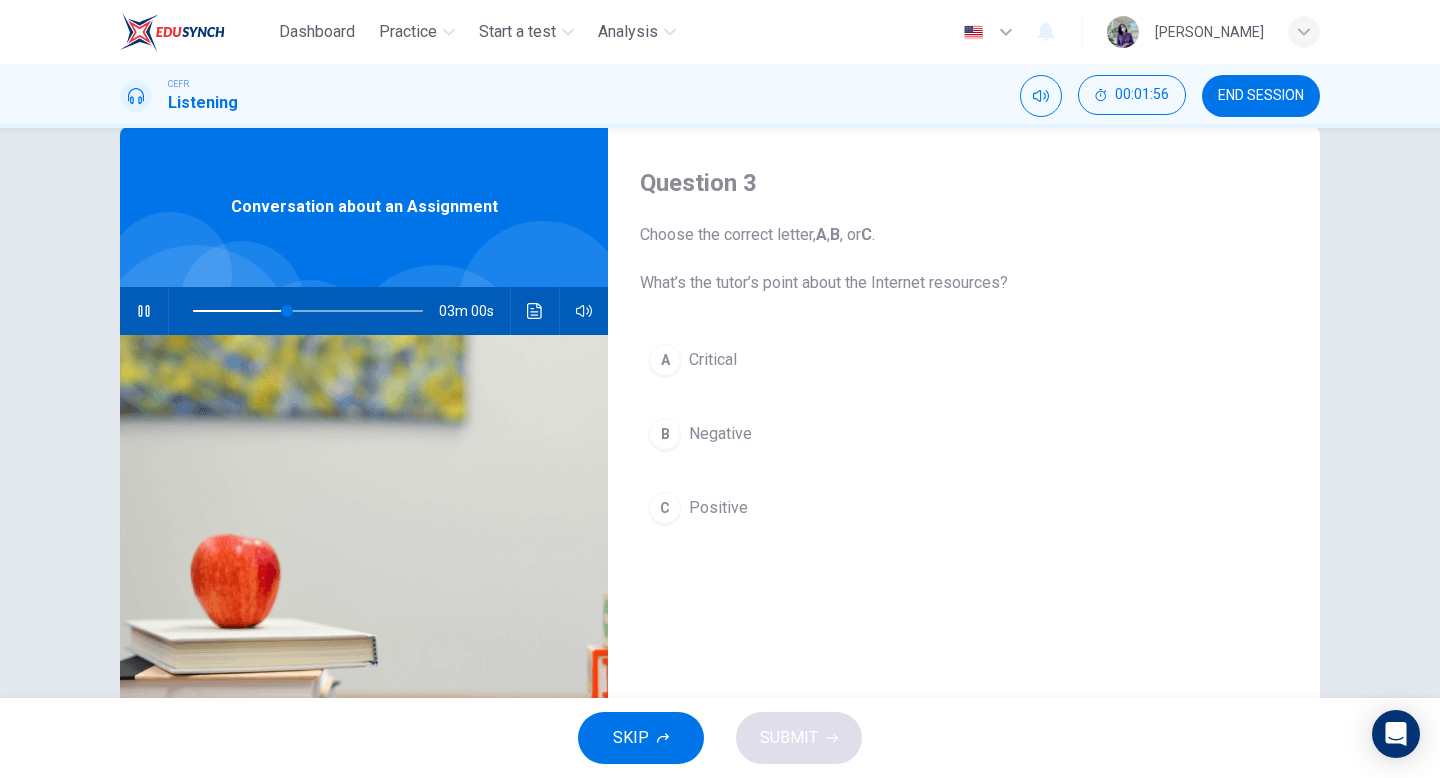 scroll, scrollTop: 42, scrollLeft: 0, axis: vertical 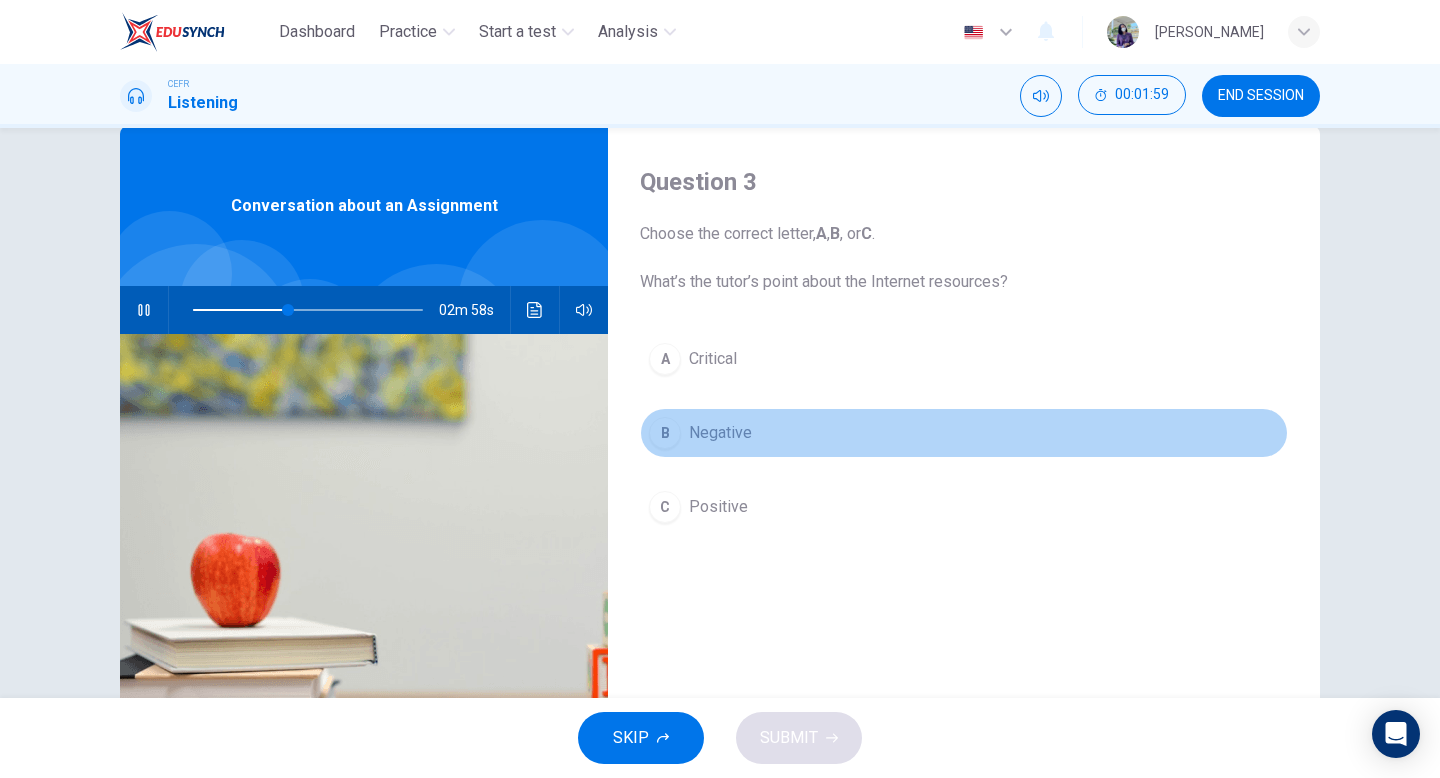 click on "B" at bounding box center (665, 433) 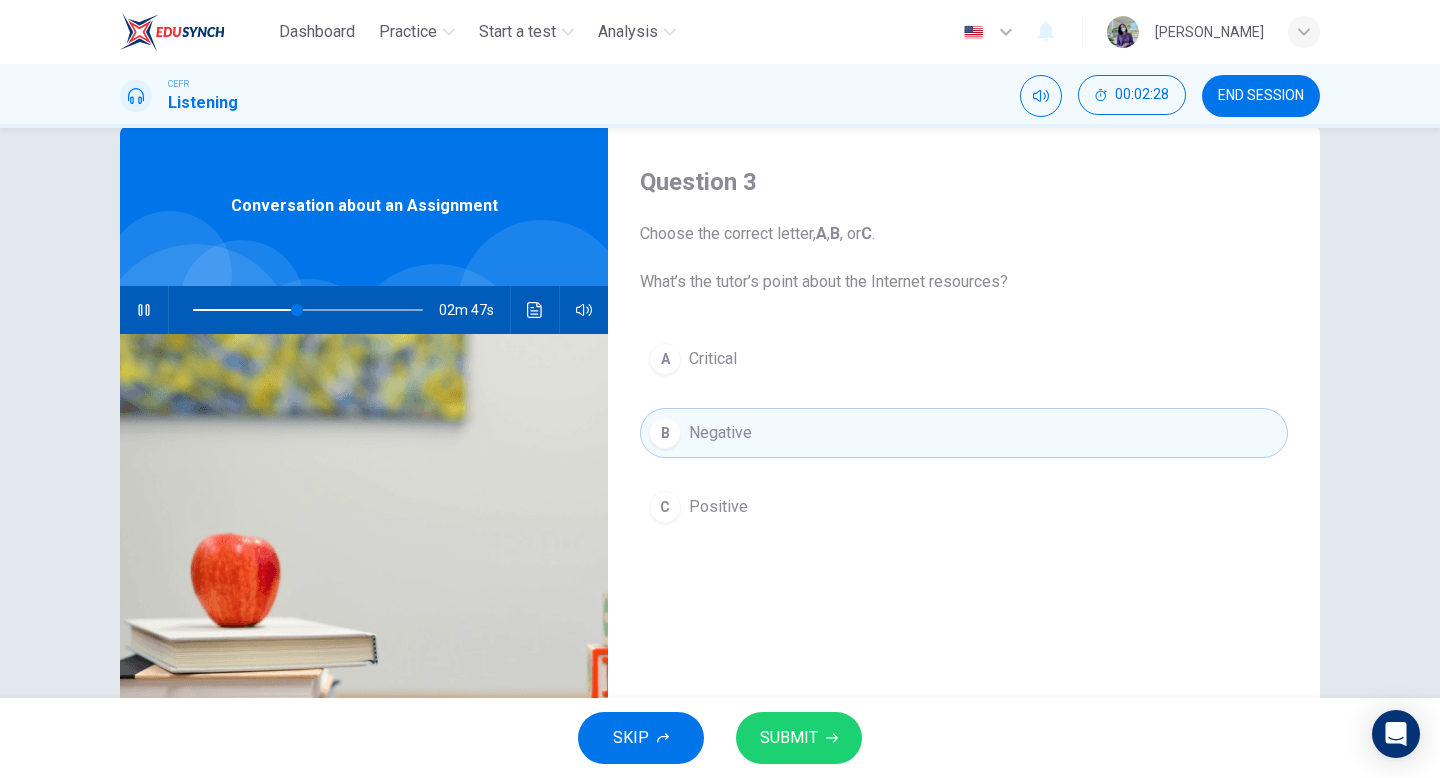 click on "C Positive" at bounding box center (964, 507) 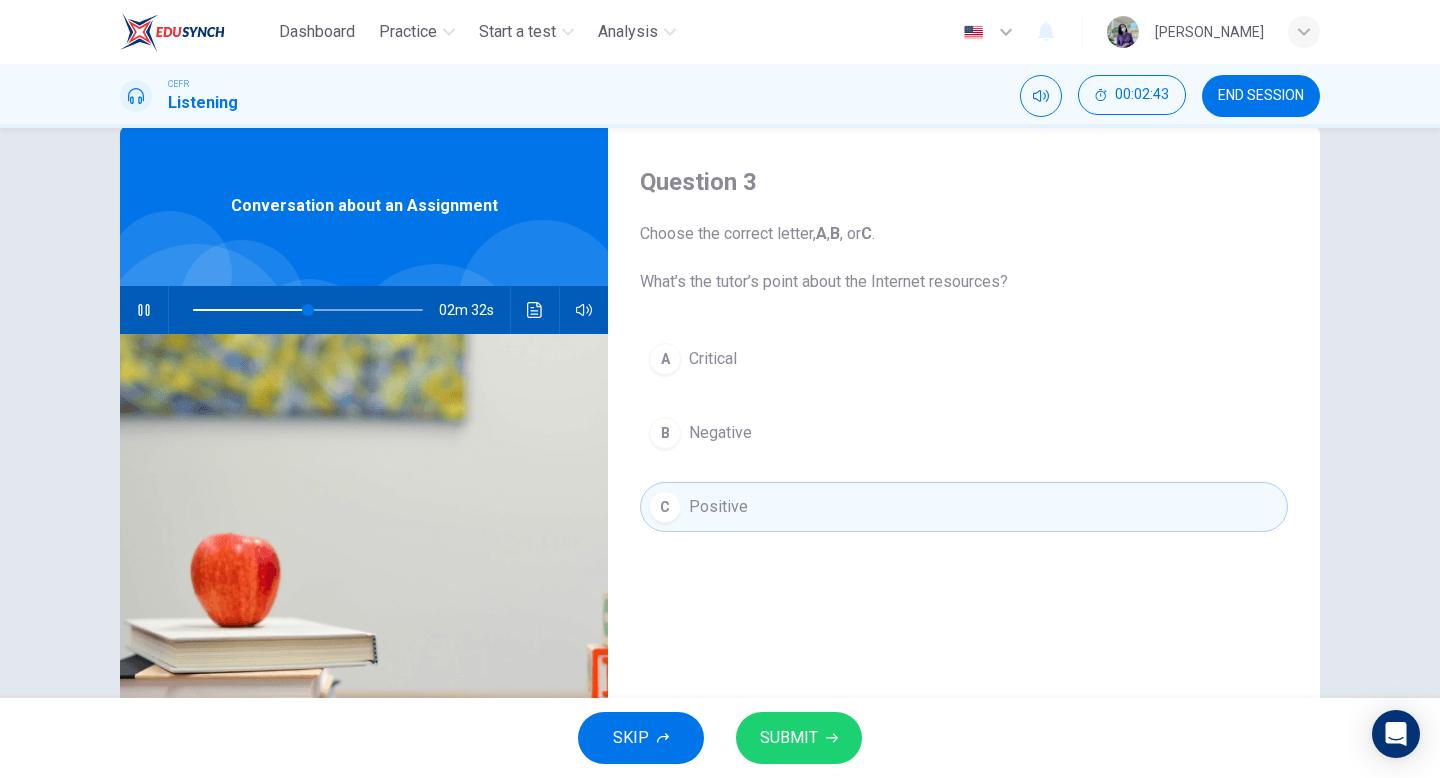 click on "A" at bounding box center [665, 359] 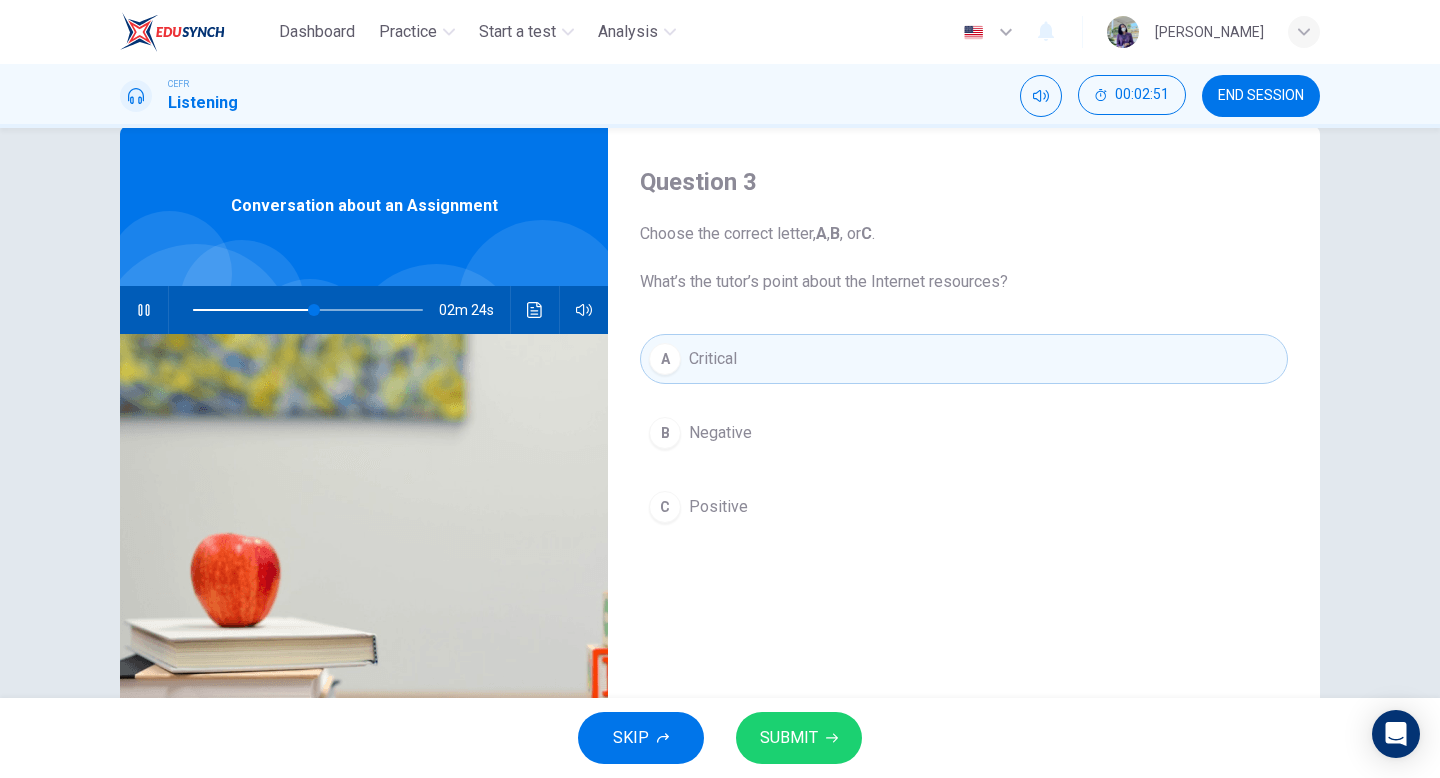 click on "SUBMIT" at bounding box center (789, 738) 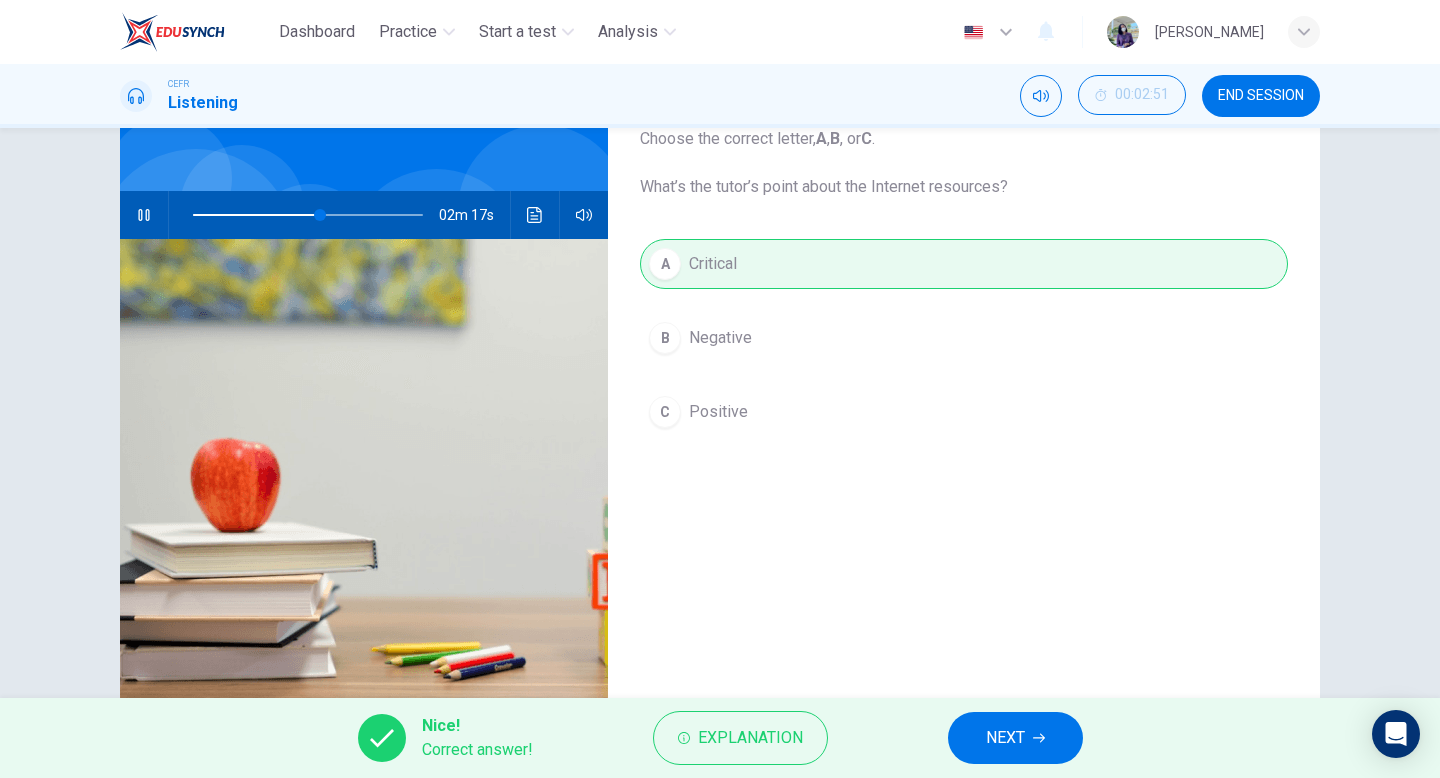 scroll, scrollTop: 205, scrollLeft: 0, axis: vertical 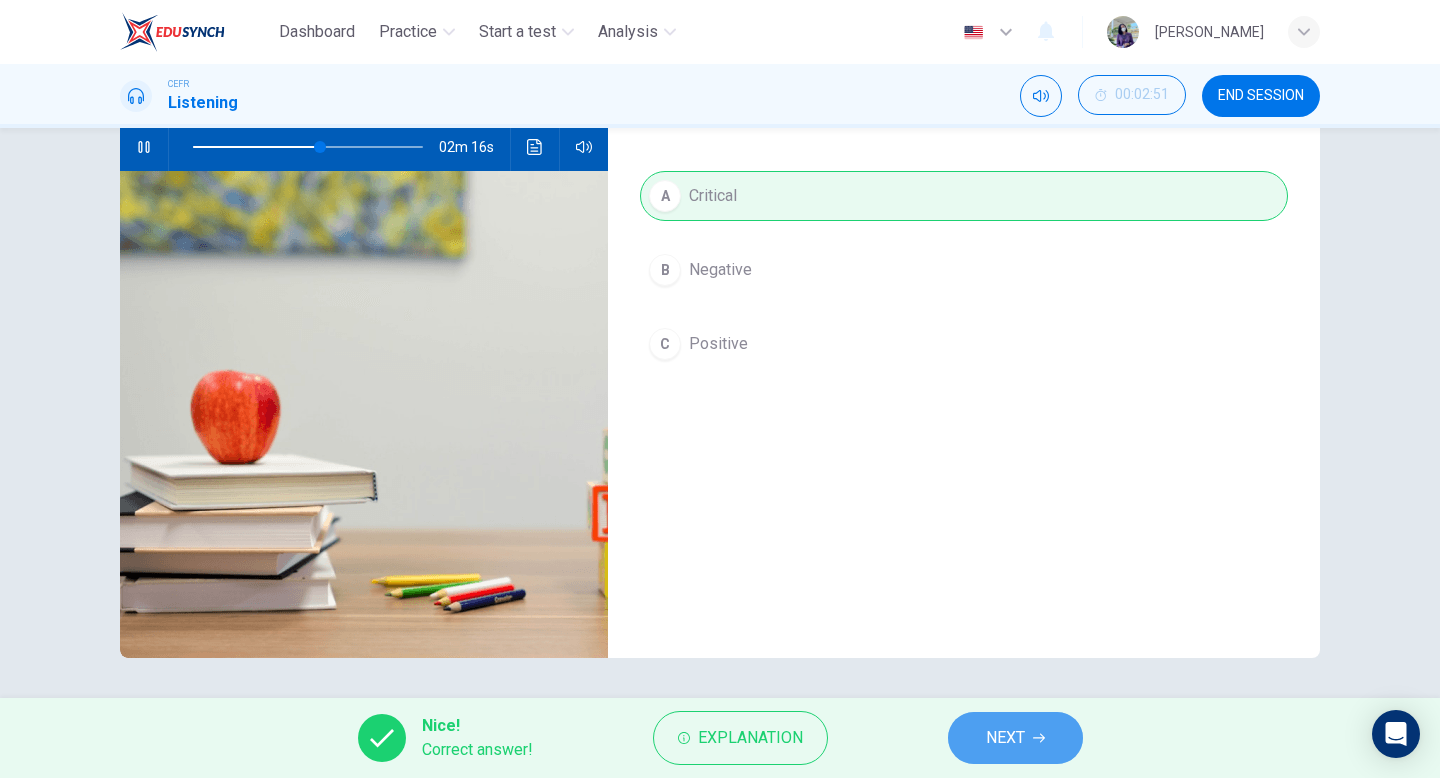 click on "NEXT" at bounding box center (1015, 738) 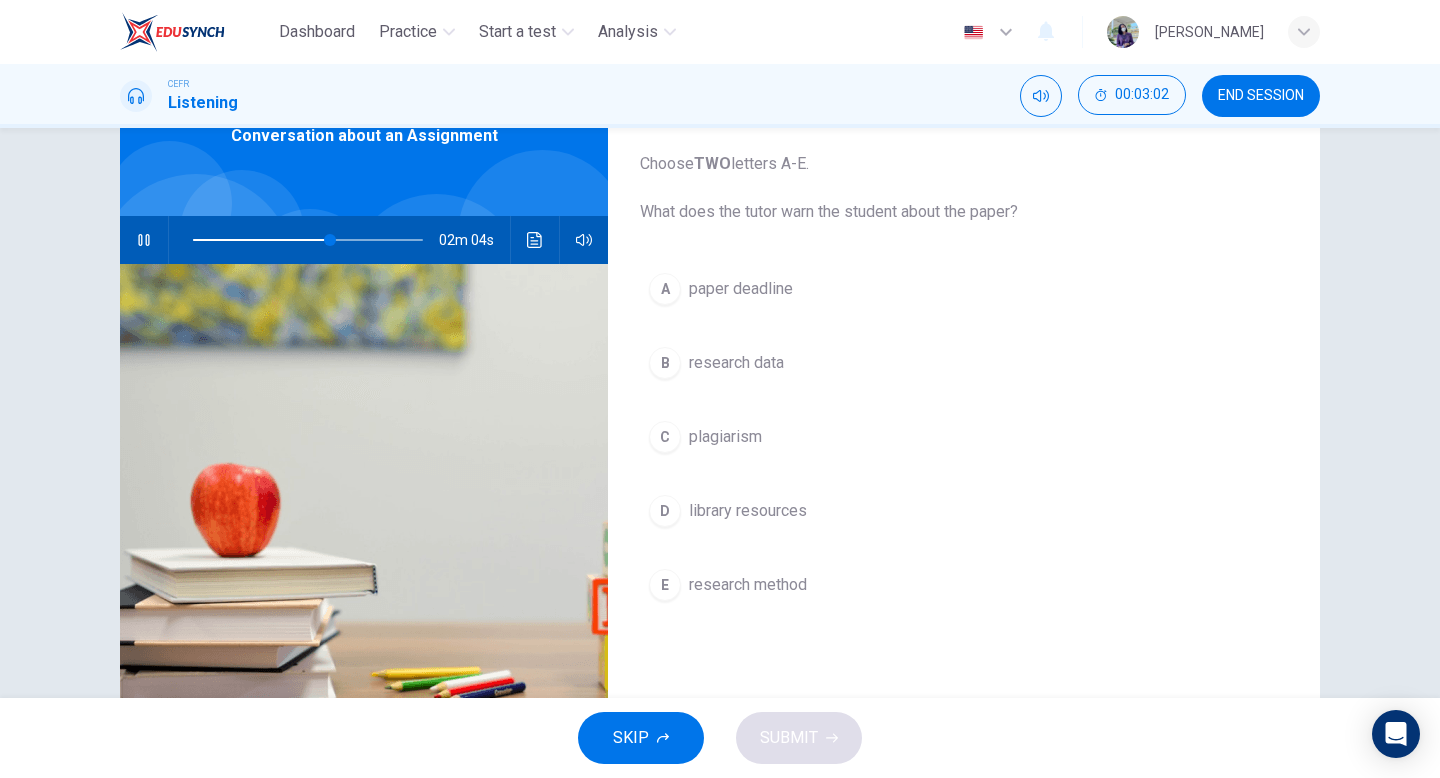scroll, scrollTop: 113, scrollLeft: 0, axis: vertical 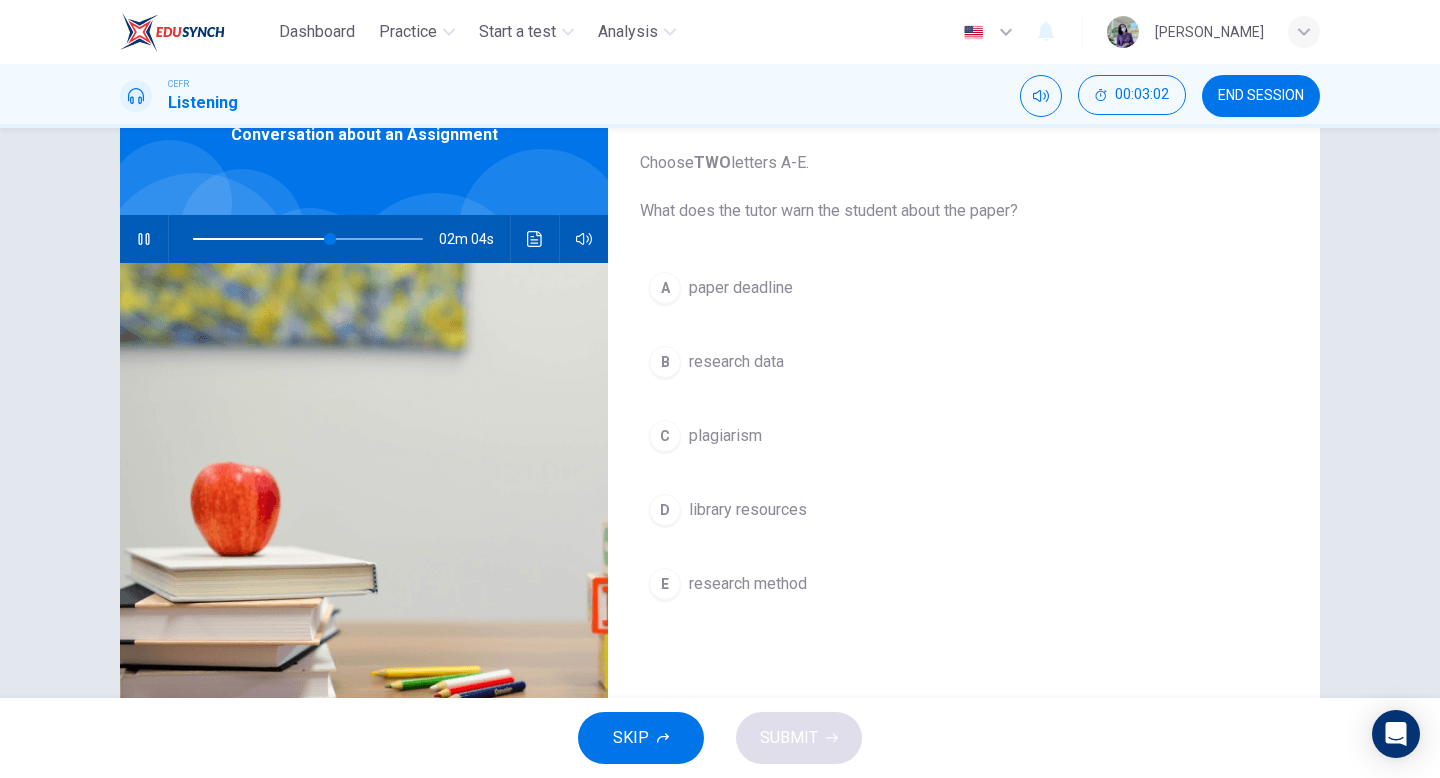 click on "C" at bounding box center (665, 436) 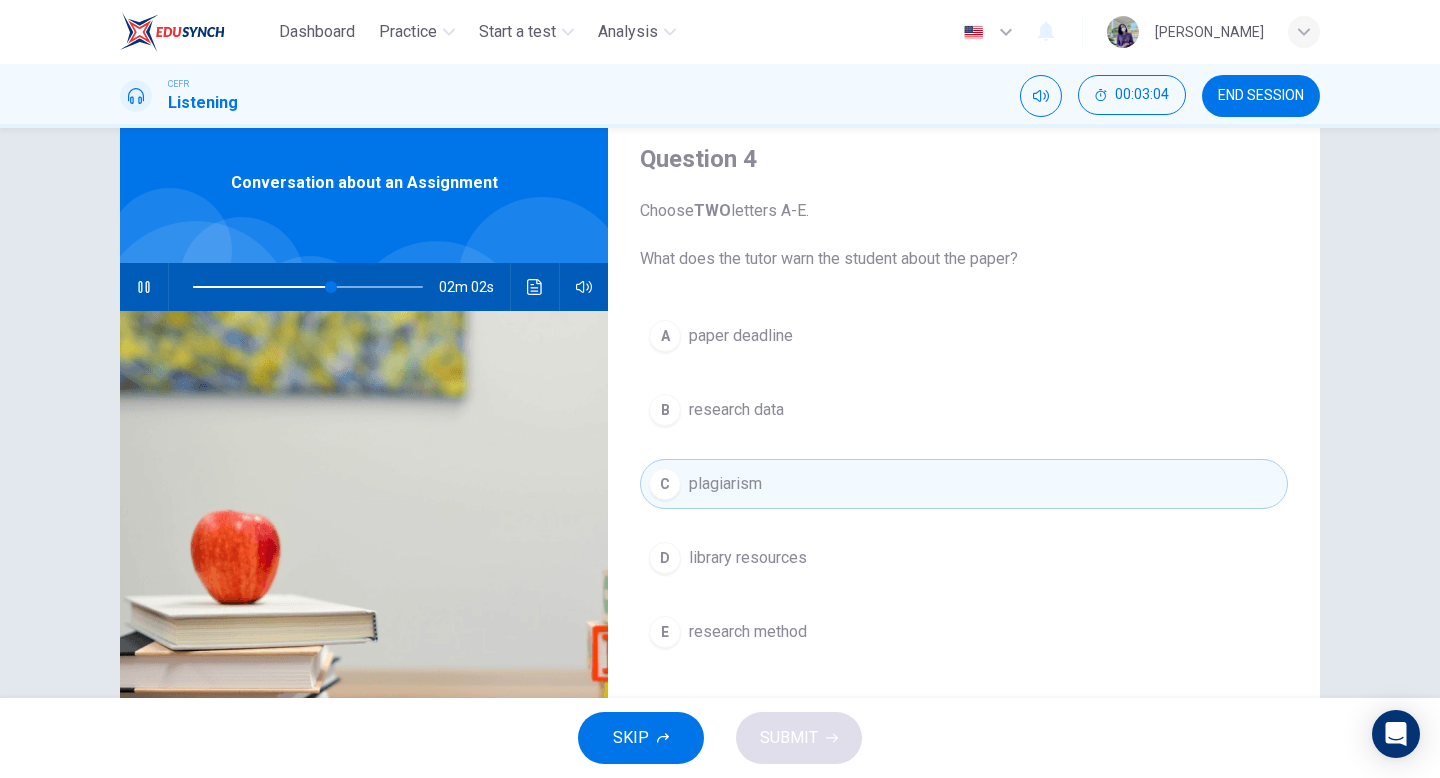scroll, scrollTop: 67, scrollLeft: 0, axis: vertical 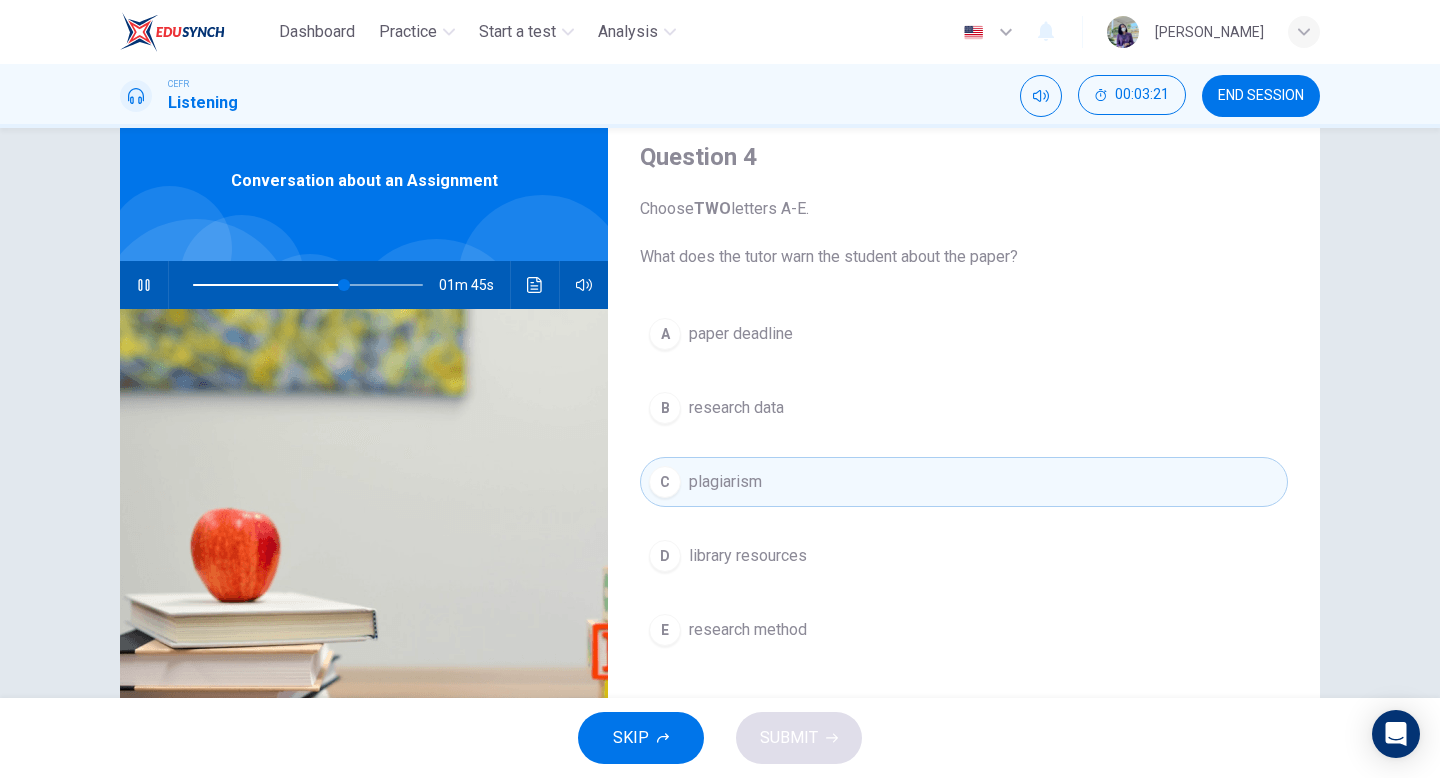 click on "paper deadline" at bounding box center [741, 334] 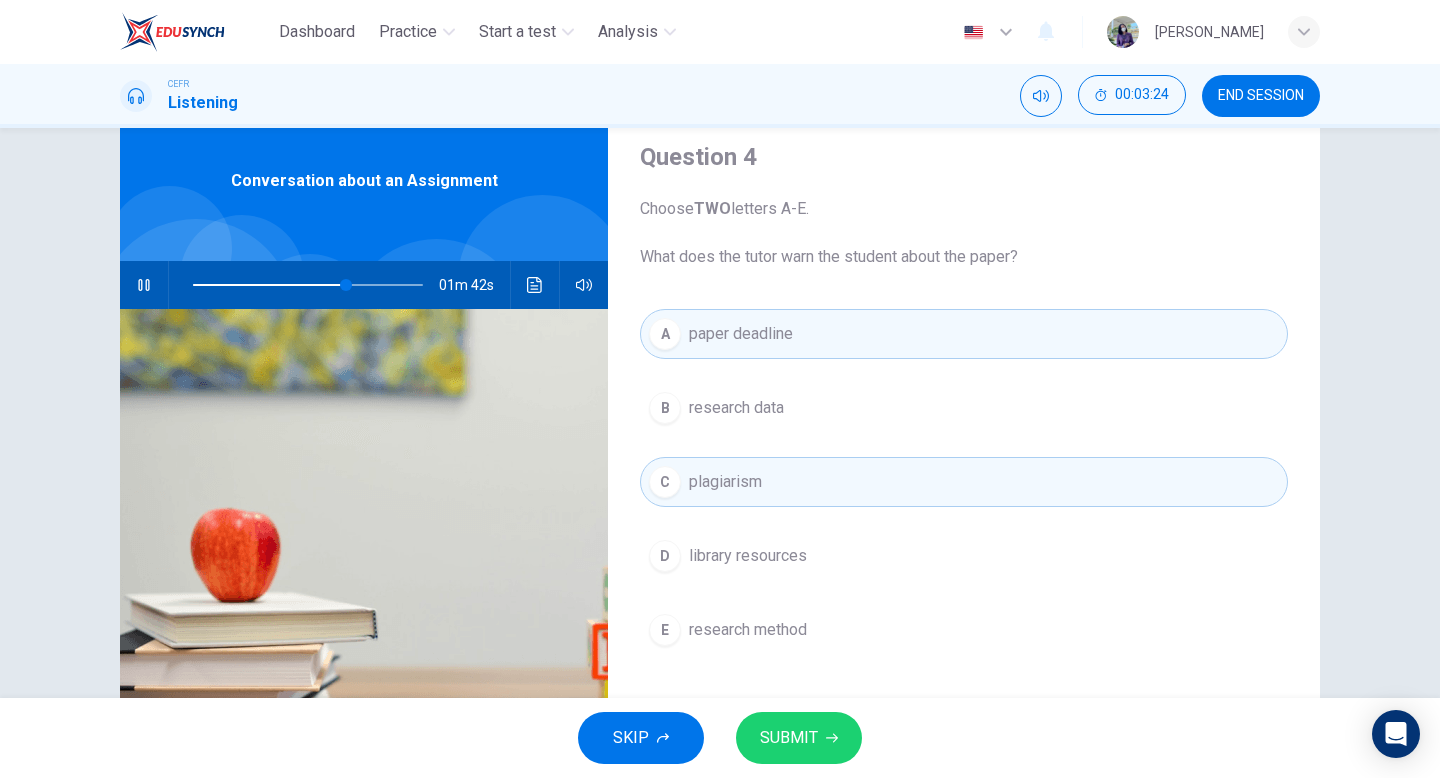 click on "SUBMIT" at bounding box center [789, 738] 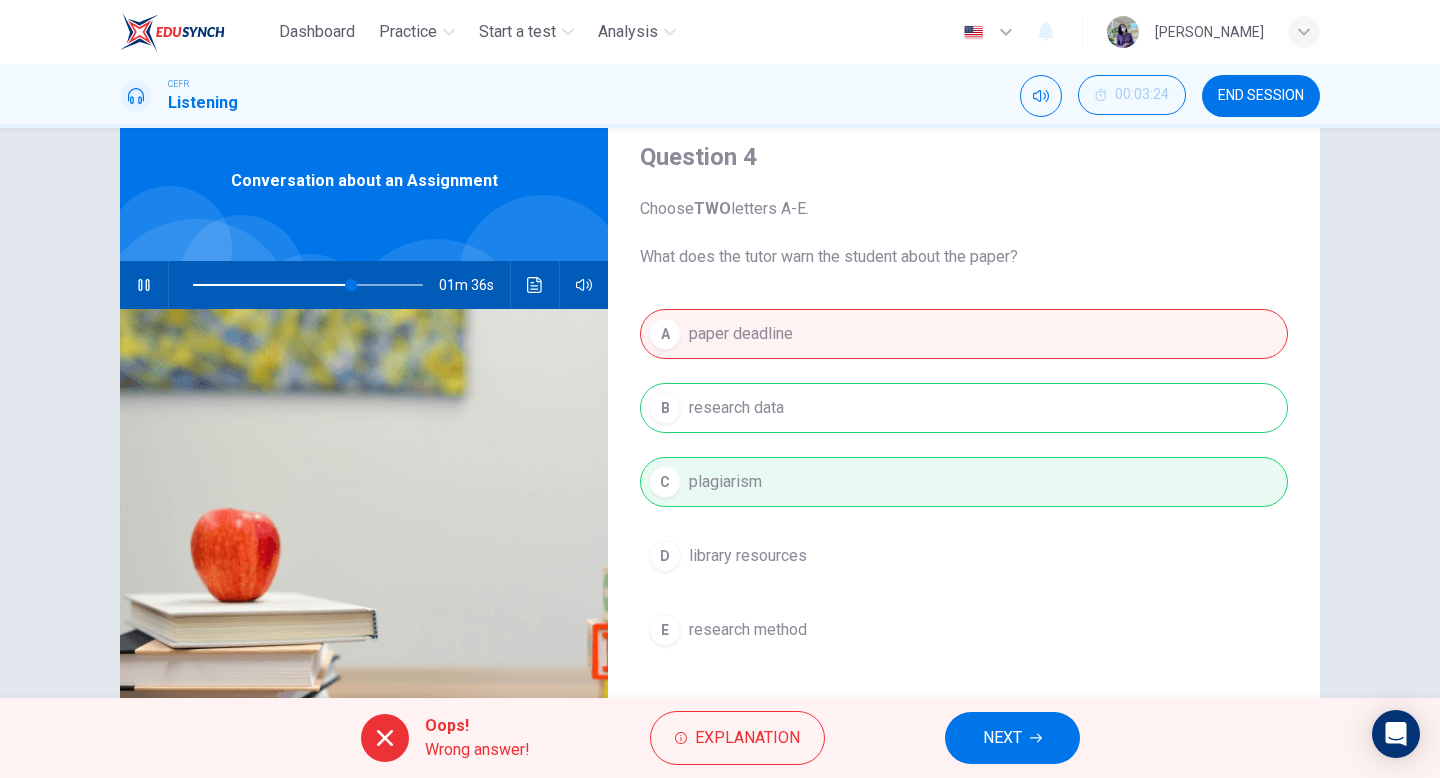 click on "NEXT" at bounding box center (1002, 738) 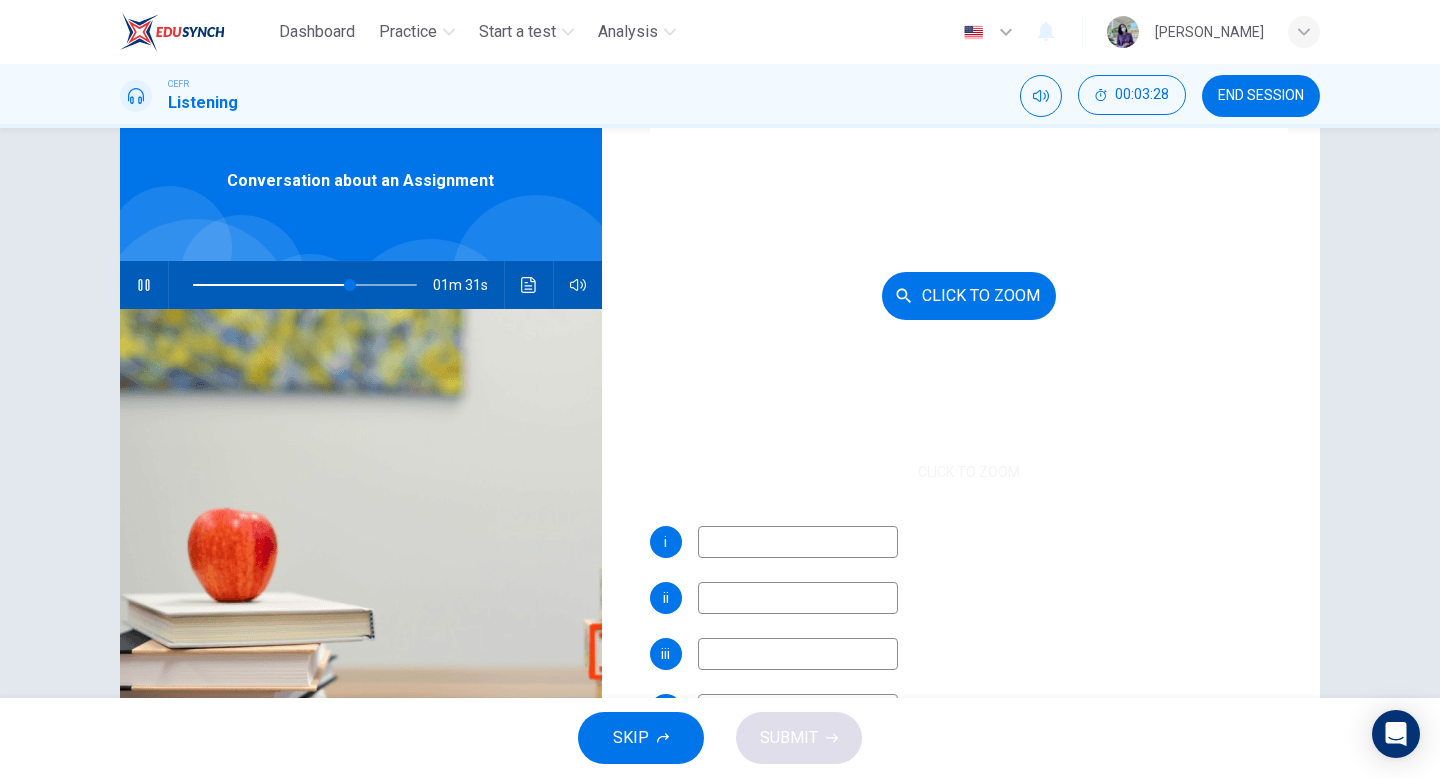 scroll, scrollTop: 230, scrollLeft: 0, axis: vertical 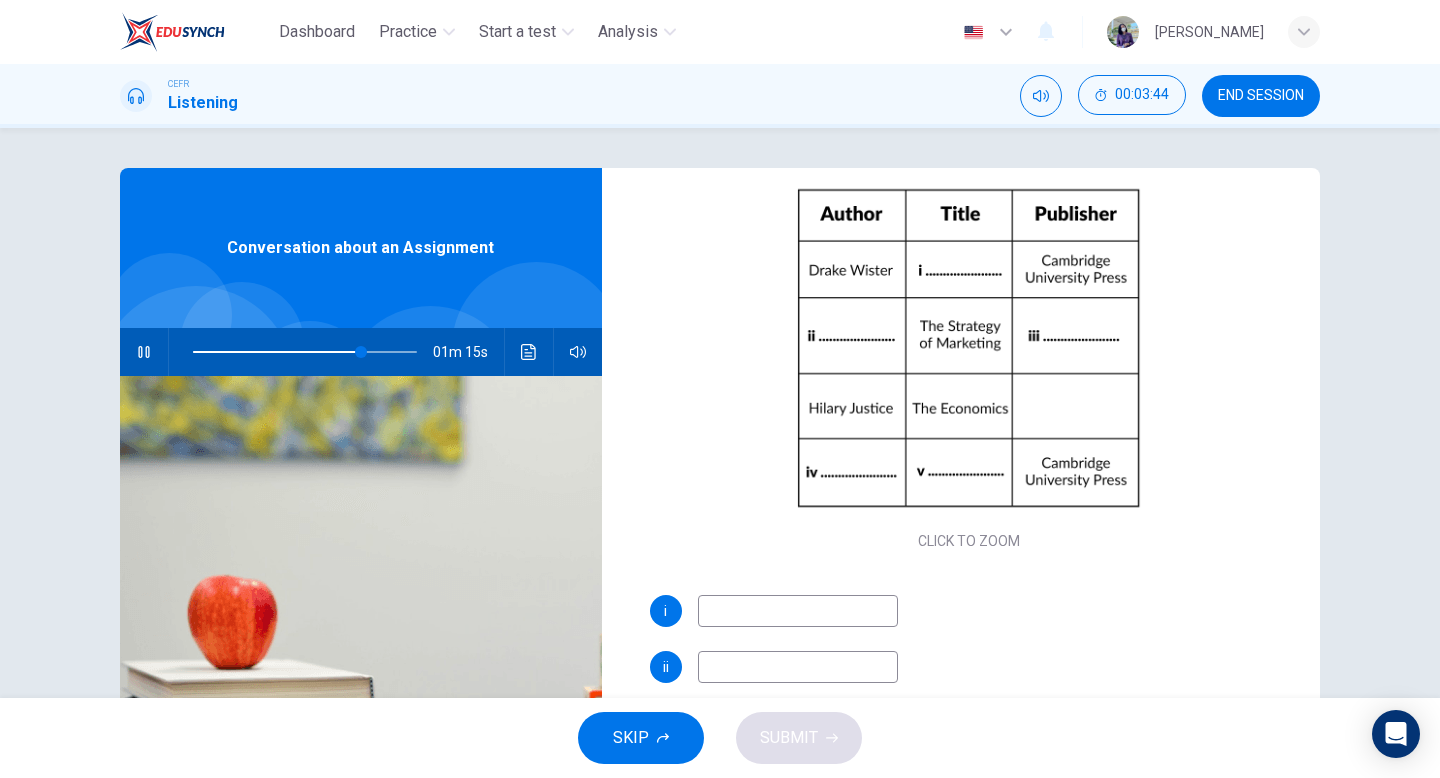 click at bounding box center [798, 667] 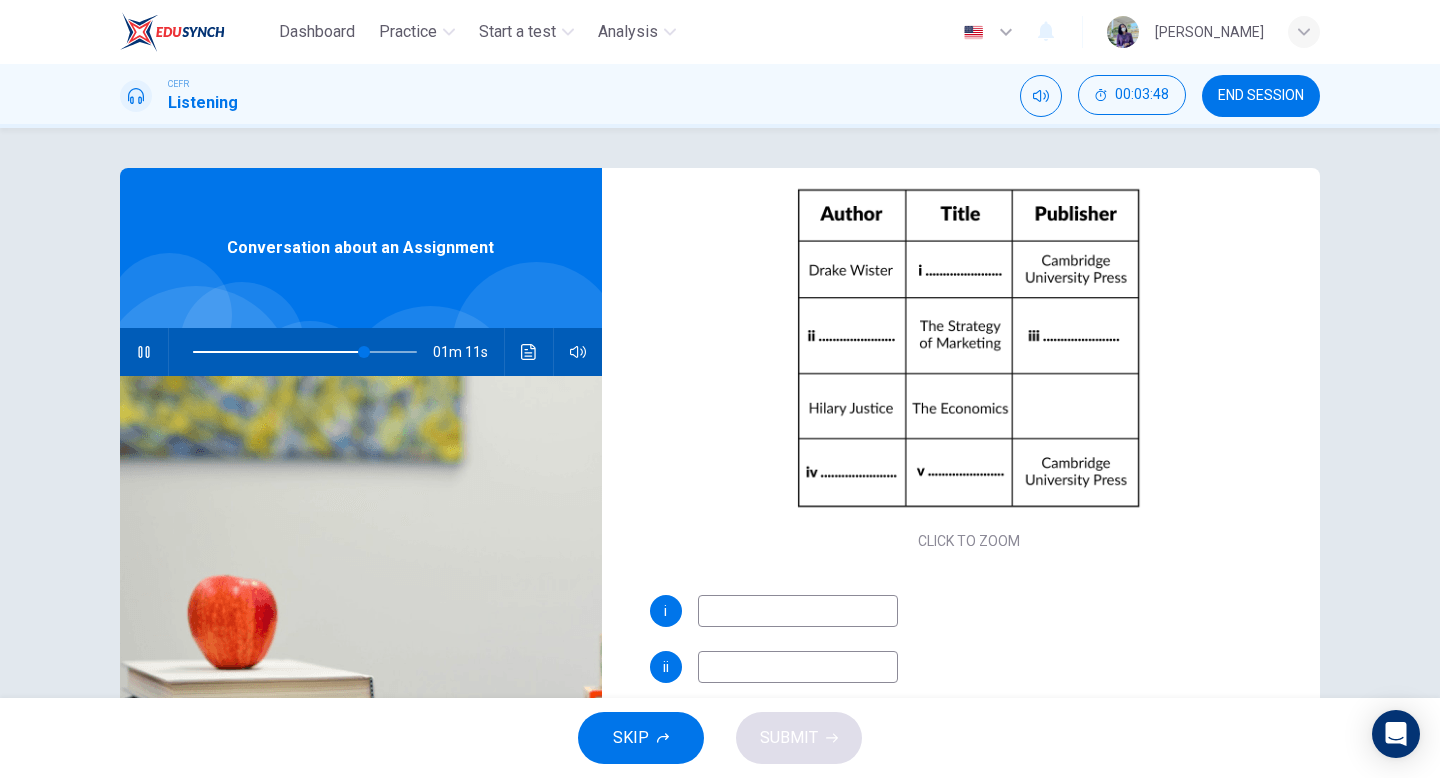 click at bounding box center (798, 611) 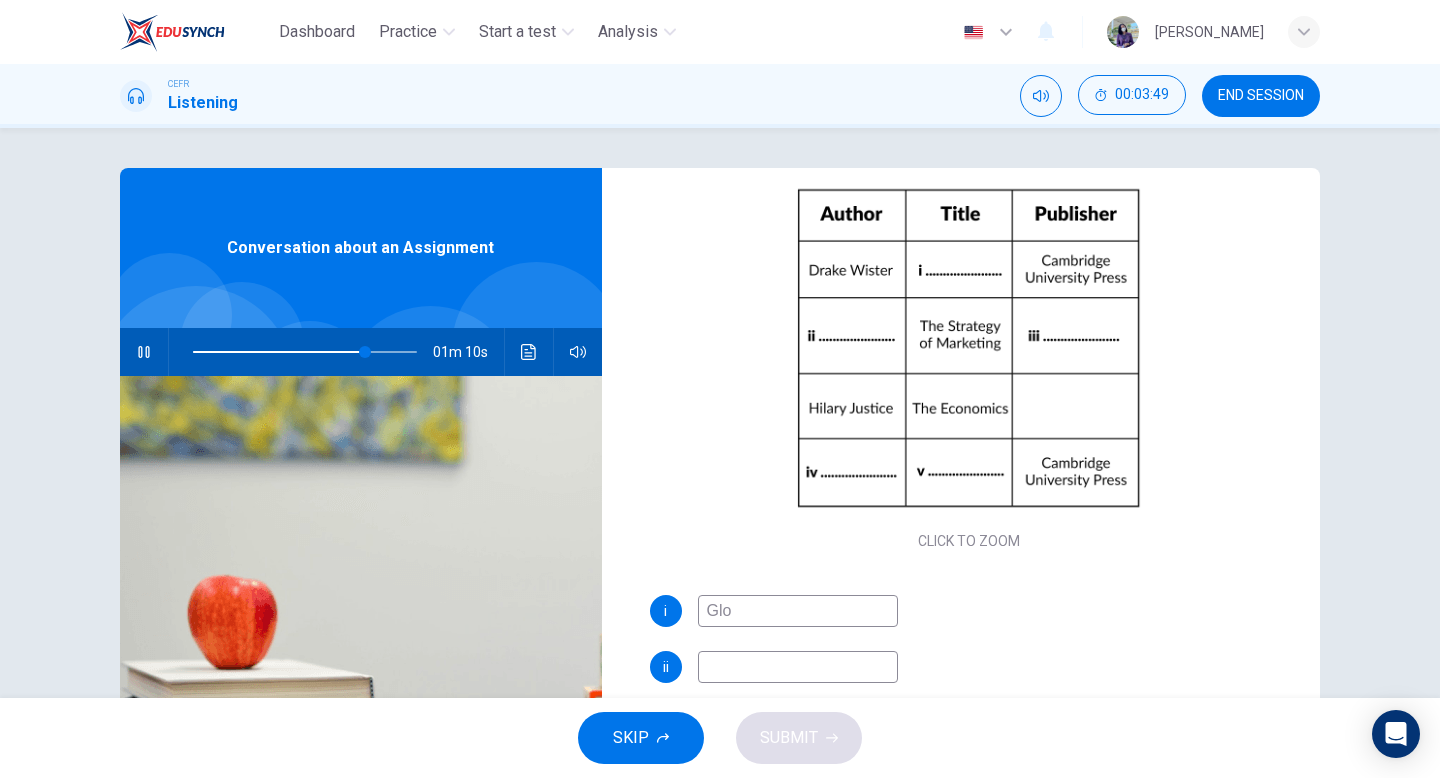 type on "Glob" 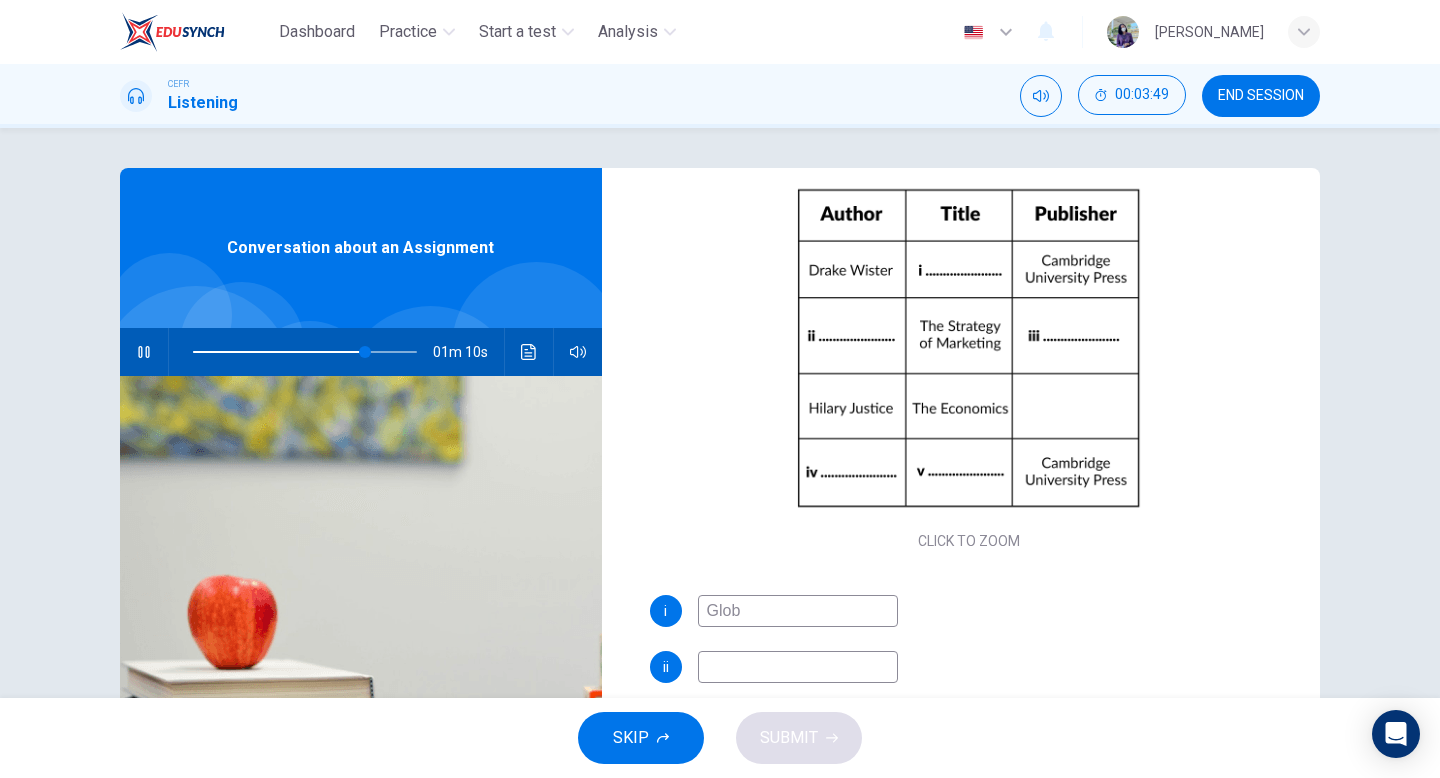 type on "77" 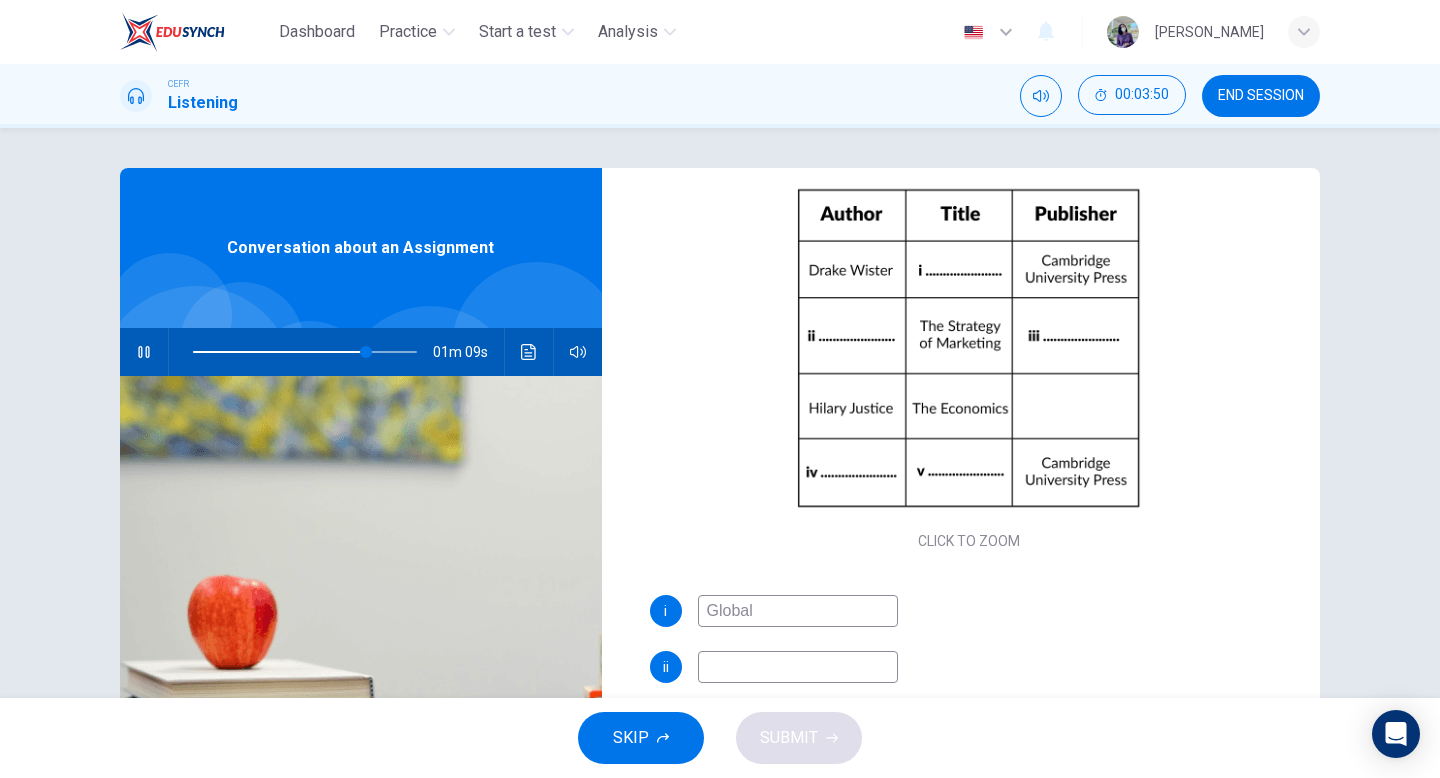 type on "Global" 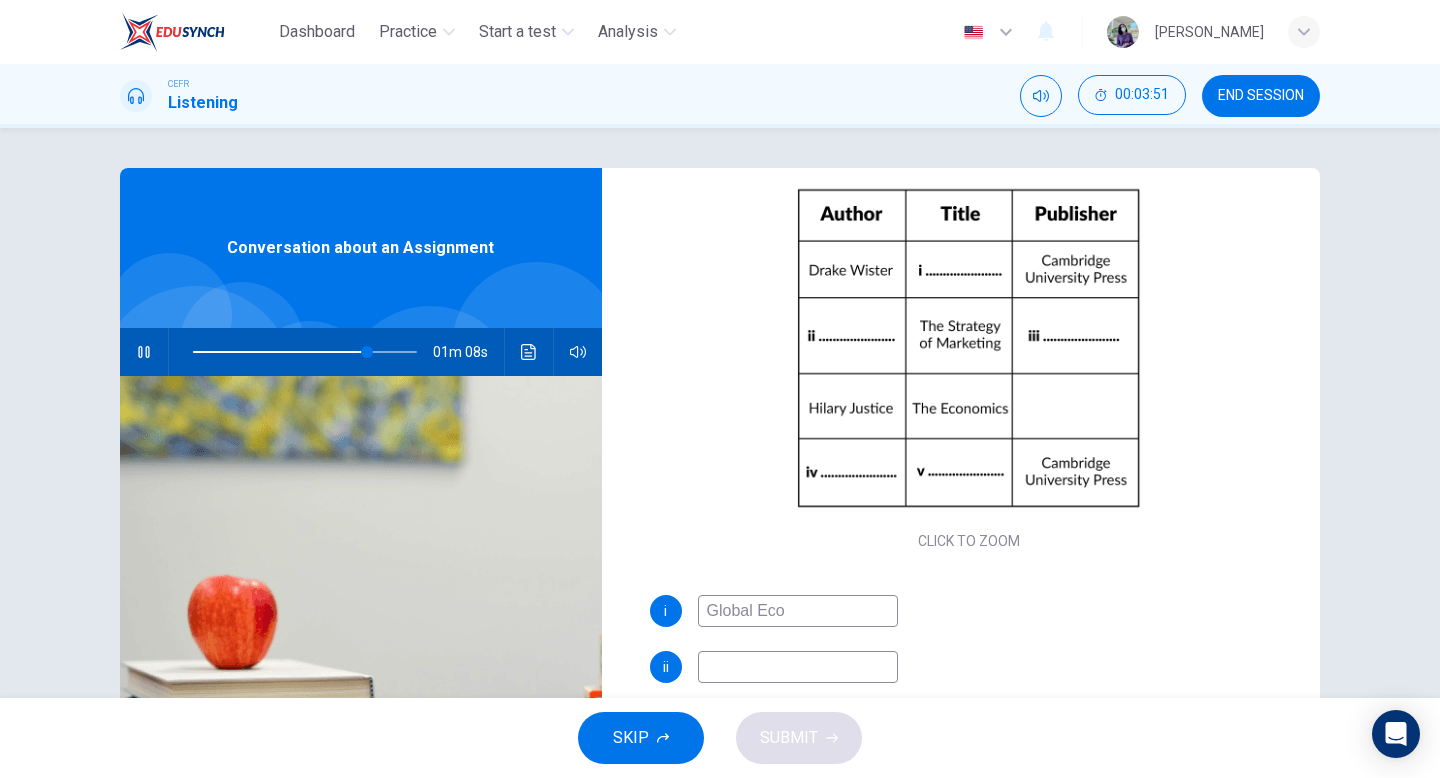 type on "Global Econ" 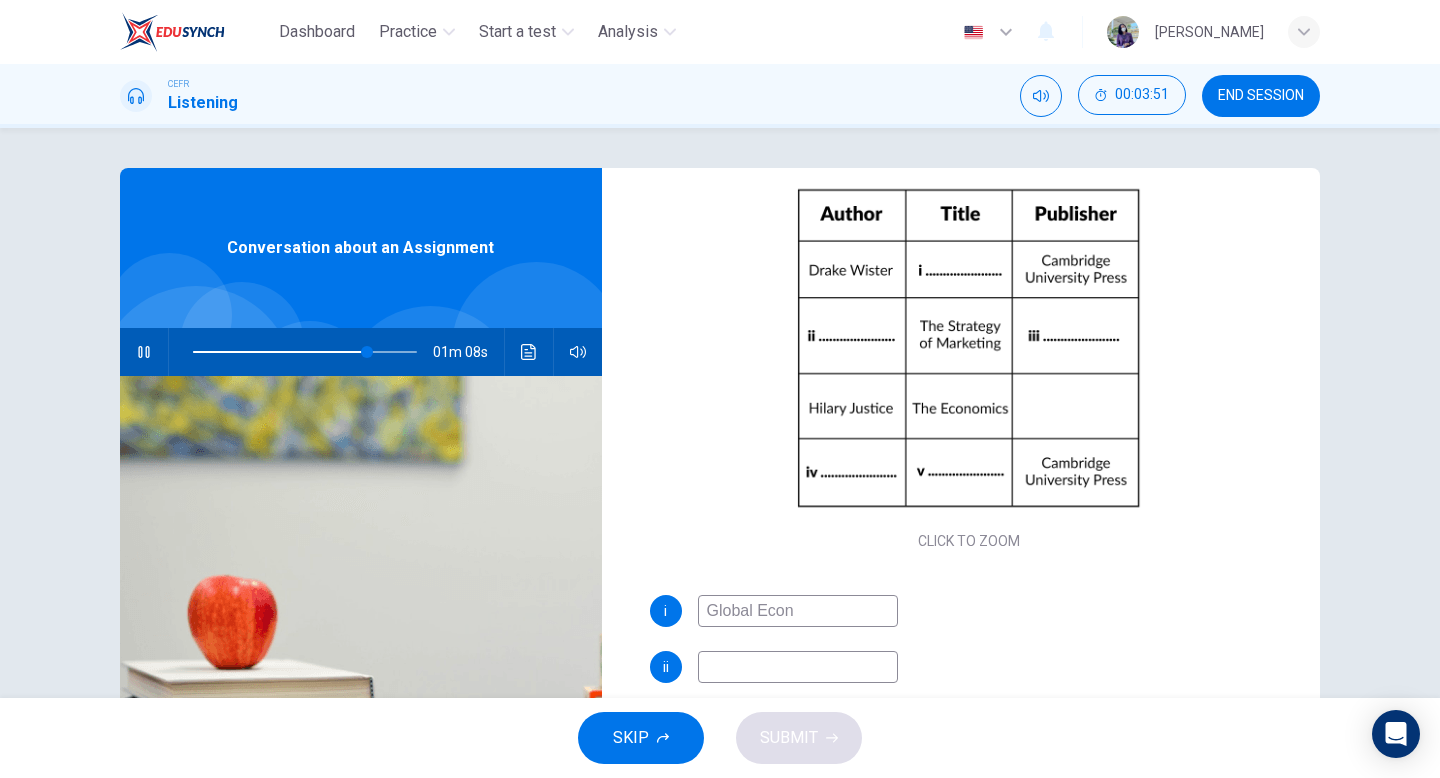 type on "78" 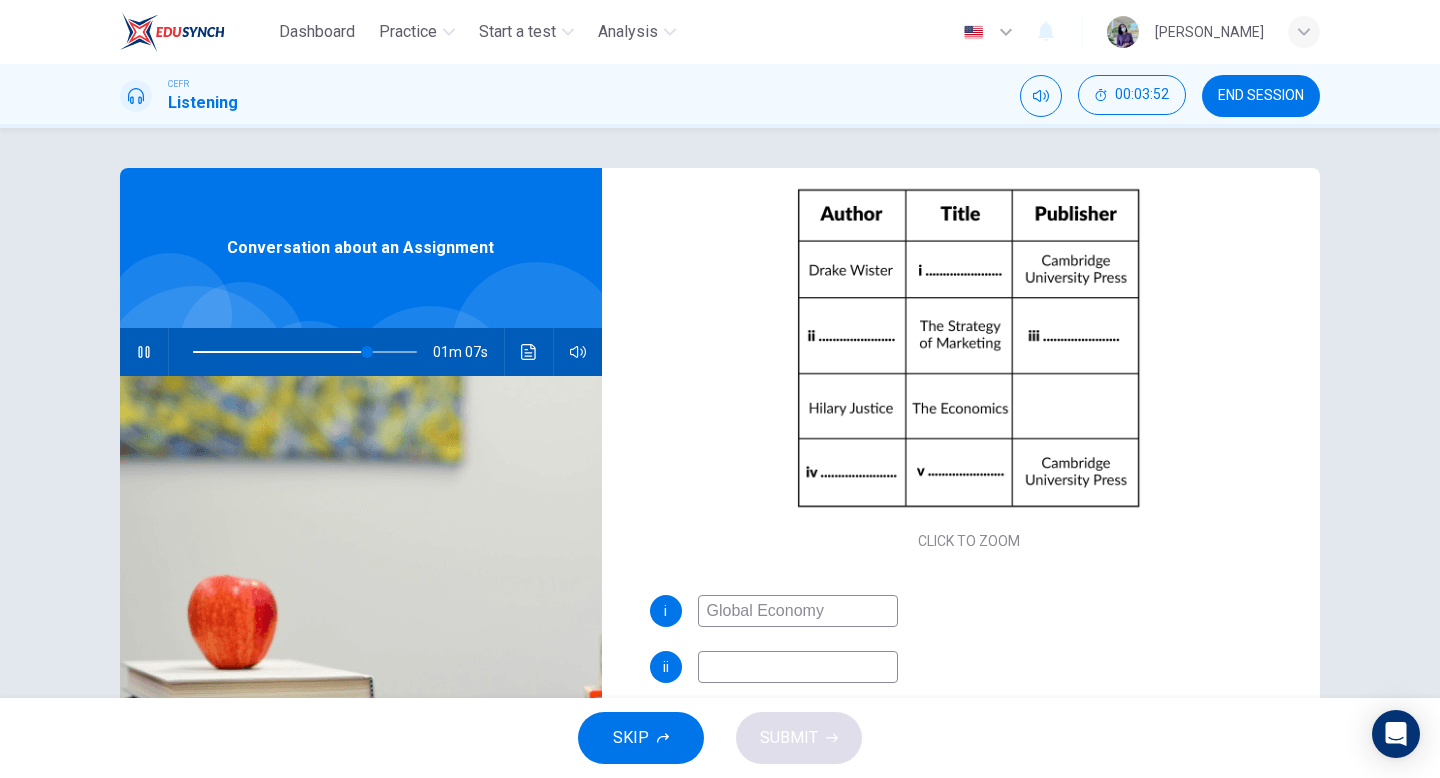 type on "Global Economy" 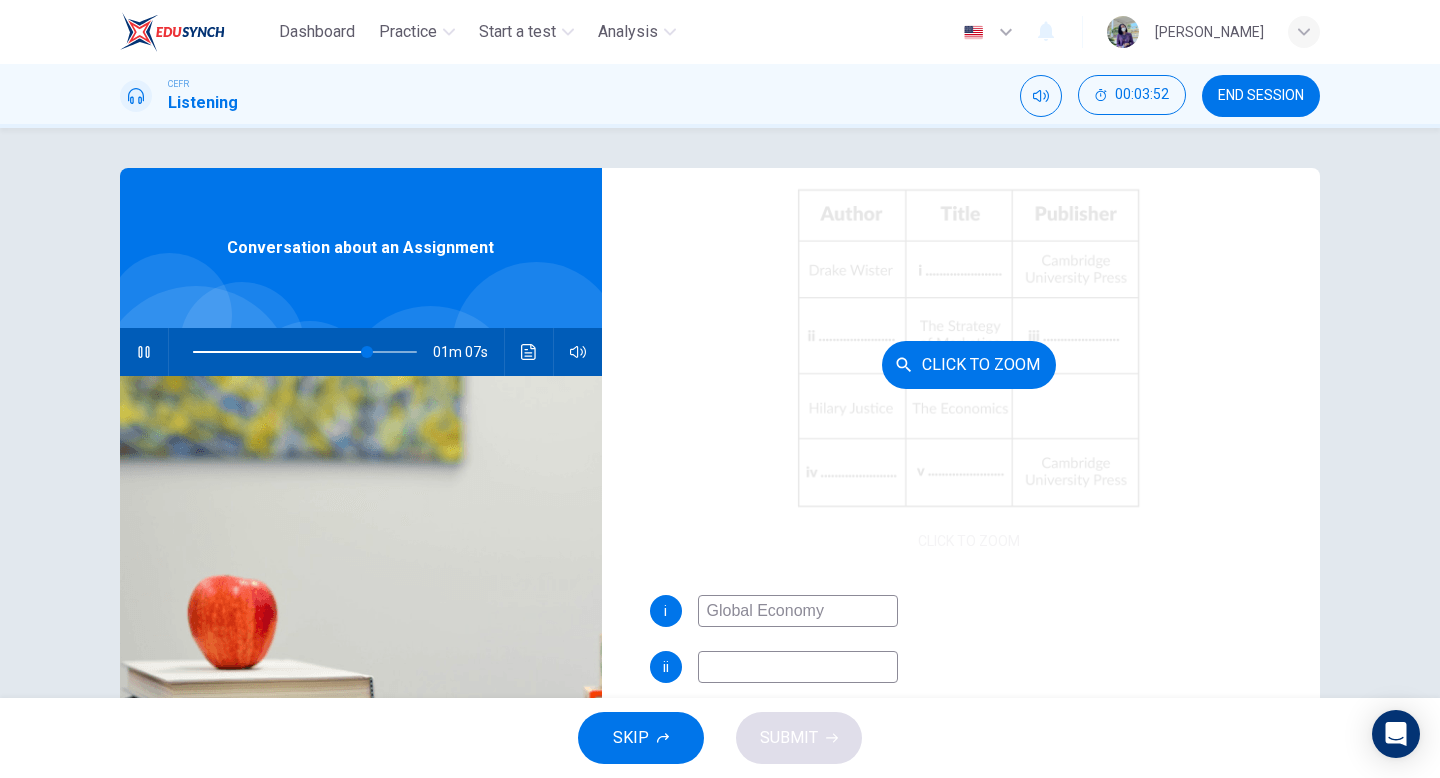 type on "78" 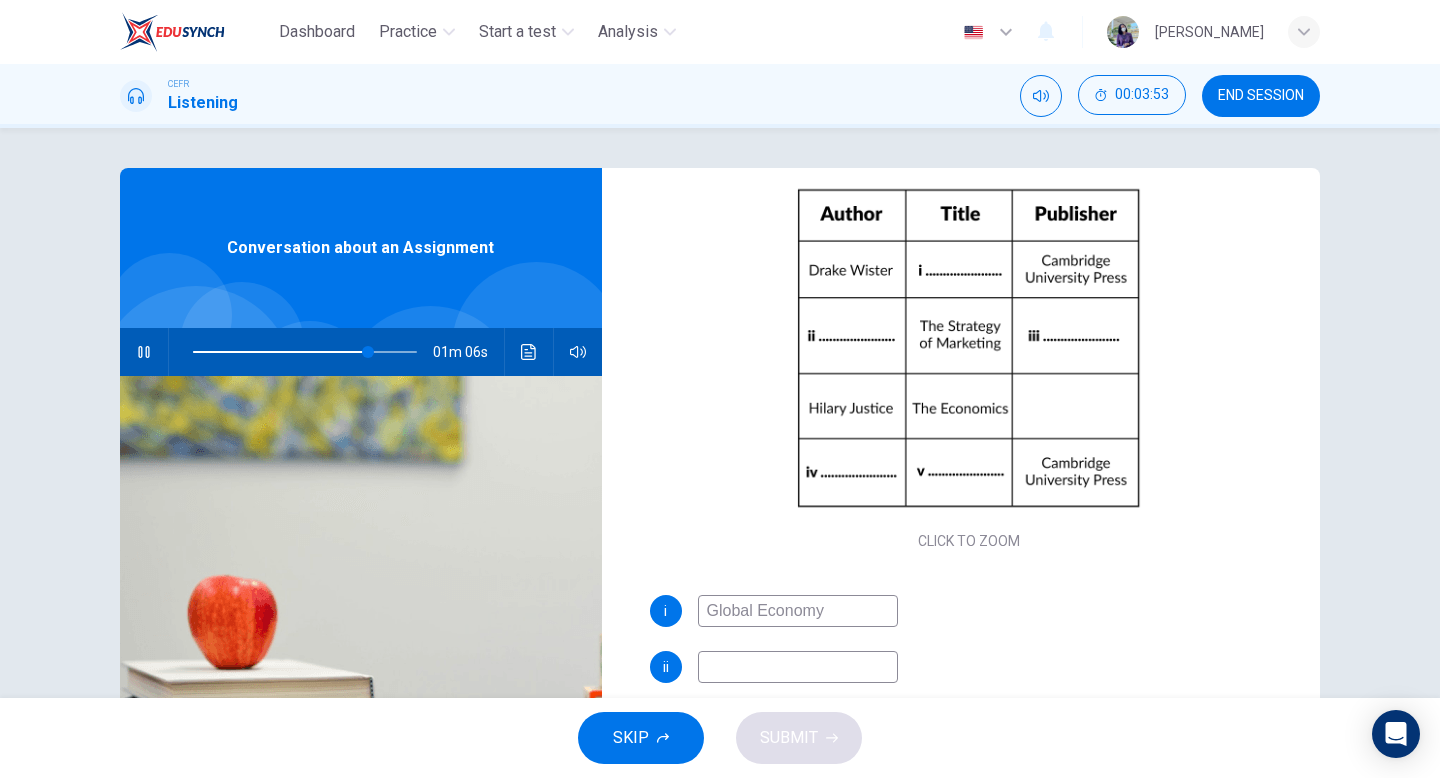 type on "Global Economy" 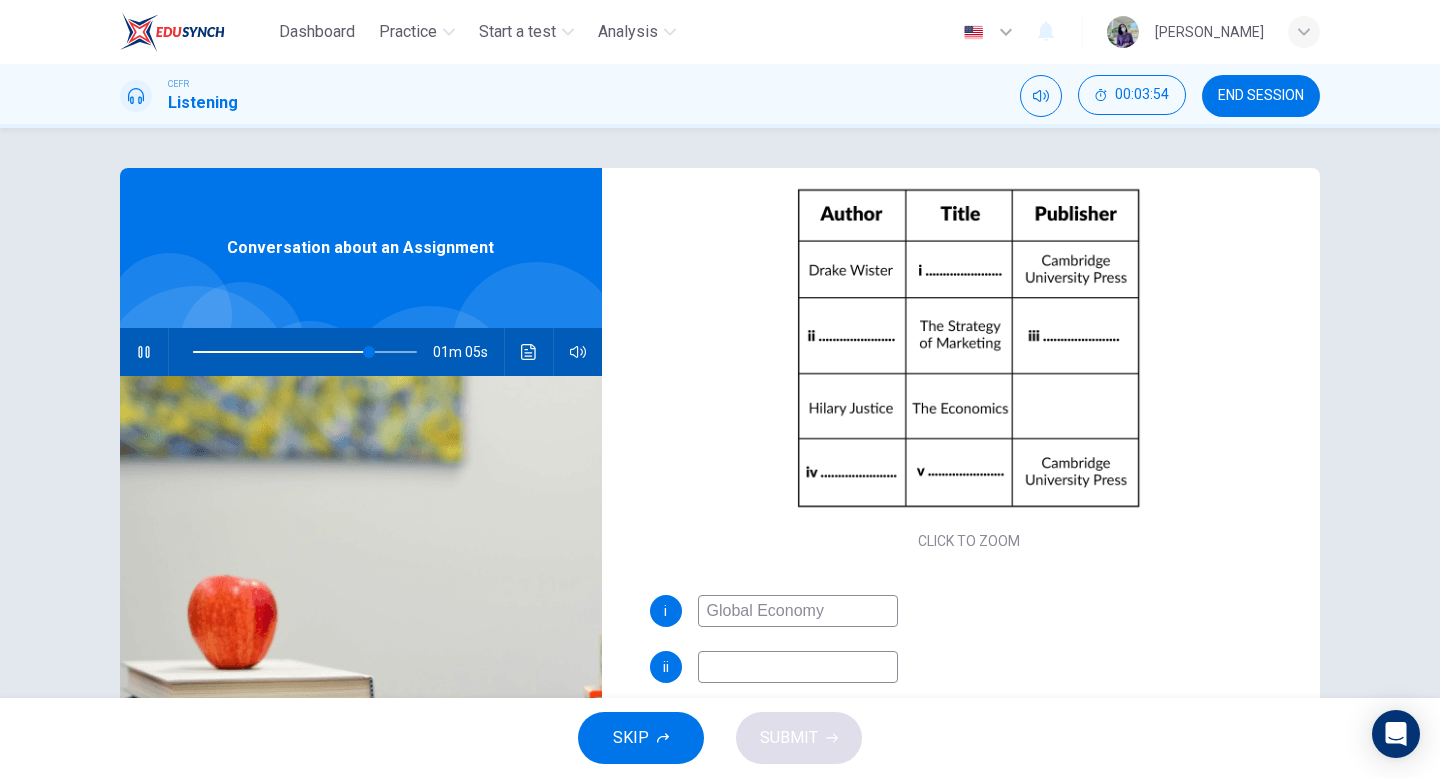 type on "Global Economy" 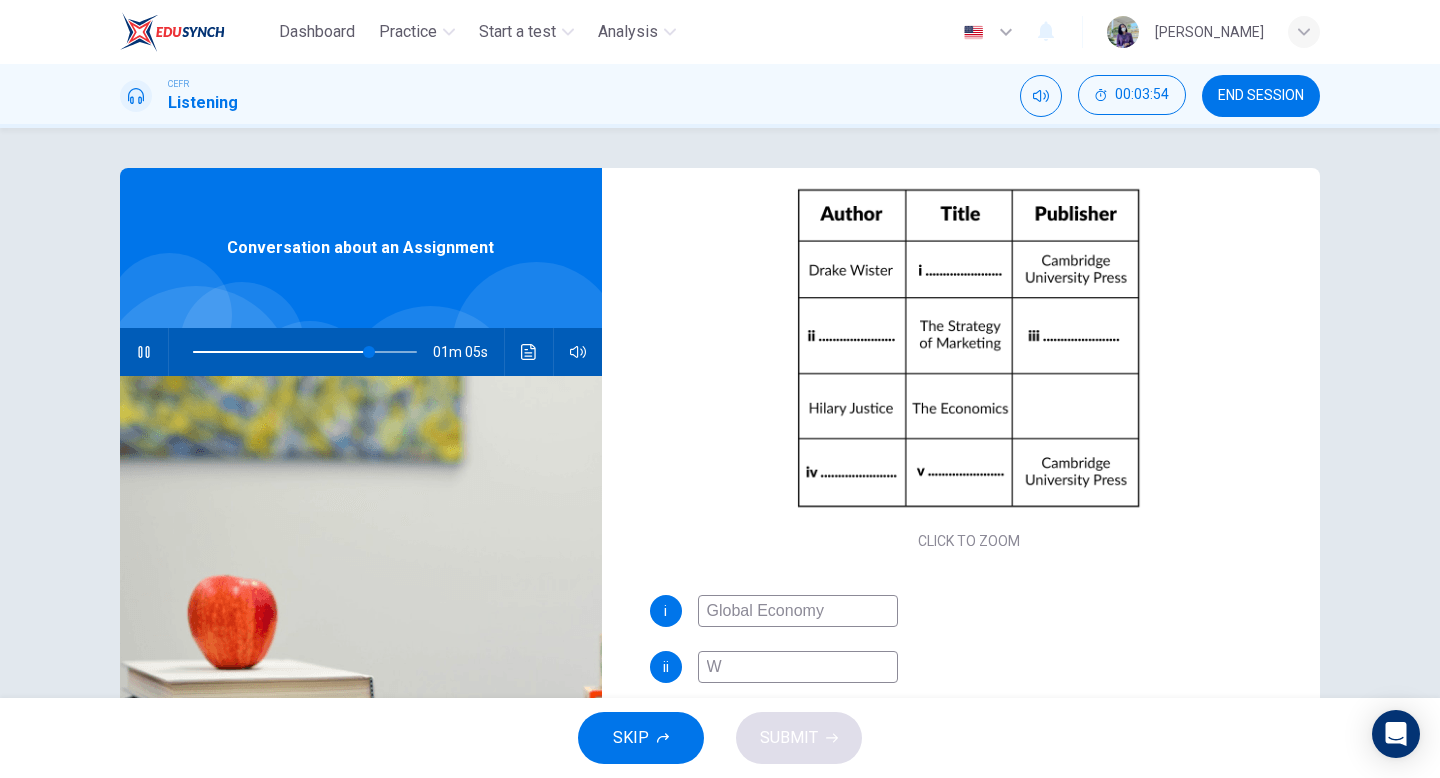 type 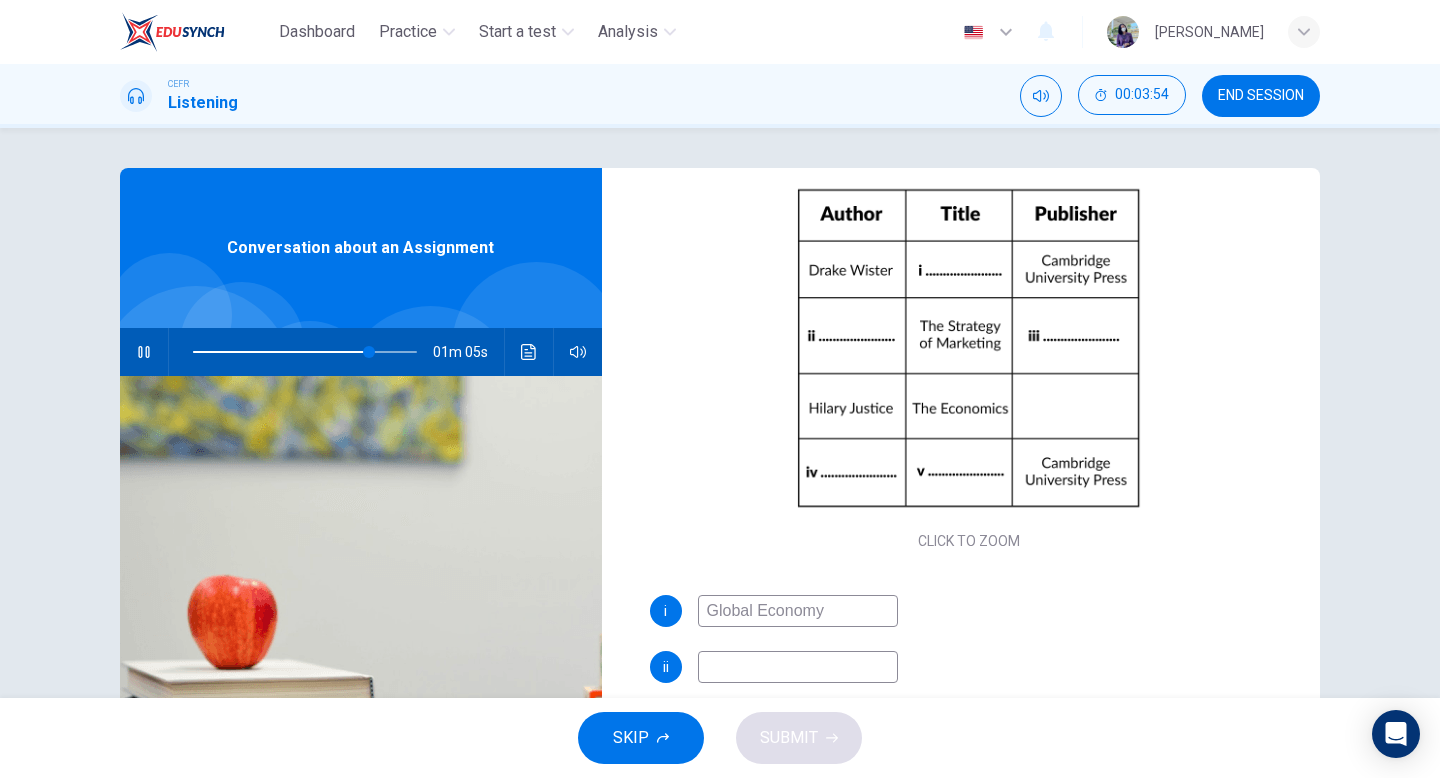 type on "79" 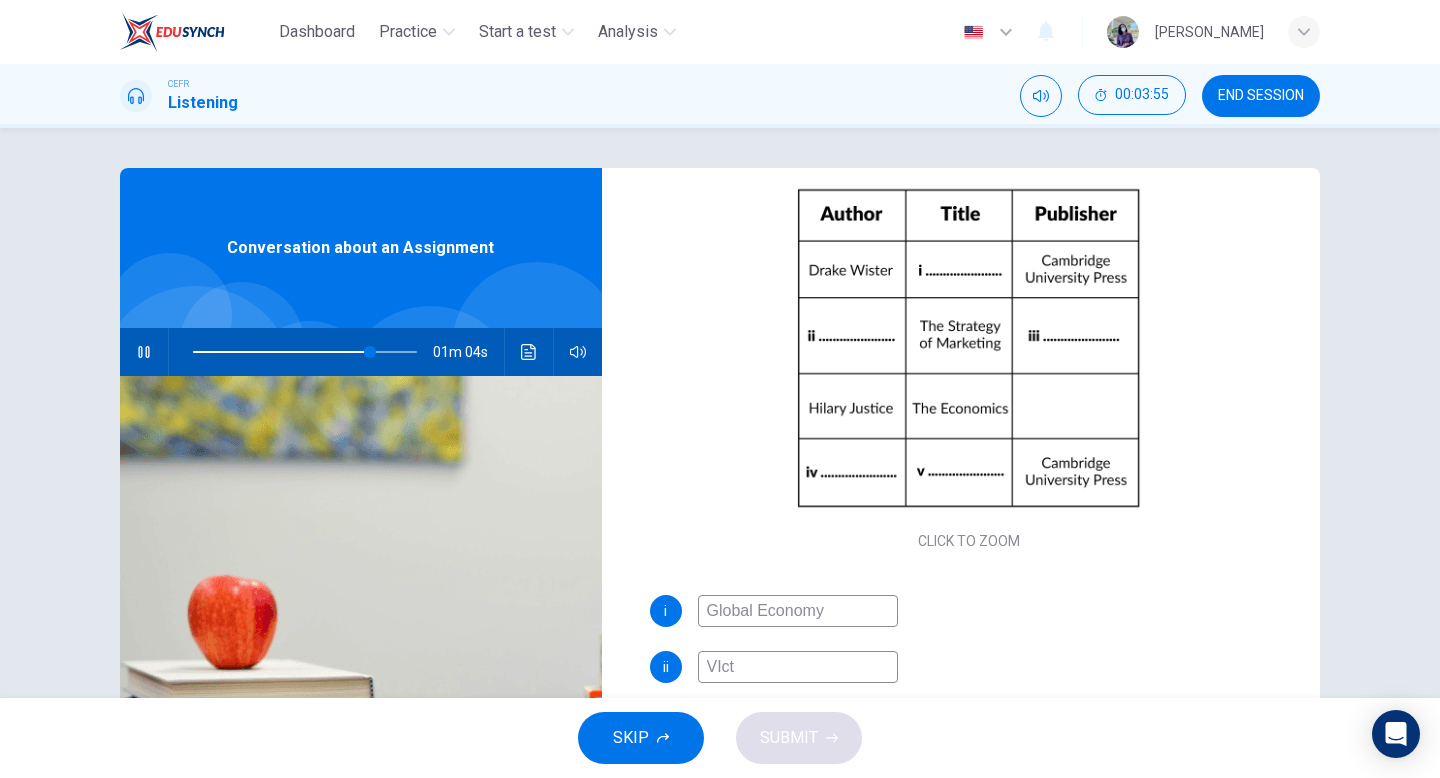 type on "VIc" 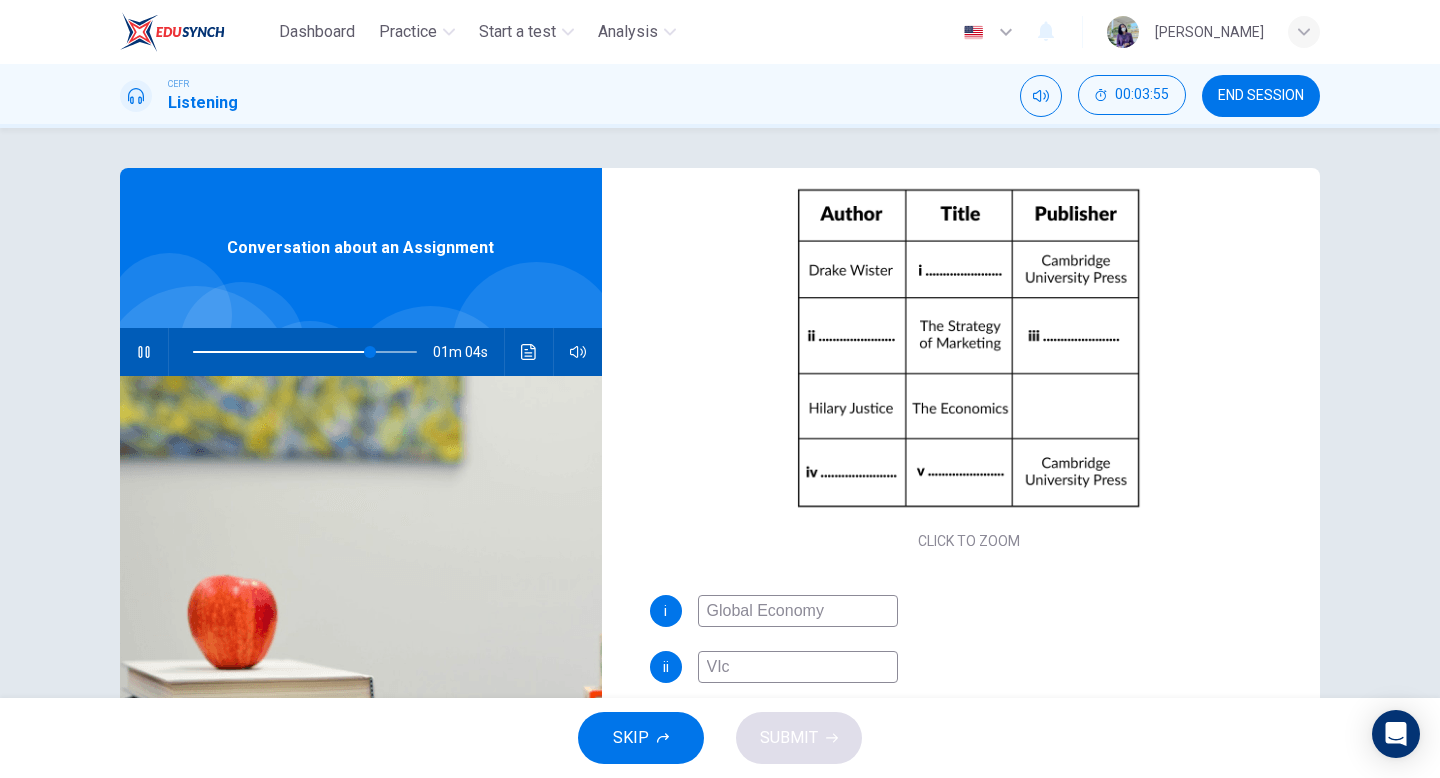 type on "79" 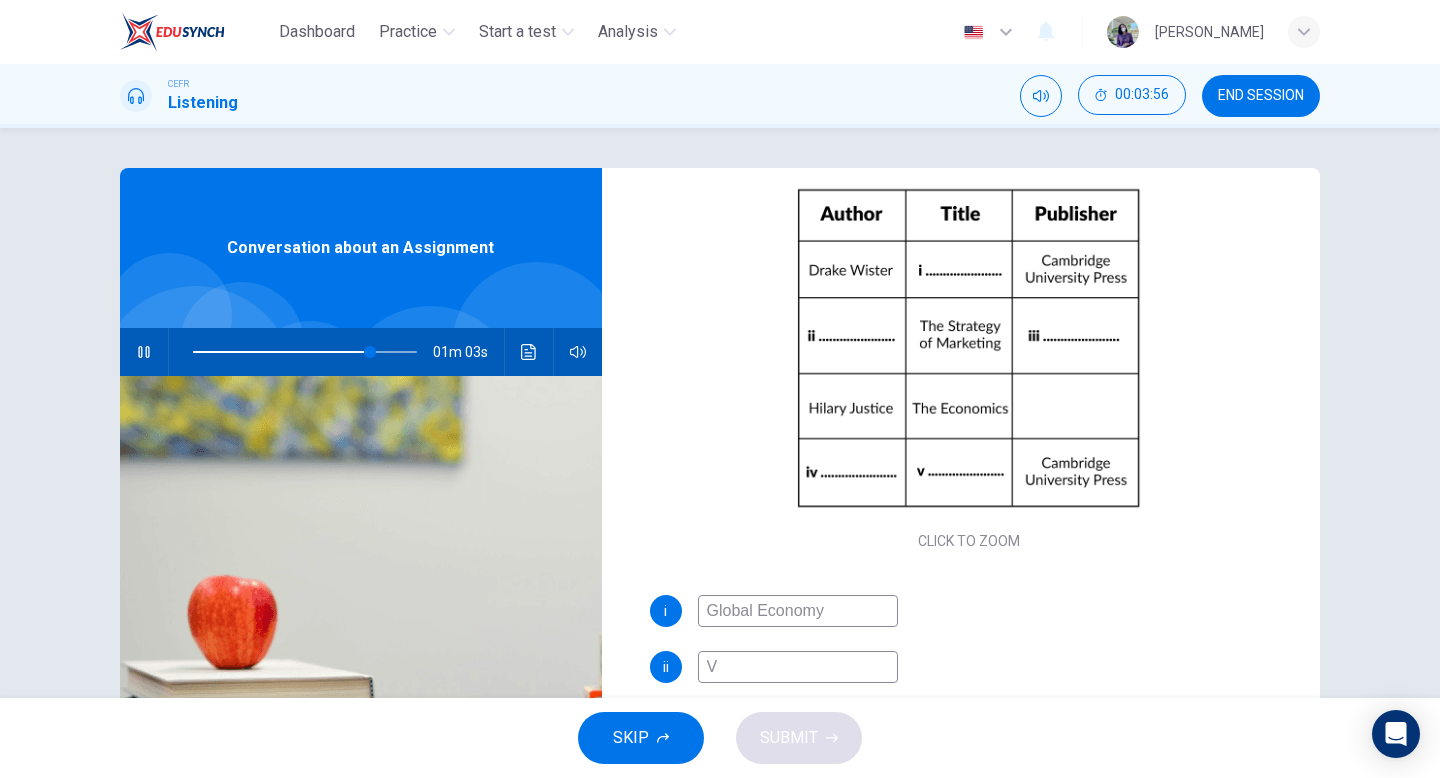 type on "Vi" 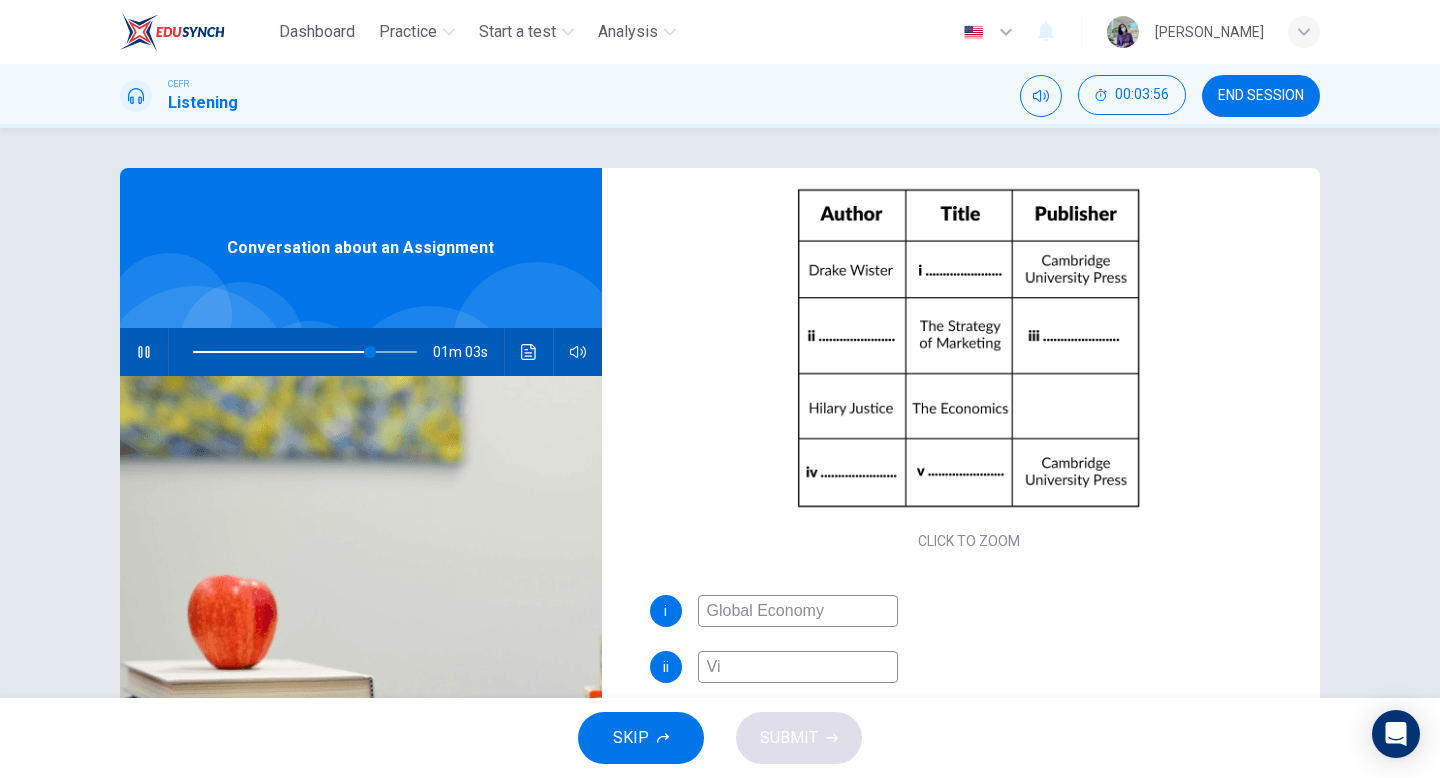 type on "80" 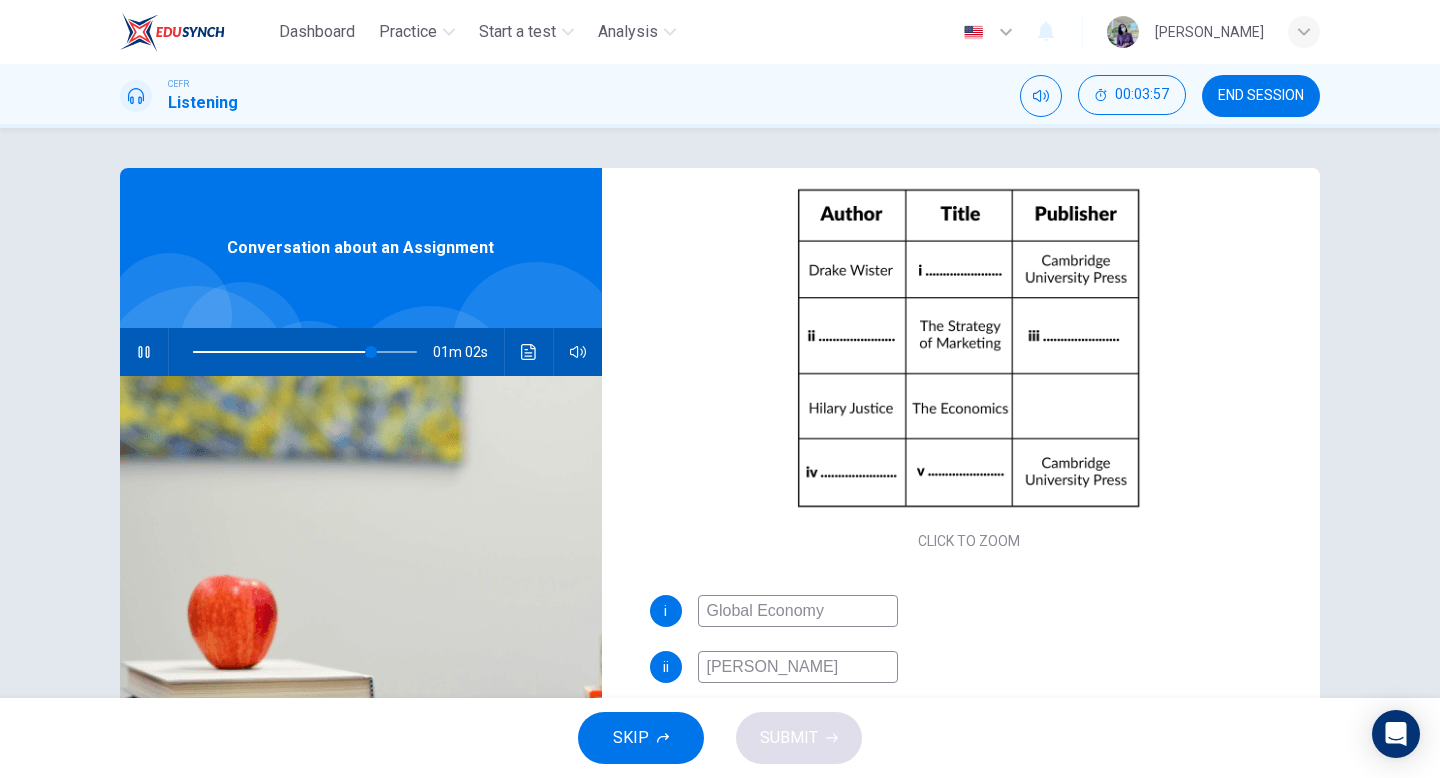type on "Victori" 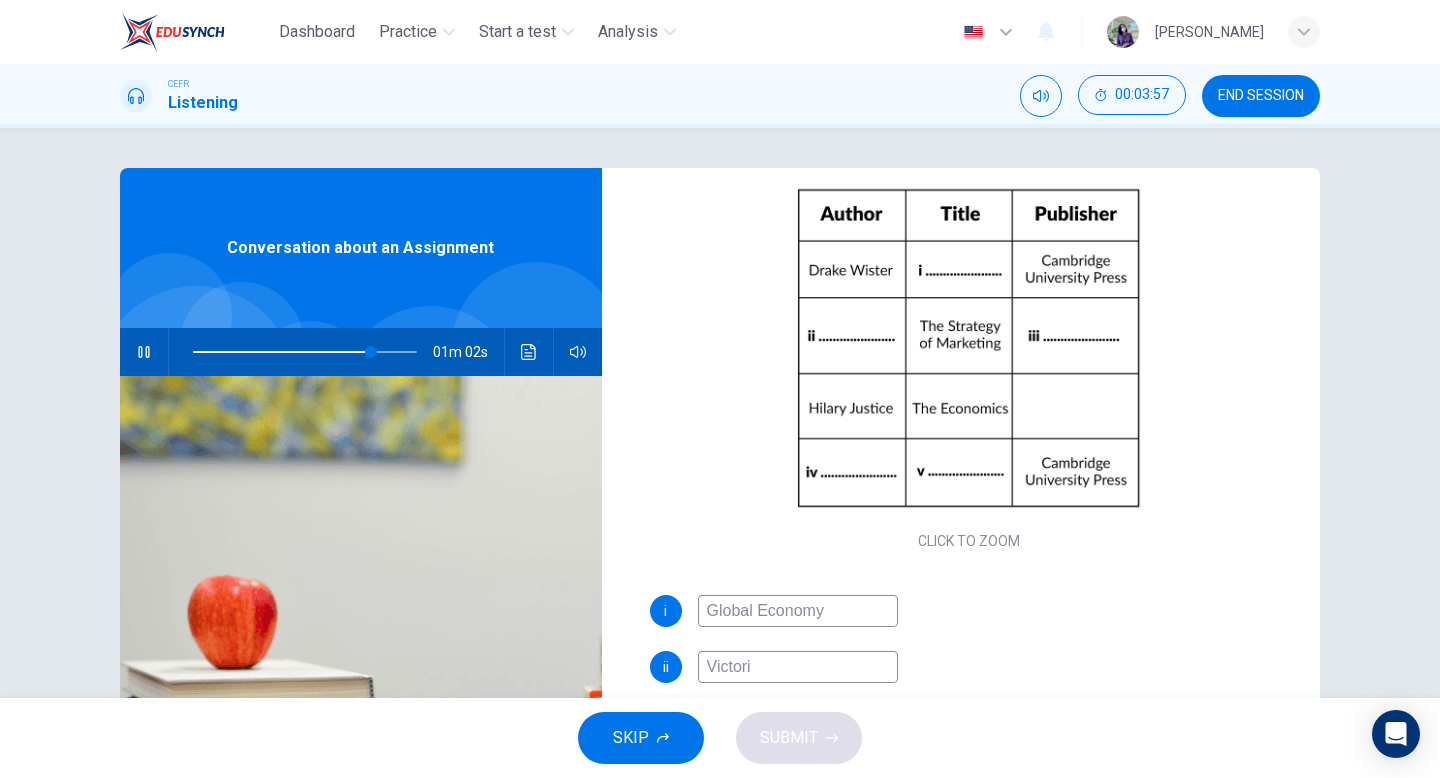 type on "80" 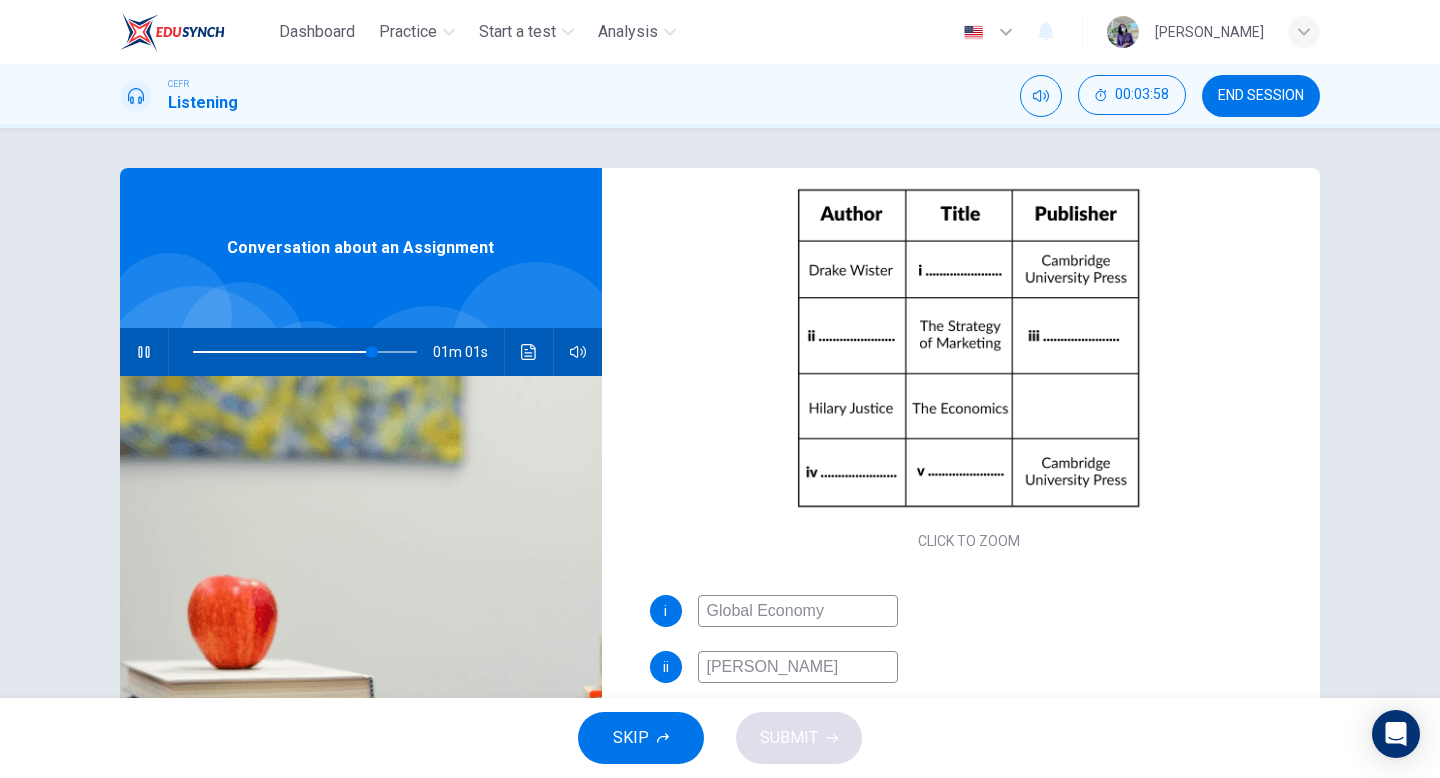 type on "[PERSON_NAME]" 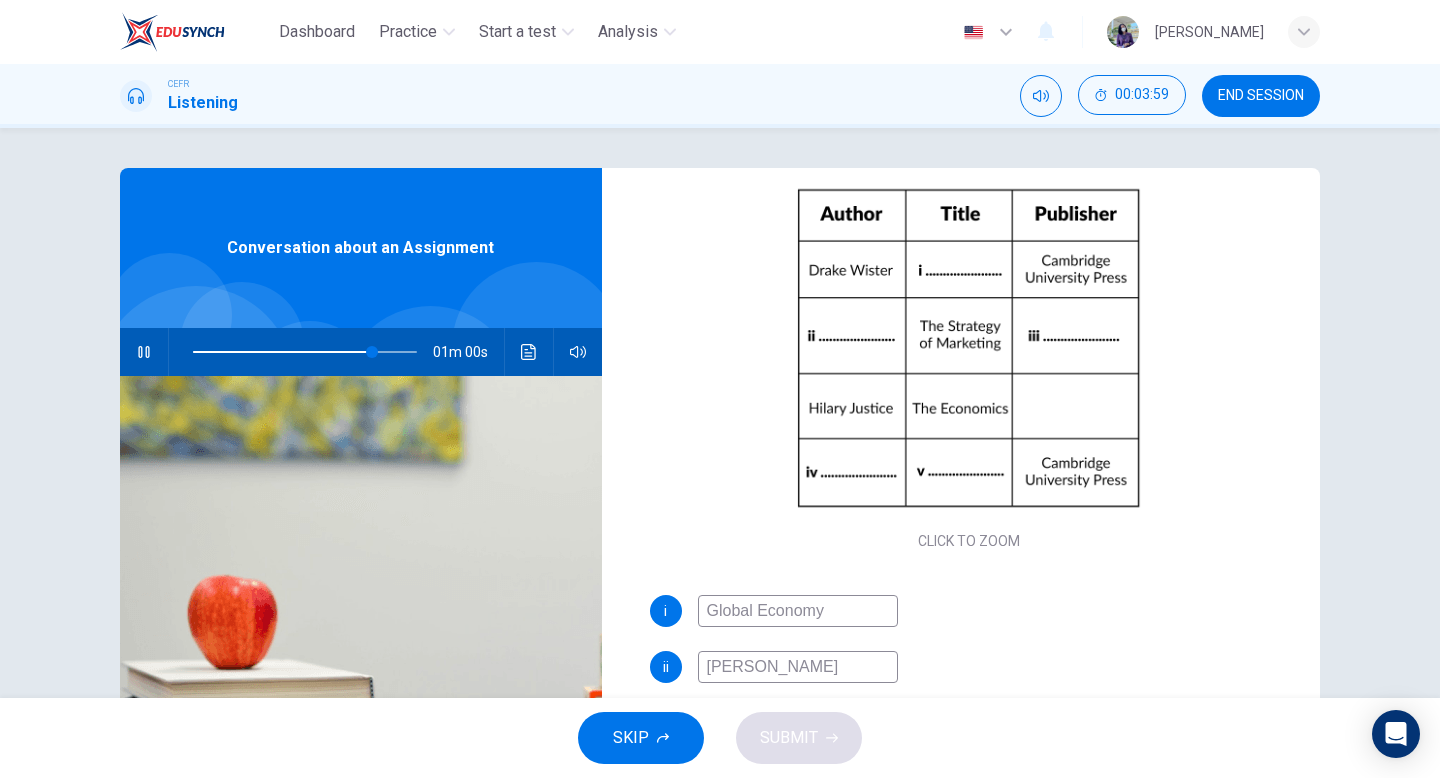 type on "Victoria SM" 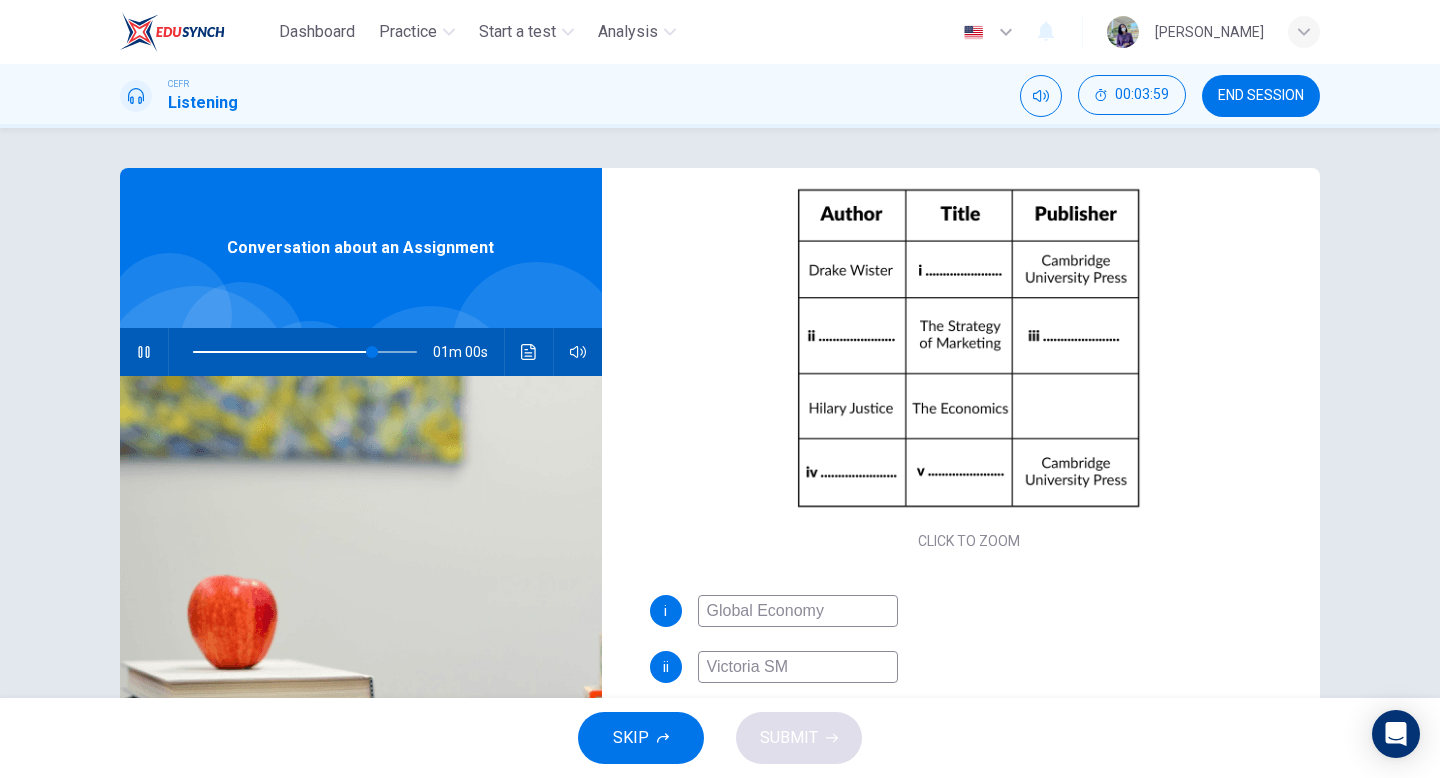 type on "81" 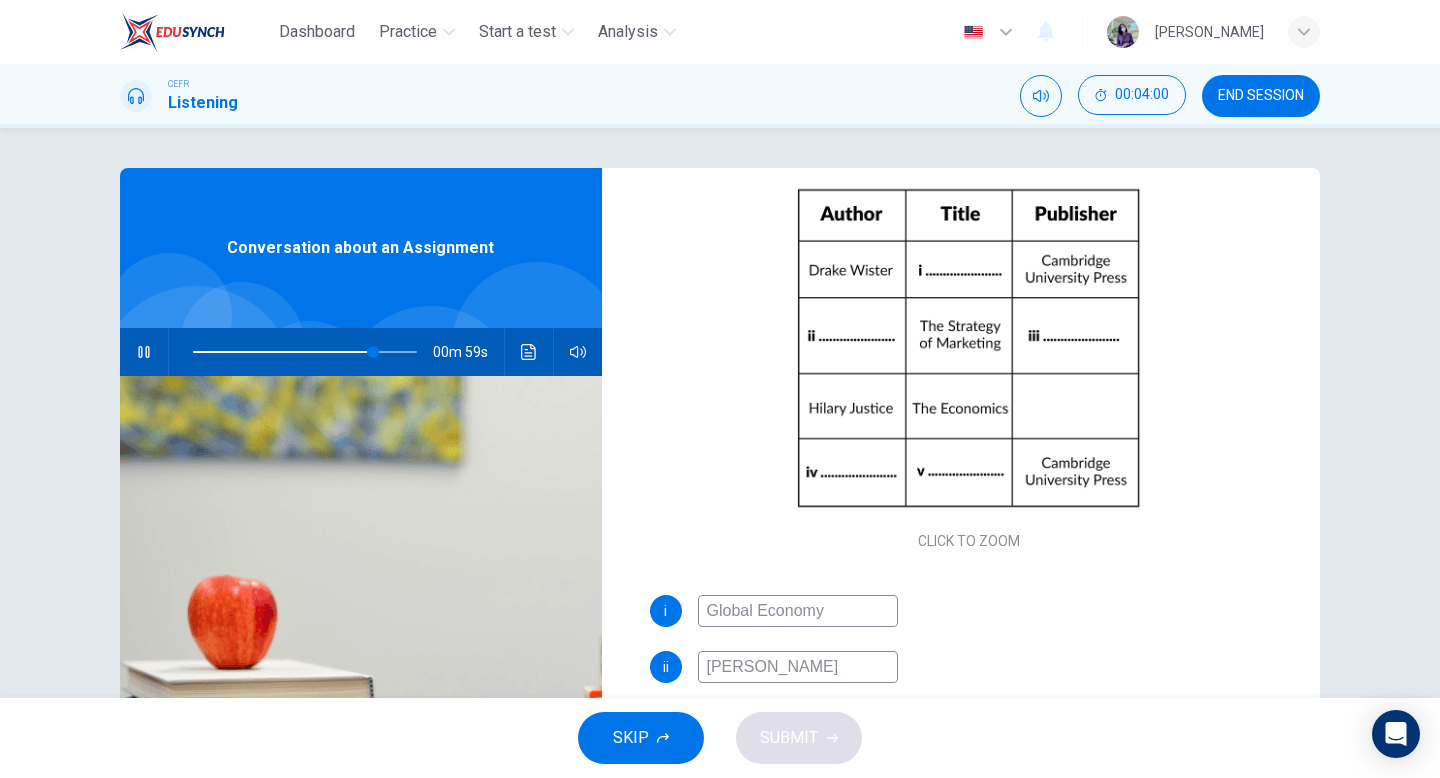 type on "[PERSON_NAME]" 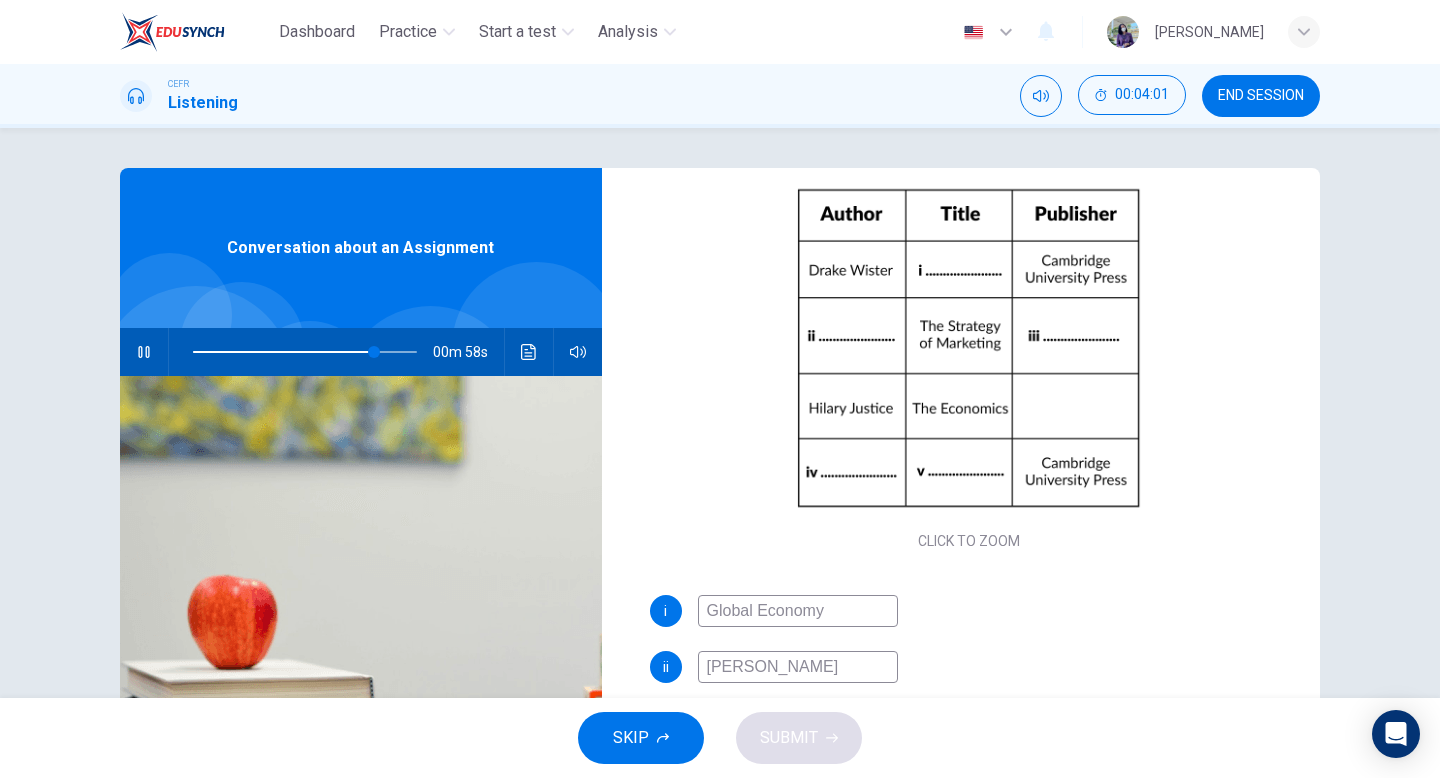 type on "81" 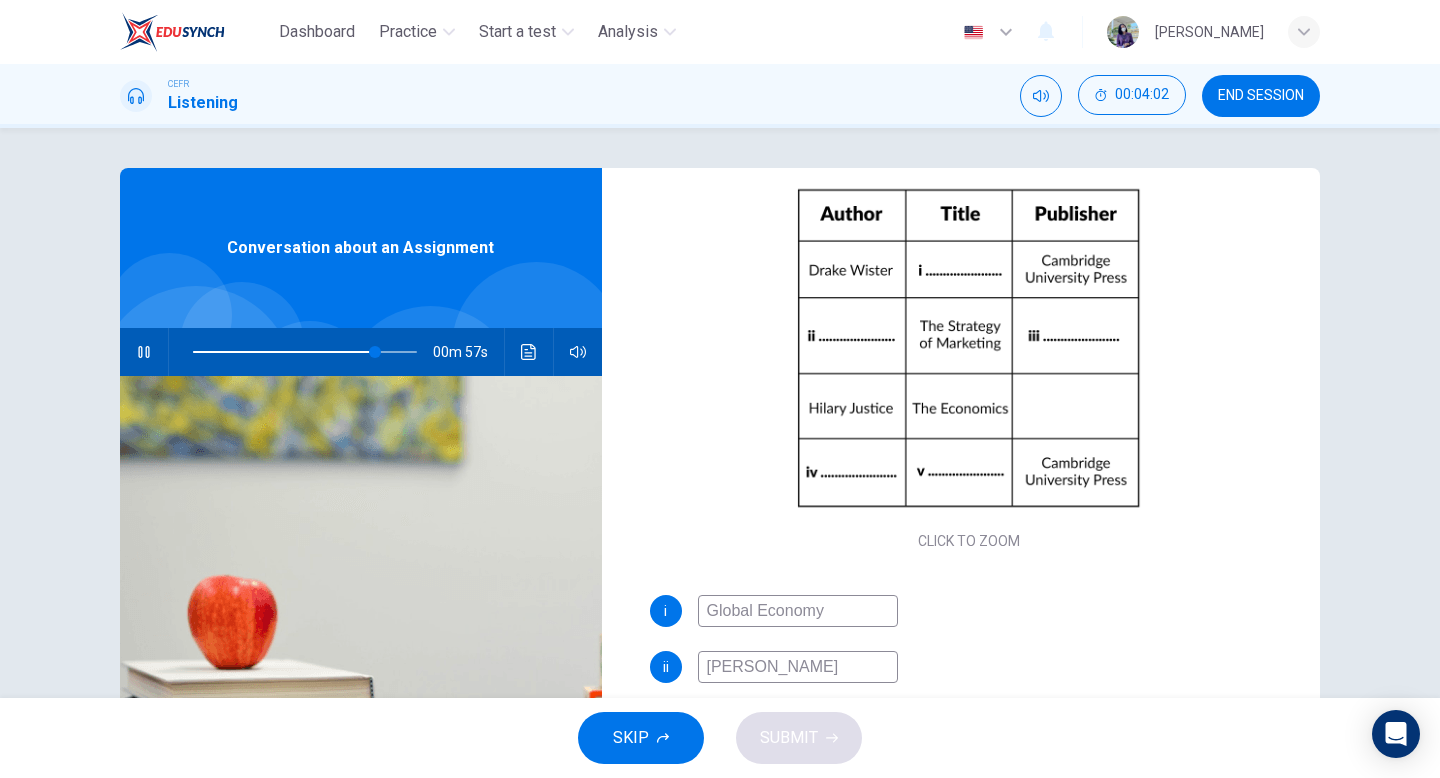 scroll, scrollTop: 230, scrollLeft: 0, axis: vertical 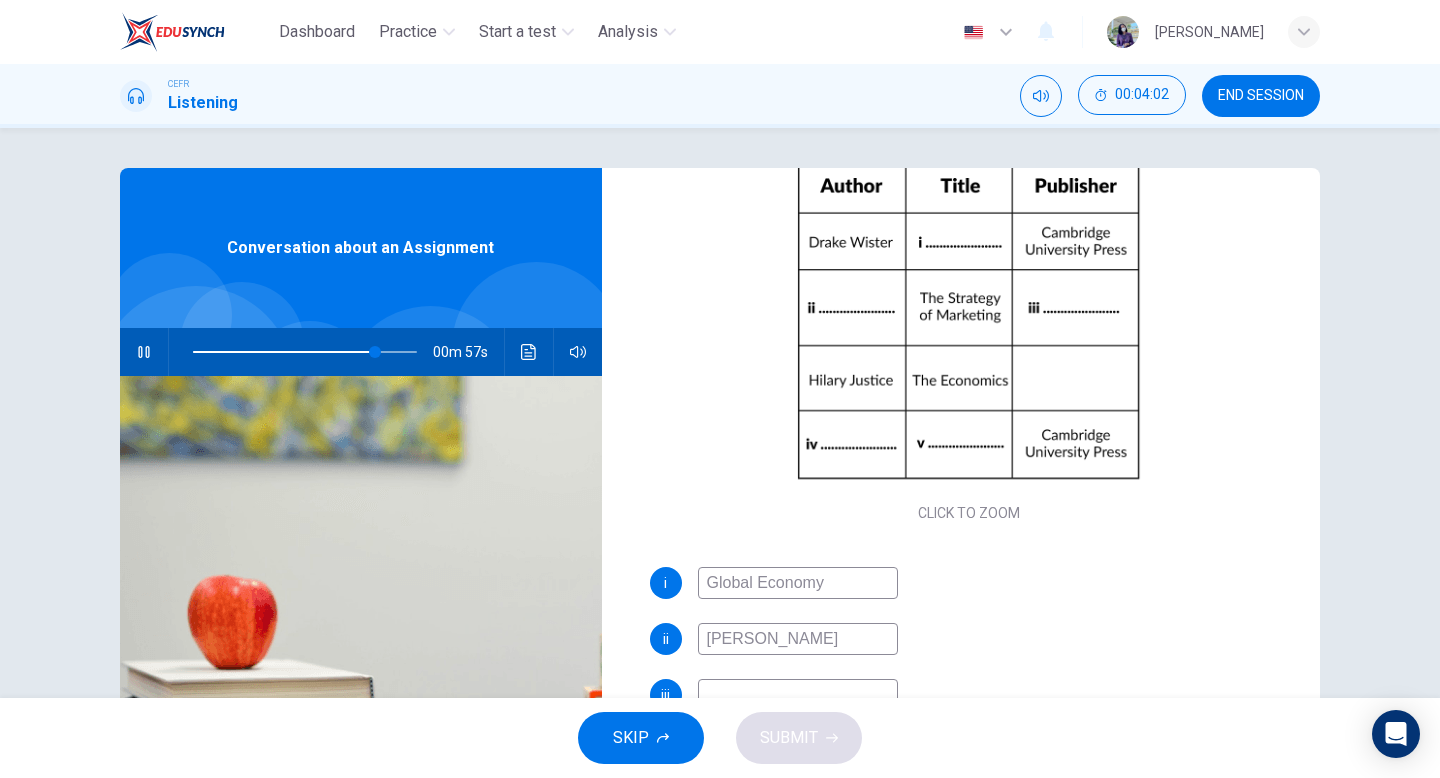 type on "[PERSON_NAME]" 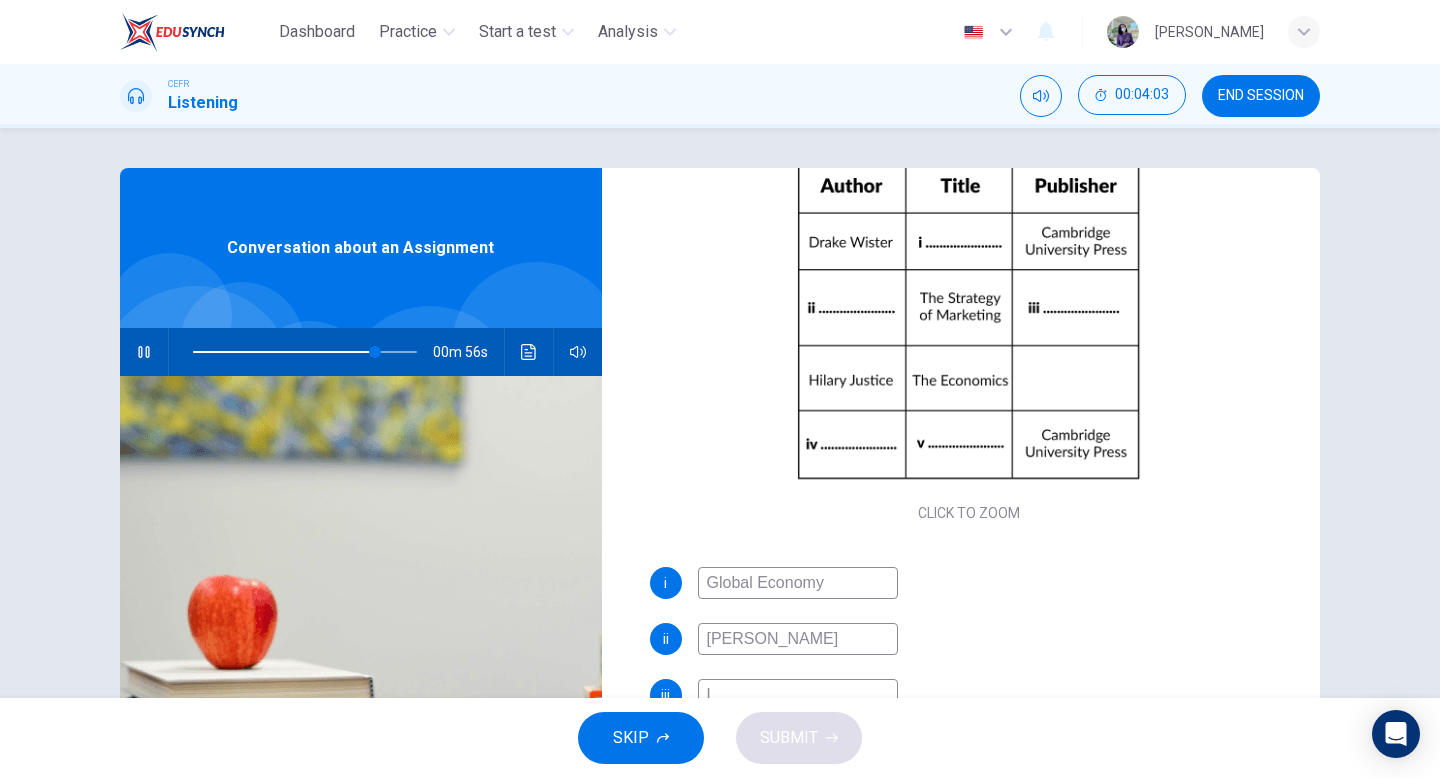 scroll, scrollTop: 6, scrollLeft: 0, axis: vertical 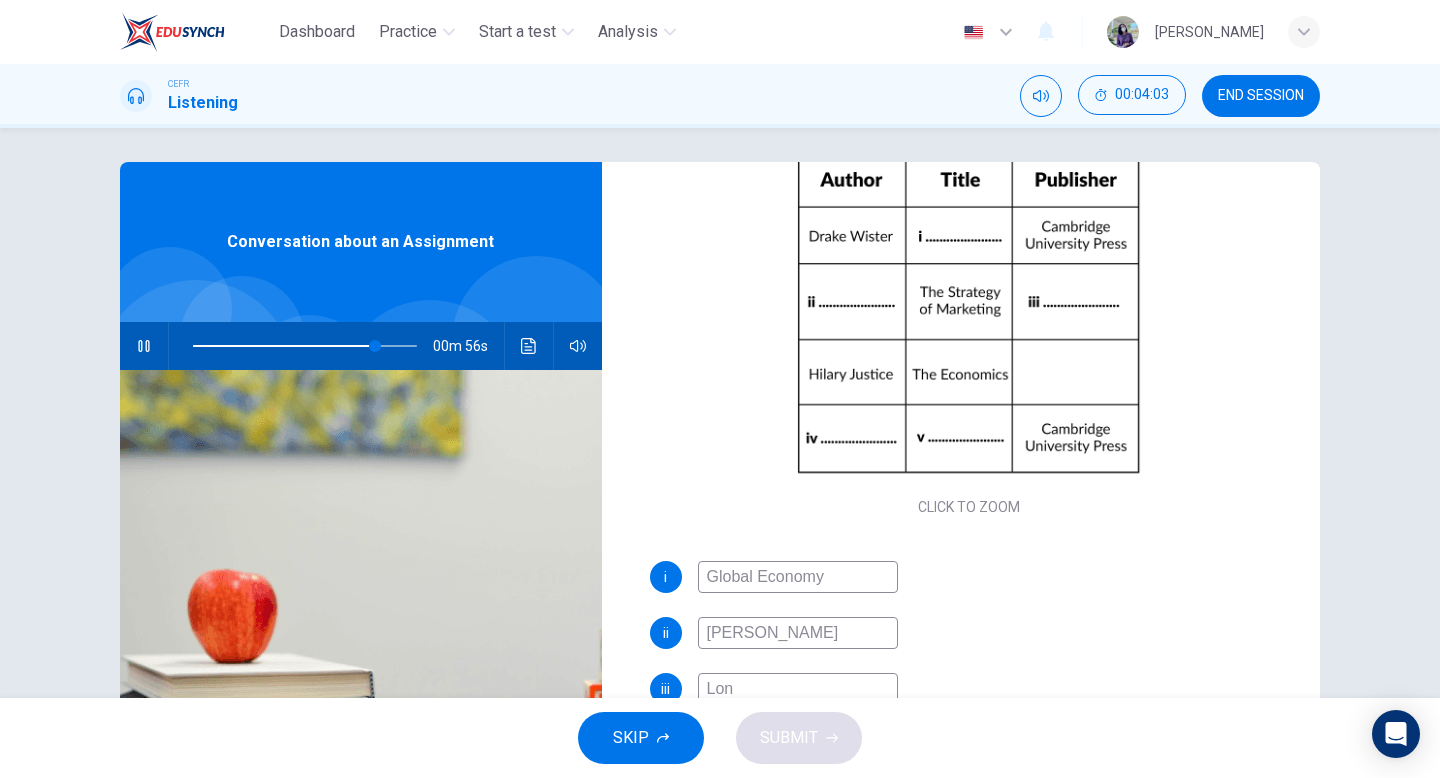 type on "Lond" 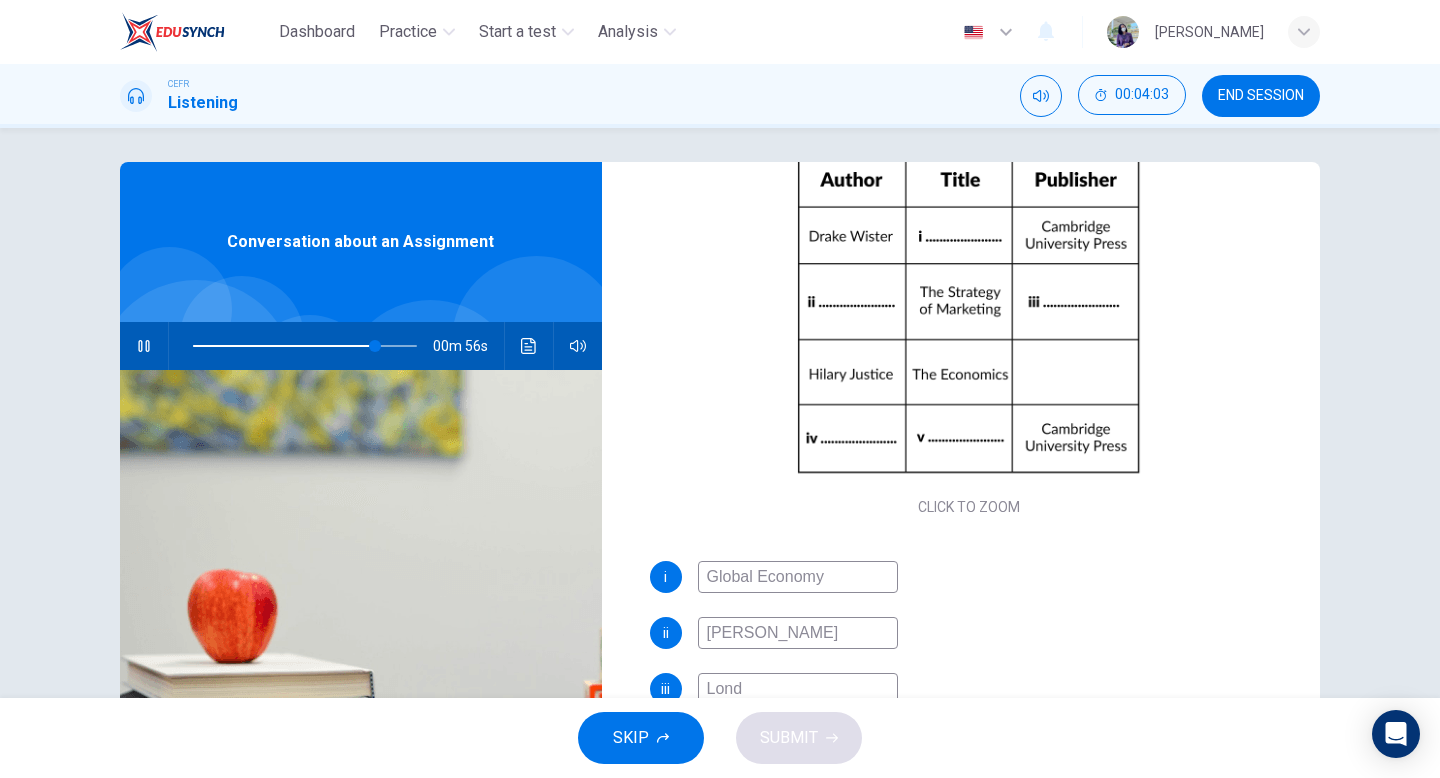 type on "82" 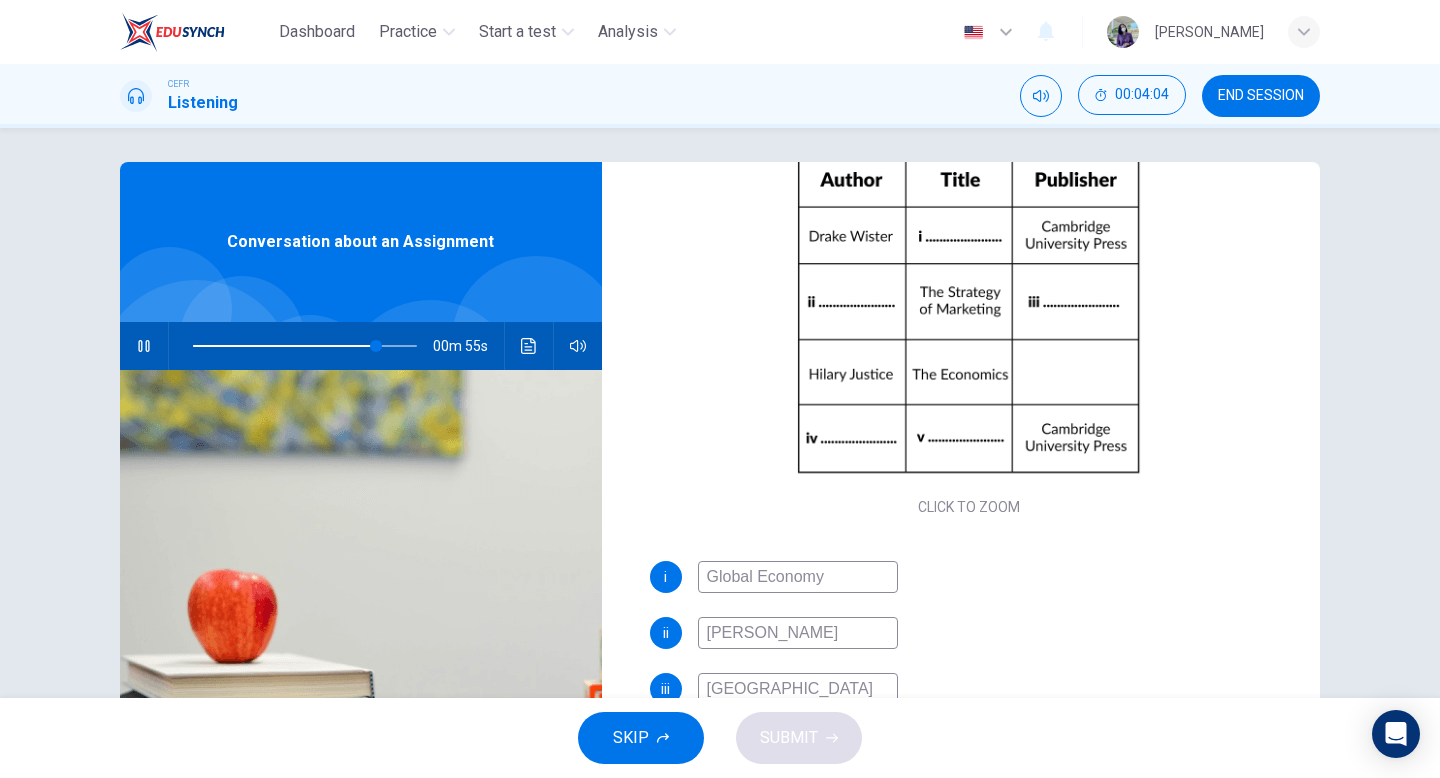 type on "London P" 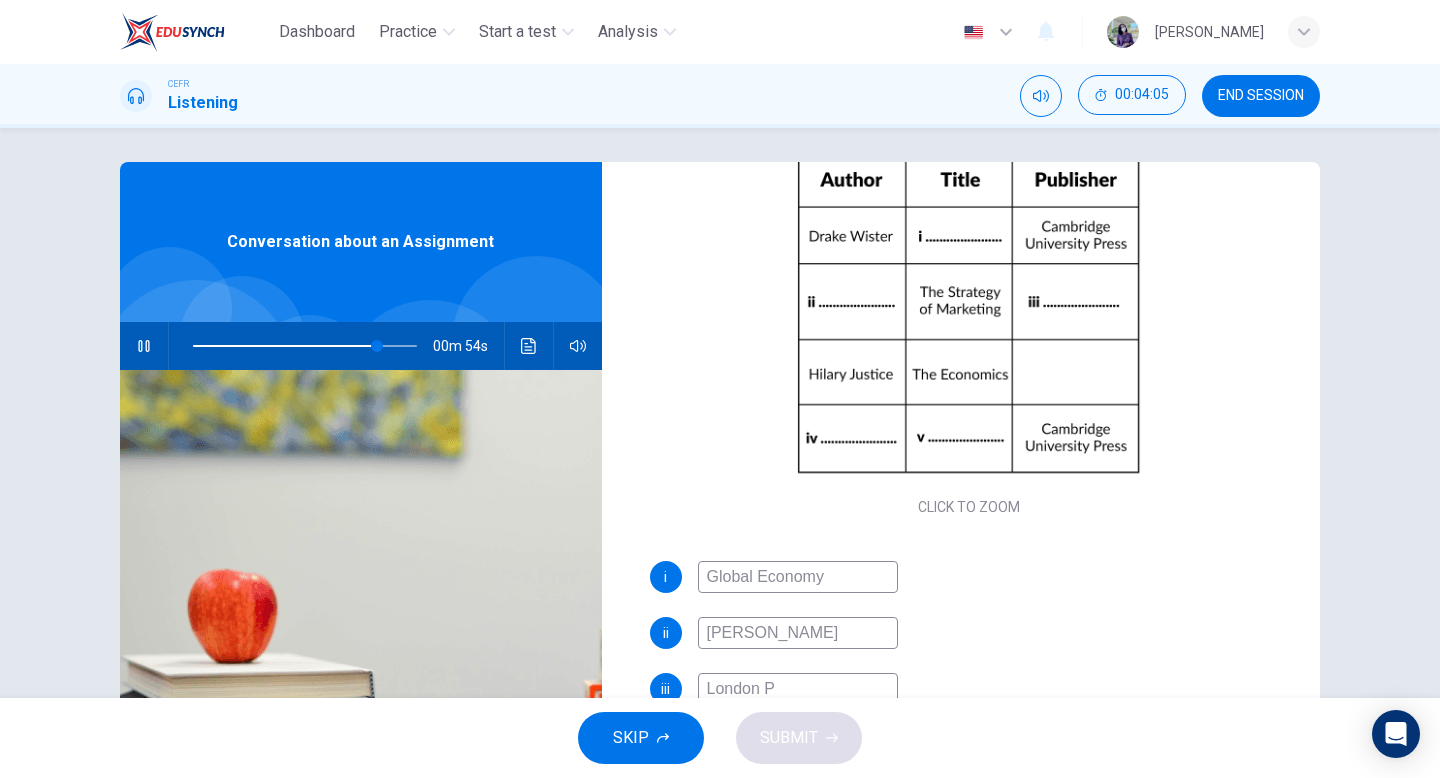 type on "83" 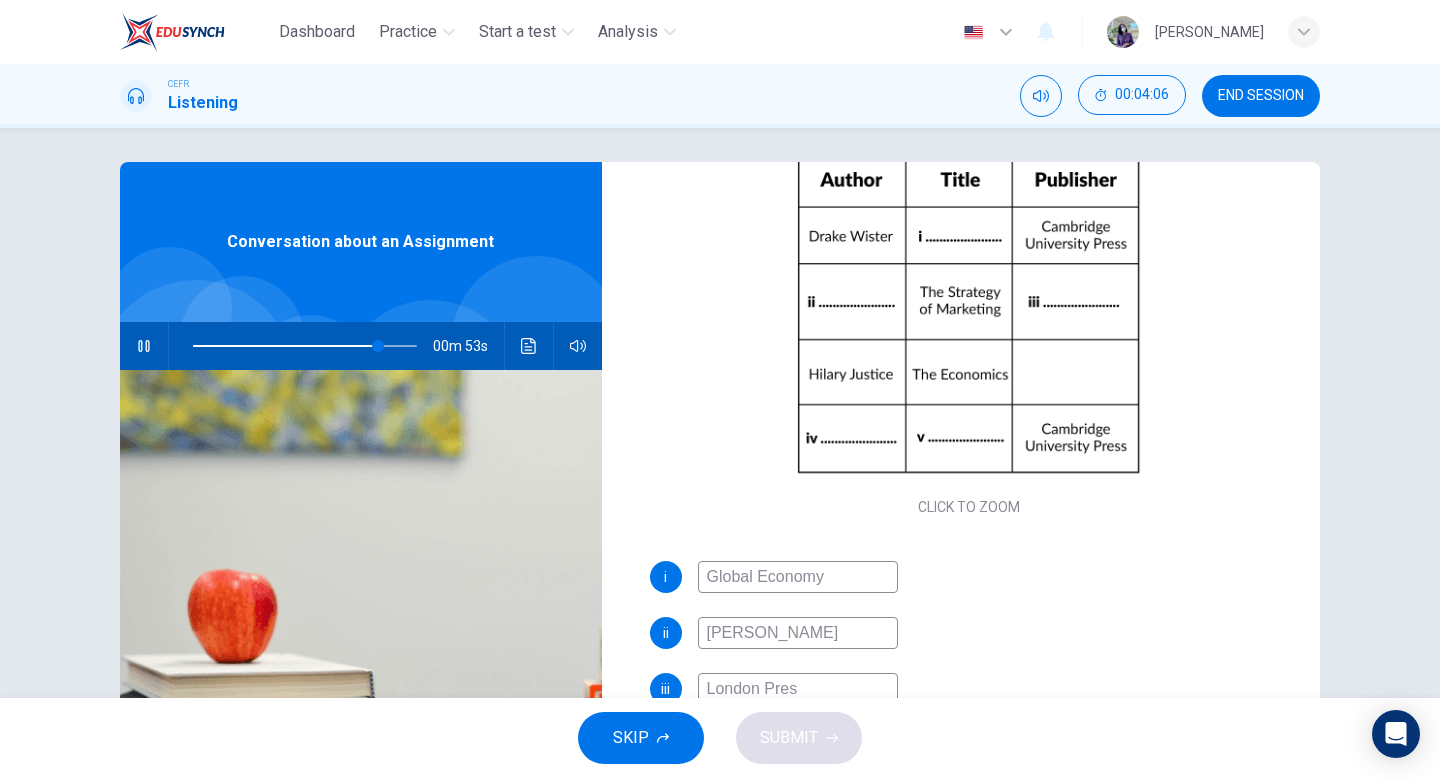 type on "London Press" 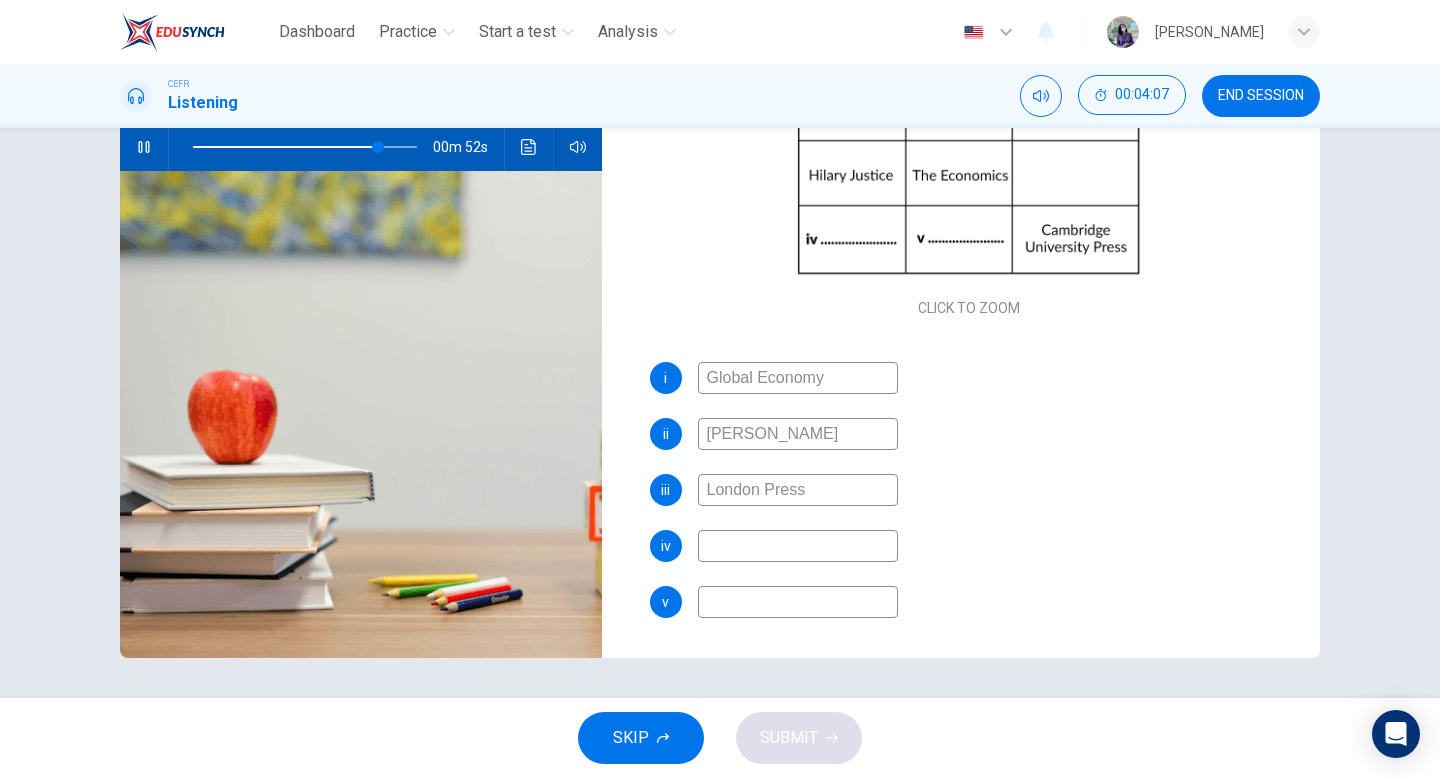 scroll, scrollTop: 203, scrollLeft: 0, axis: vertical 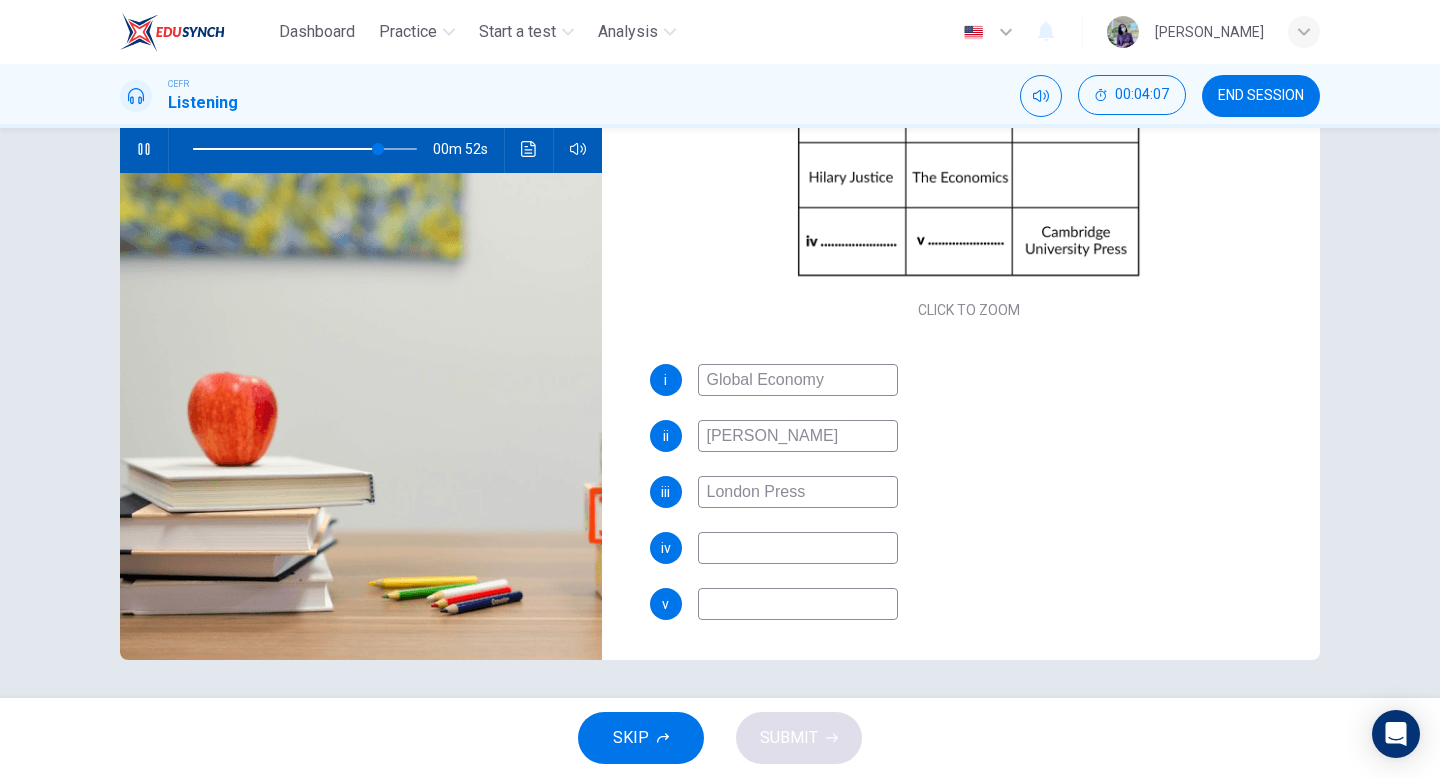 type on "83" 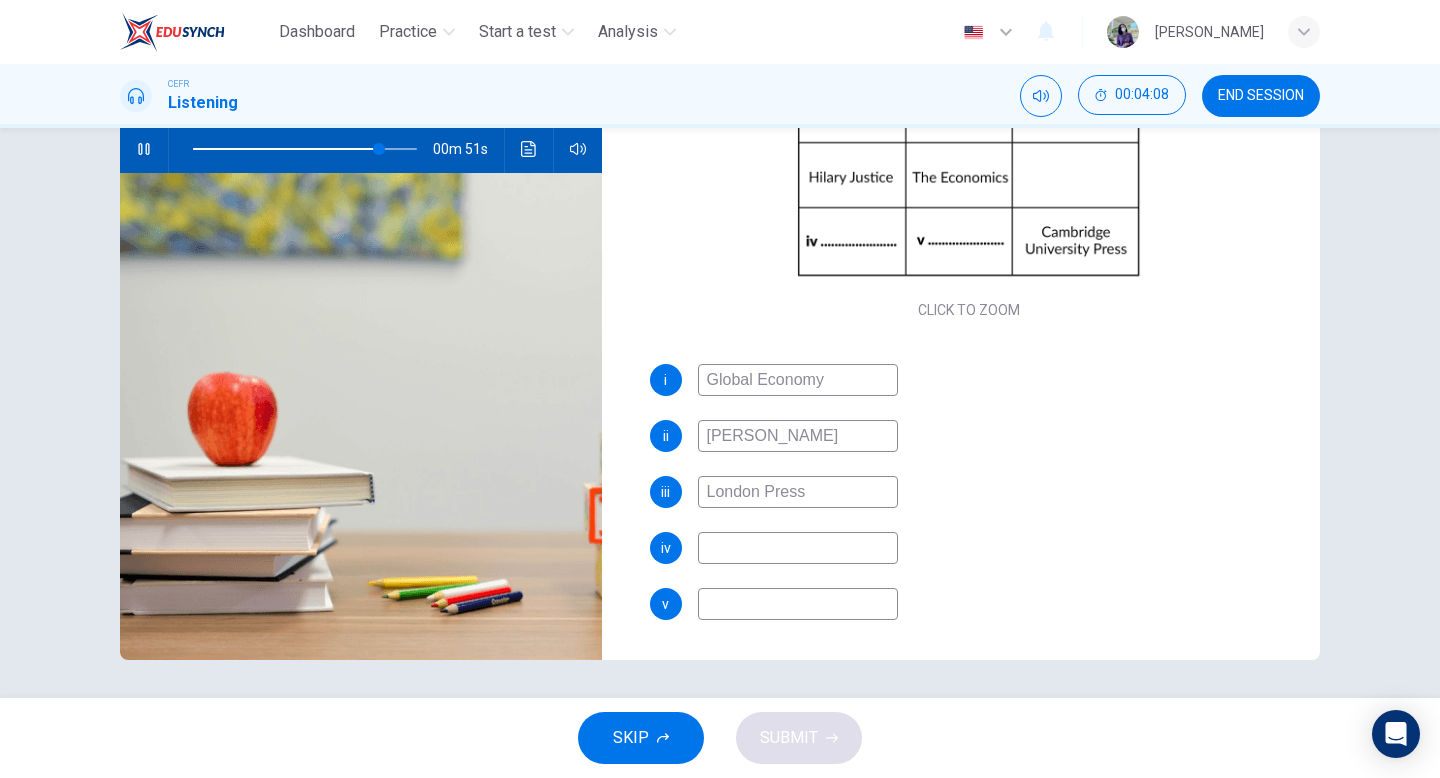 type on "London Press" 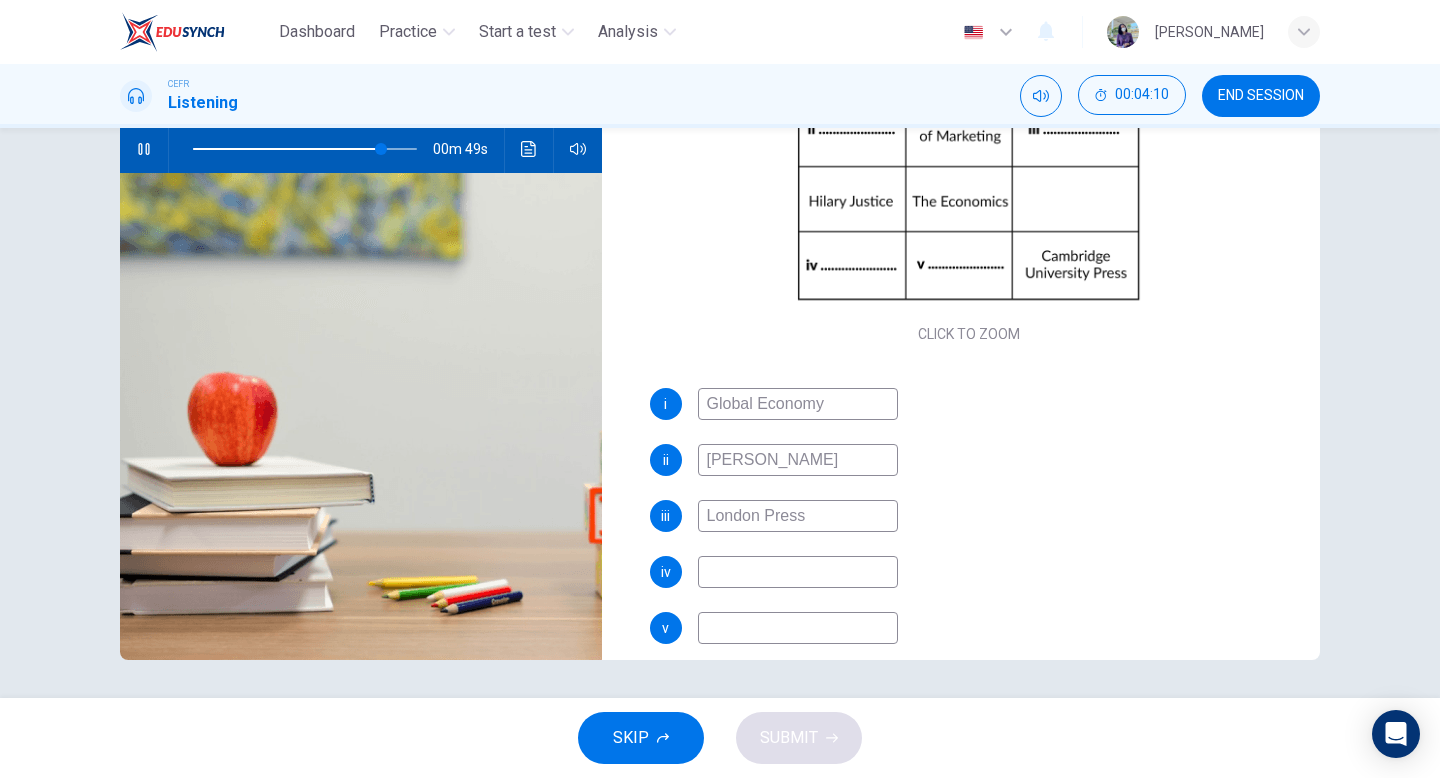 scroll, scrollTop: 223, scrollLeft: 0, axis: vertical 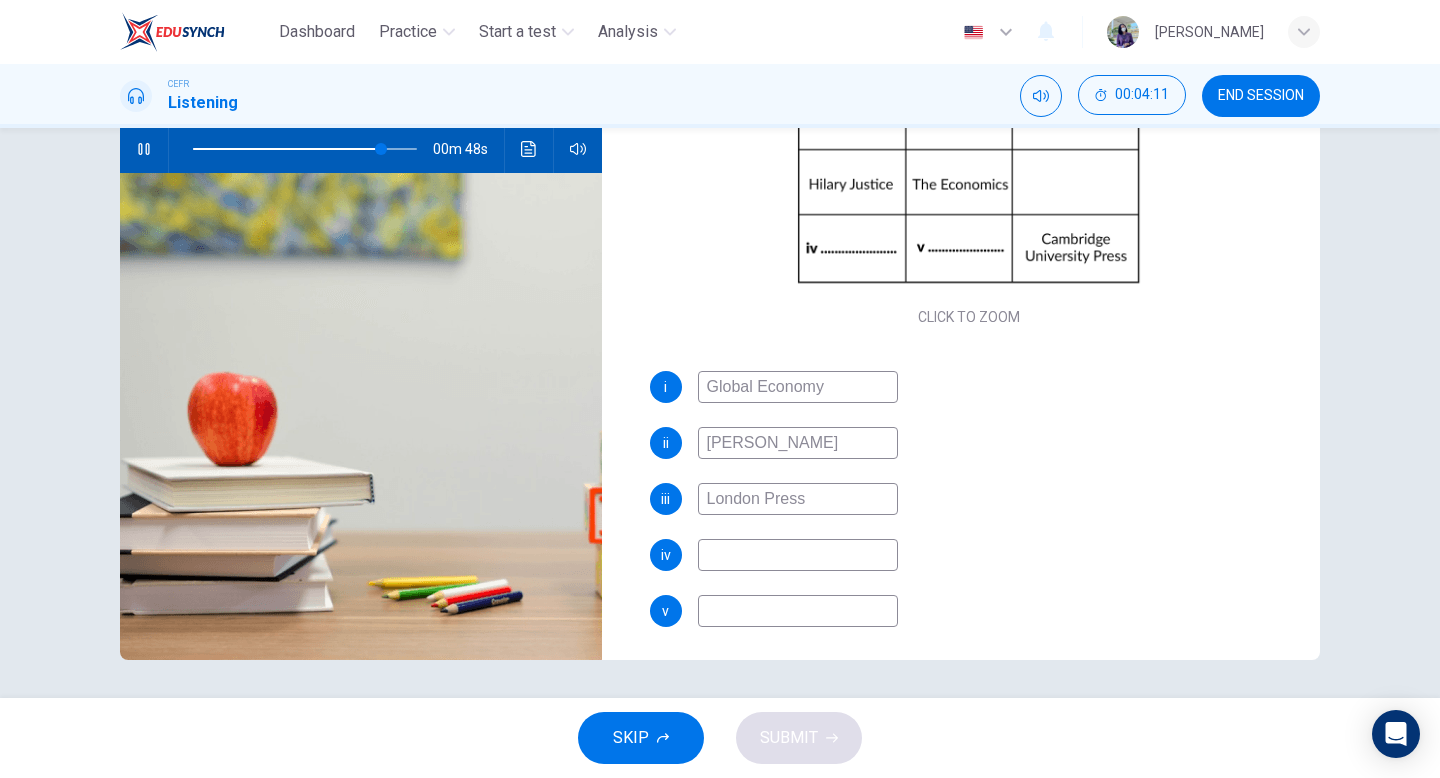 click at bounding box center (798, 555) 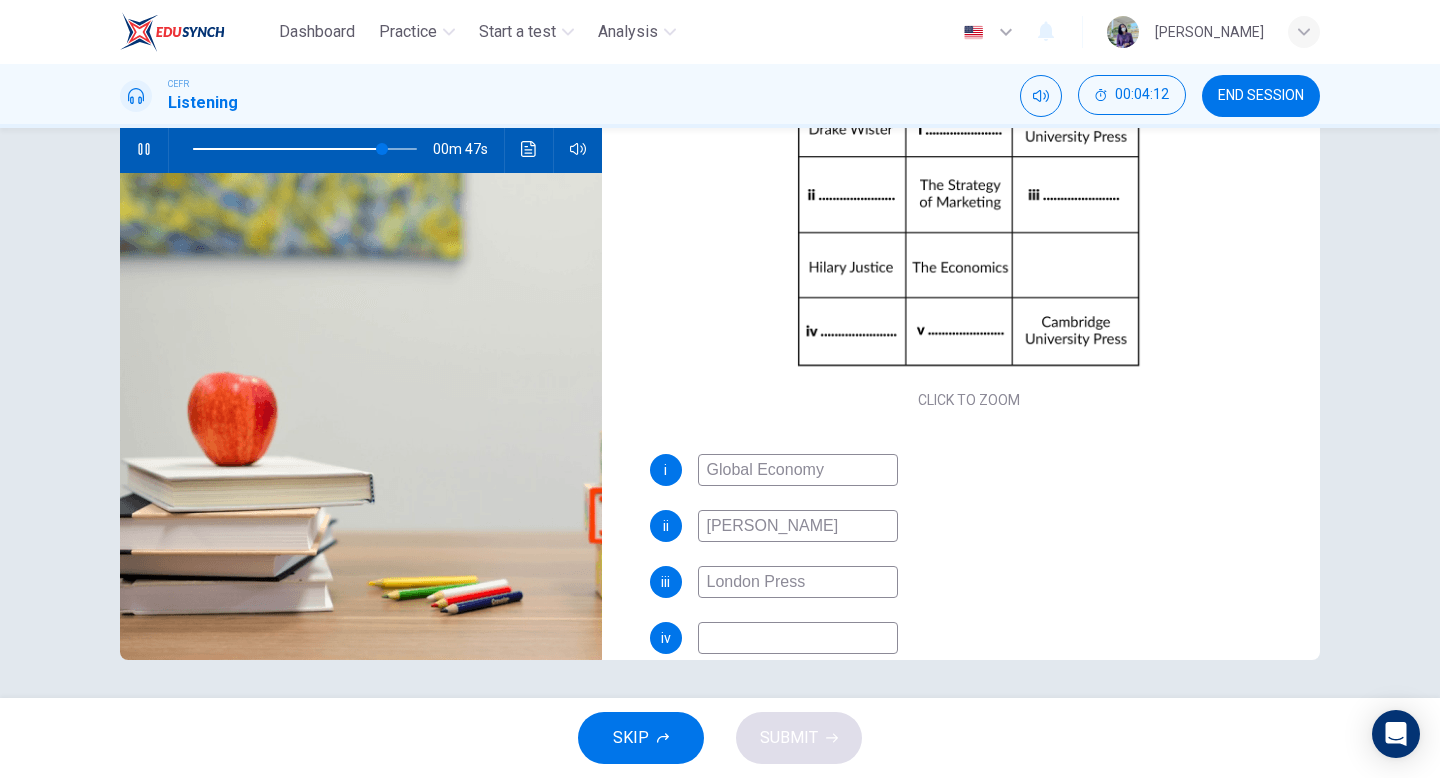 scroll, scrollTop: 156, scrollLeft: 0, axis: vertical 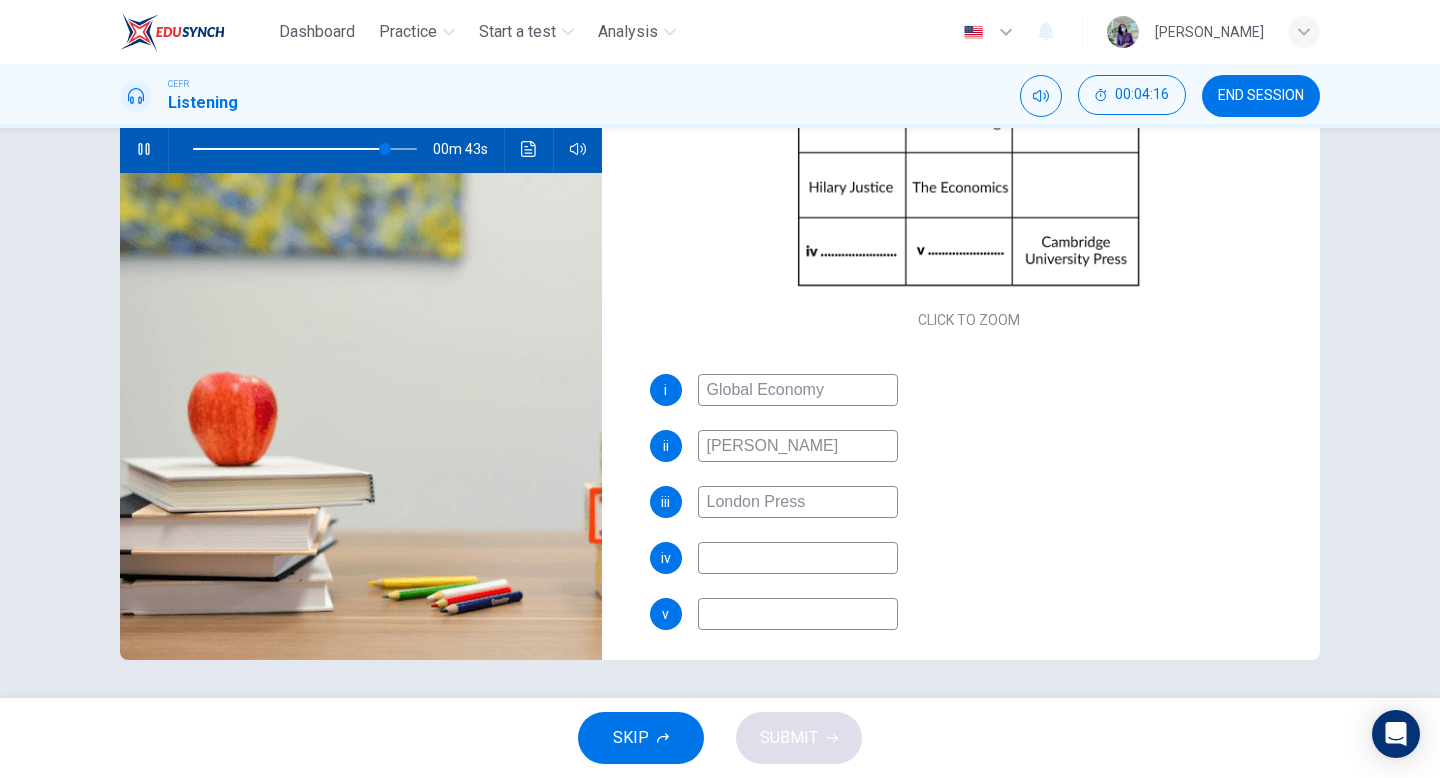 type on "86" 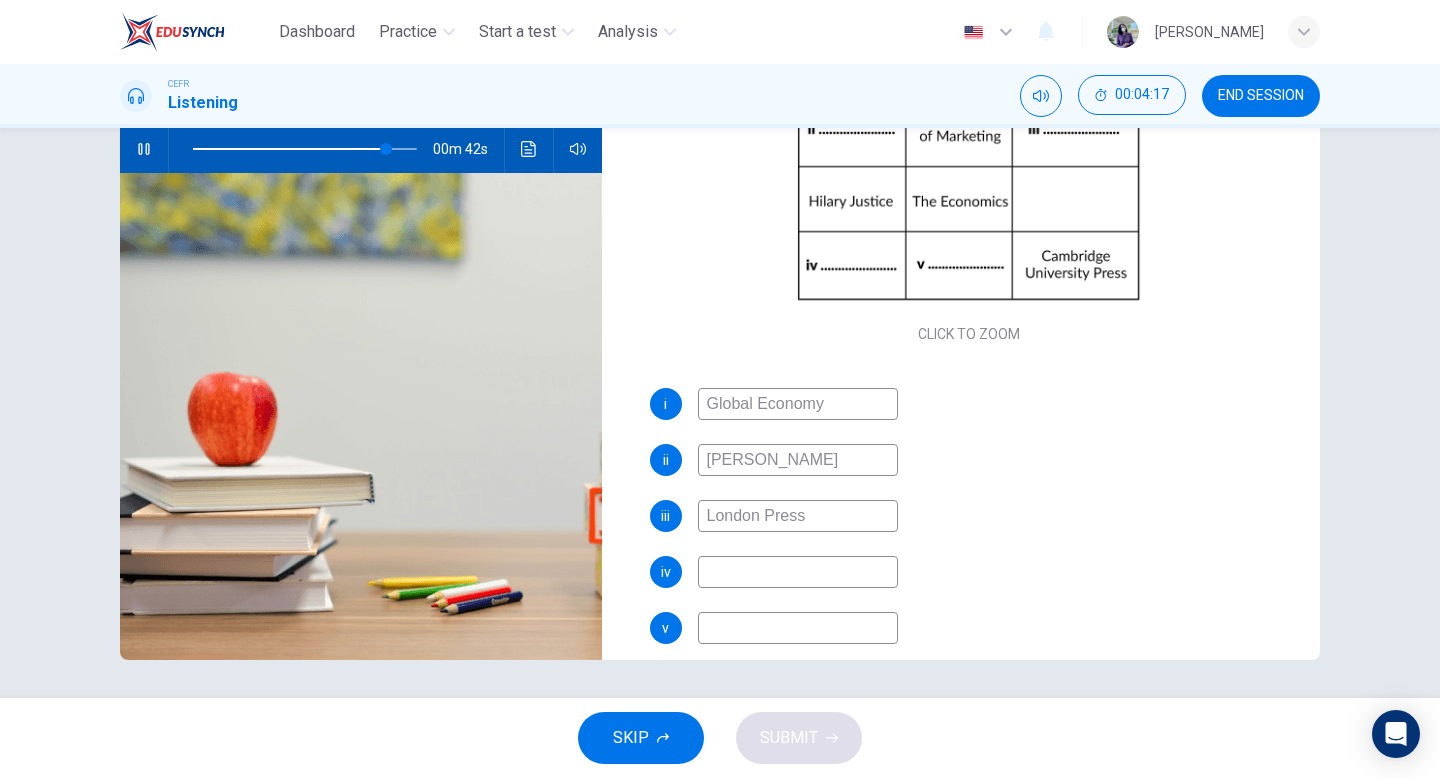scroll, scrollTop: 209, scrollLeft: 0, axis: vertical 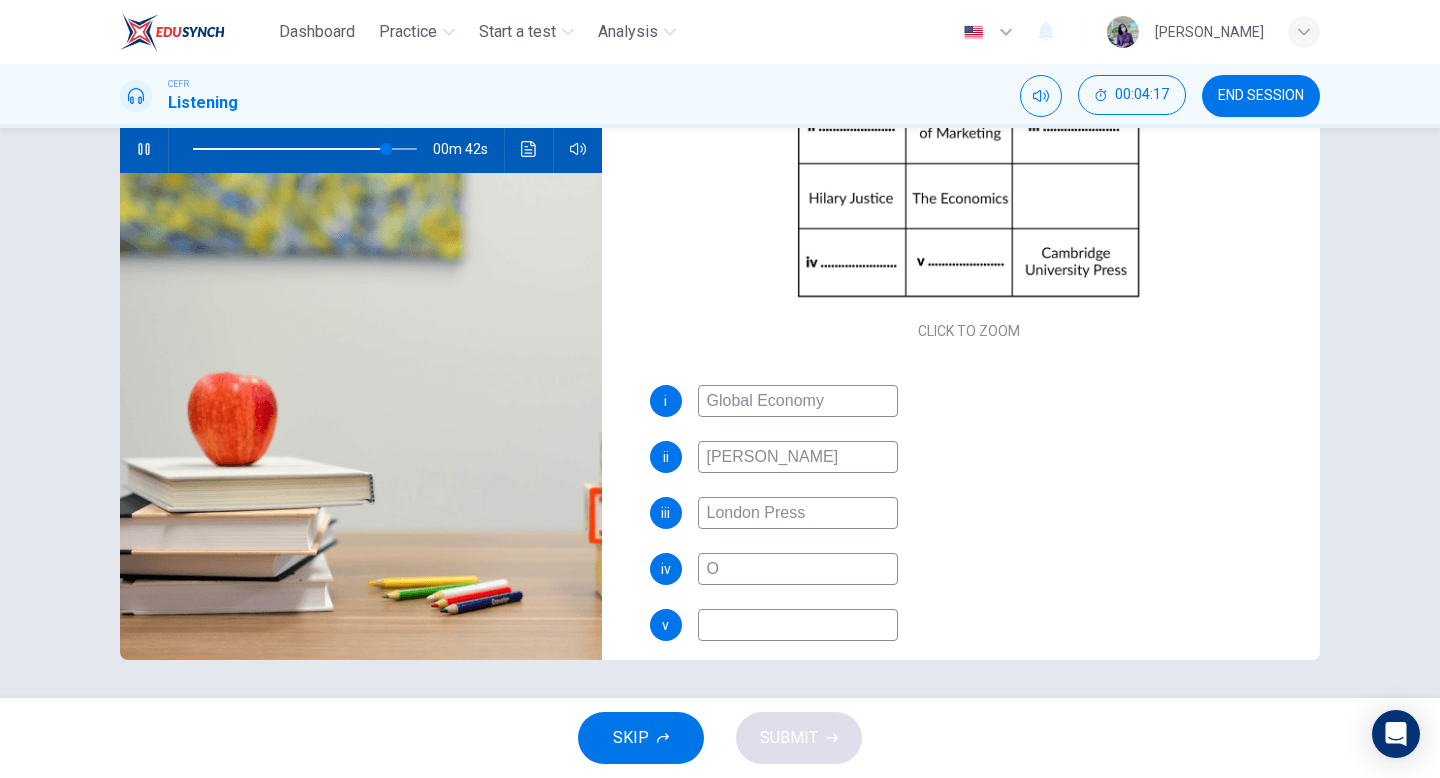 type on "Ox" 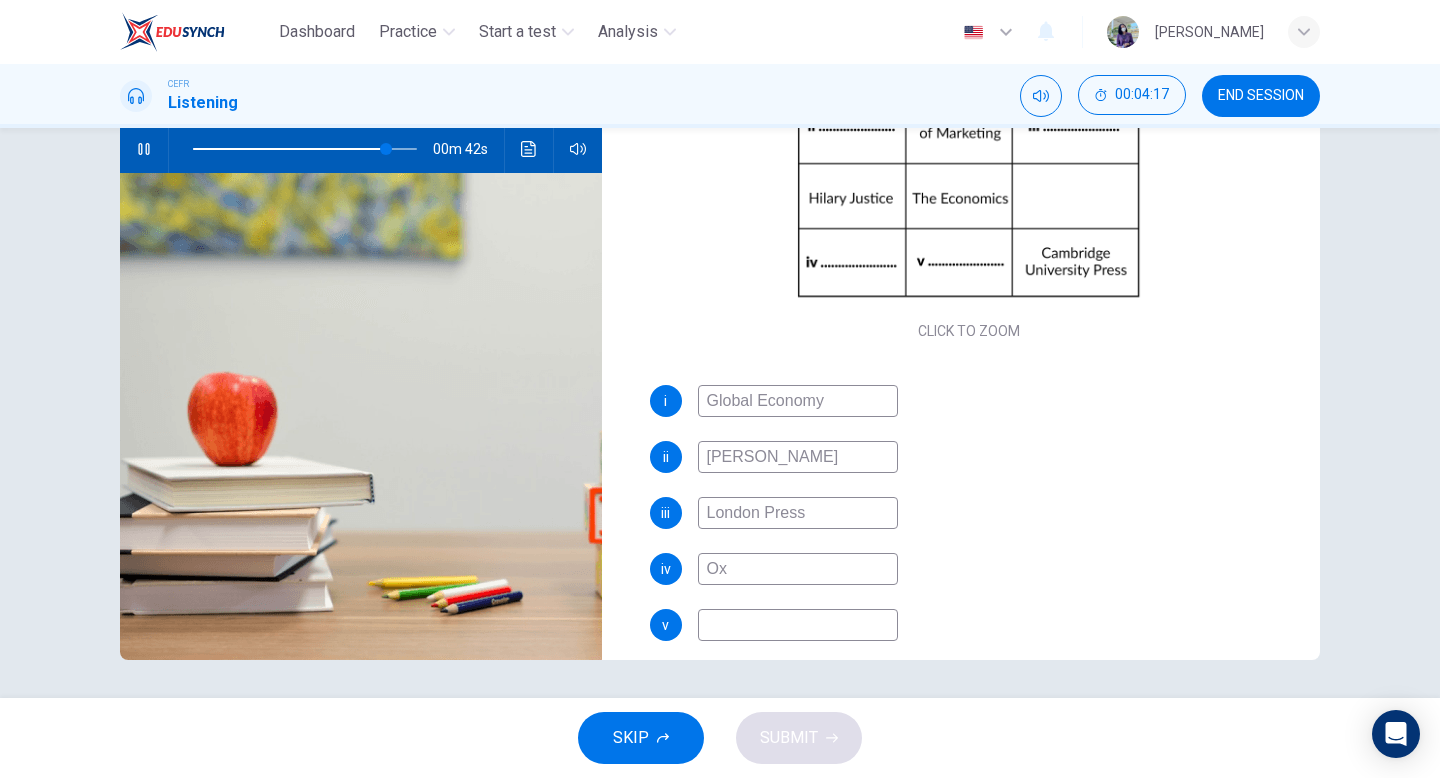 type on "87" 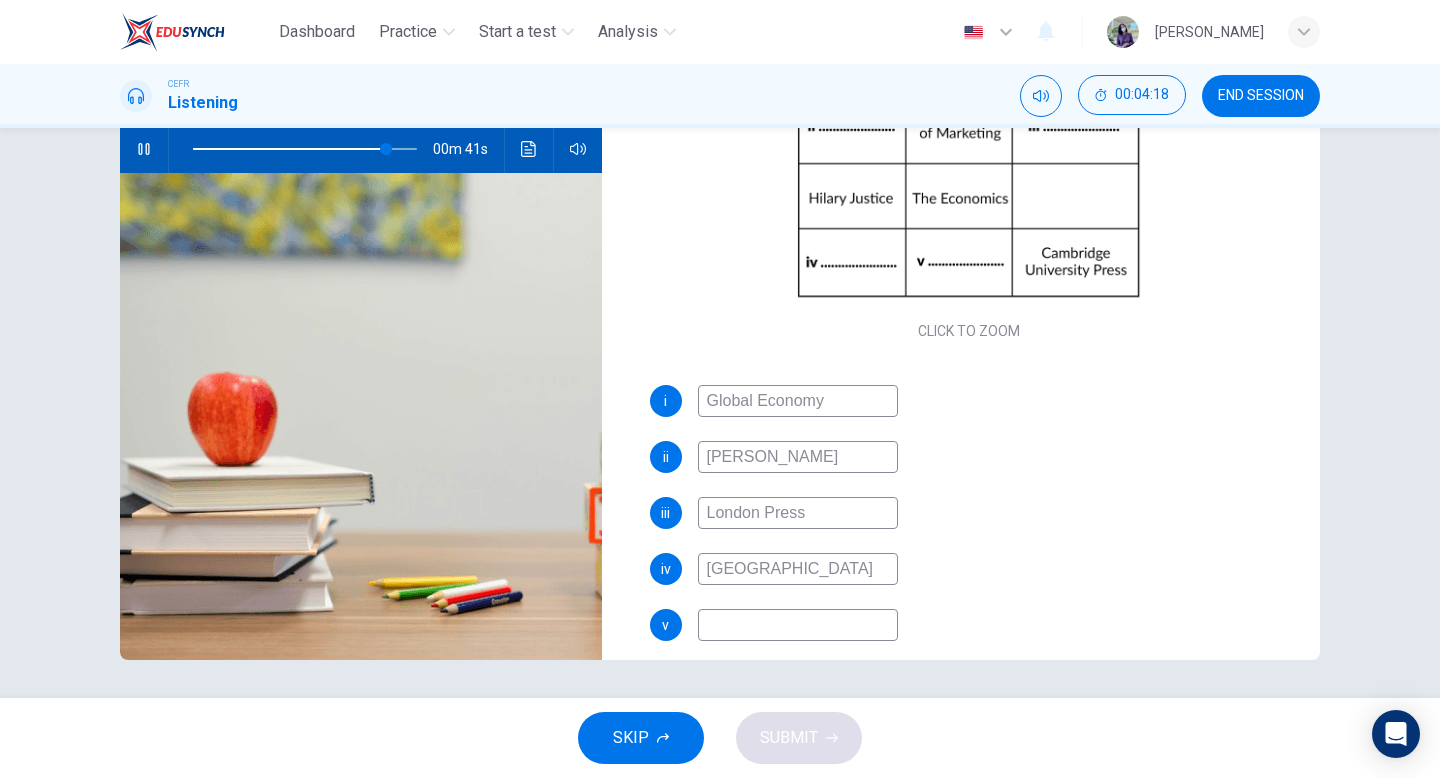 type on "[GEOGRAPHIC_DATA]" 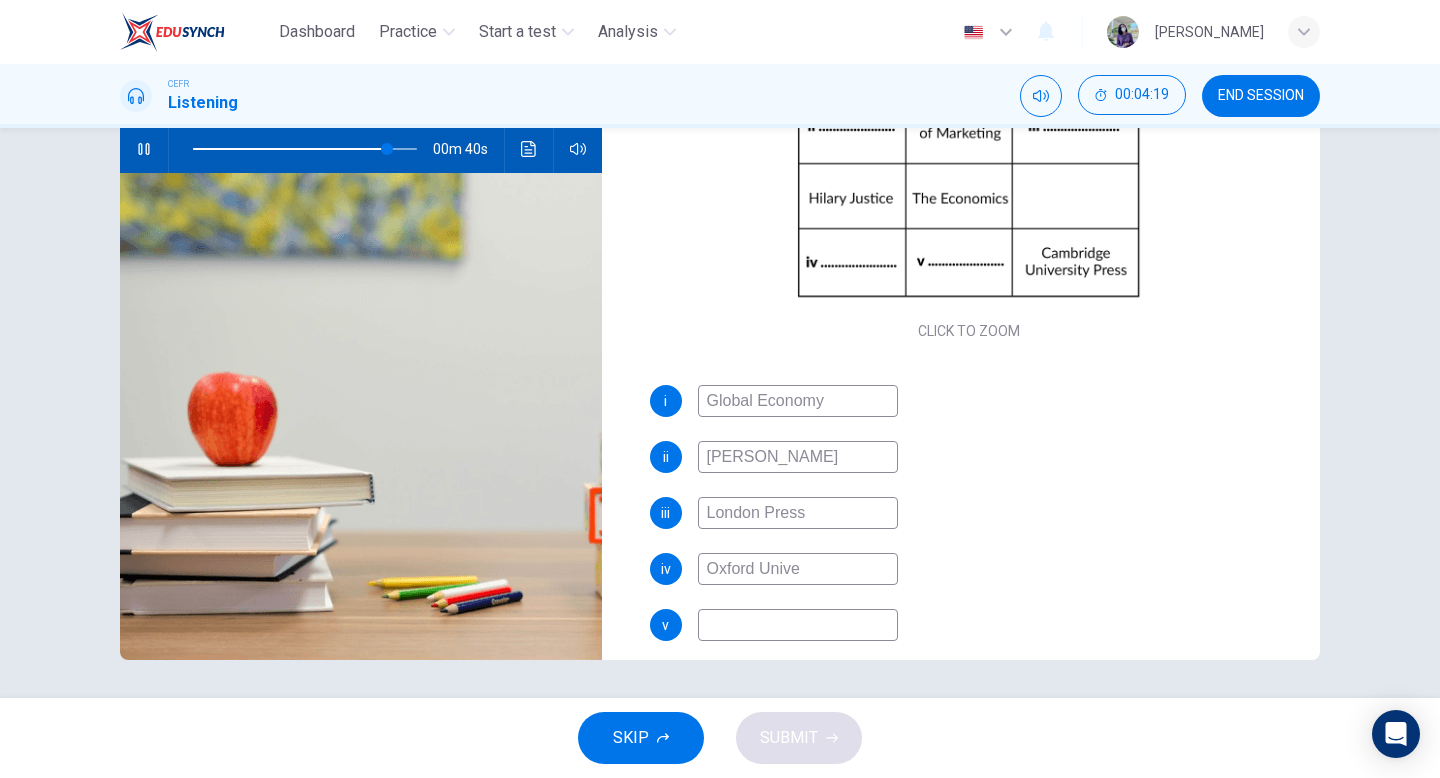 type on "Oxford Univer" 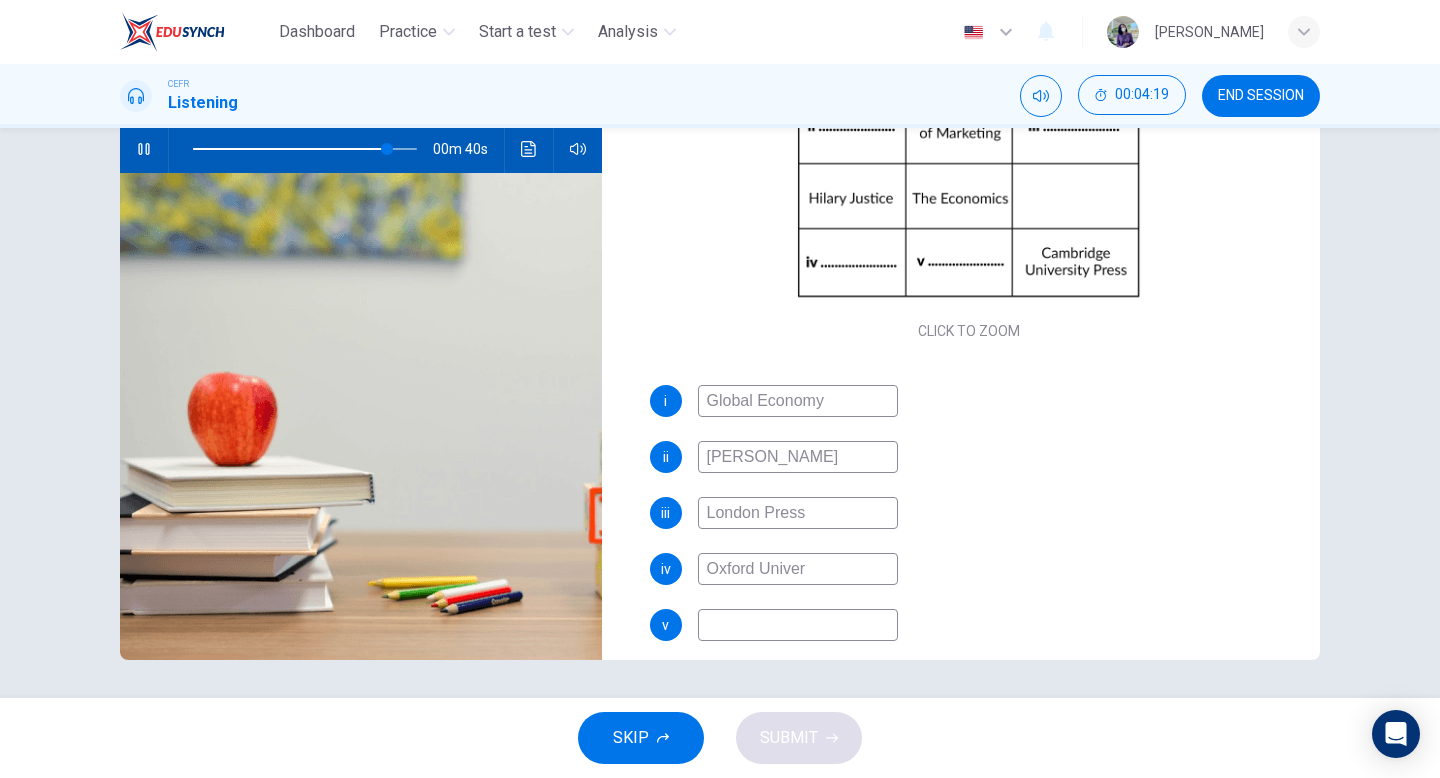 type on "87" 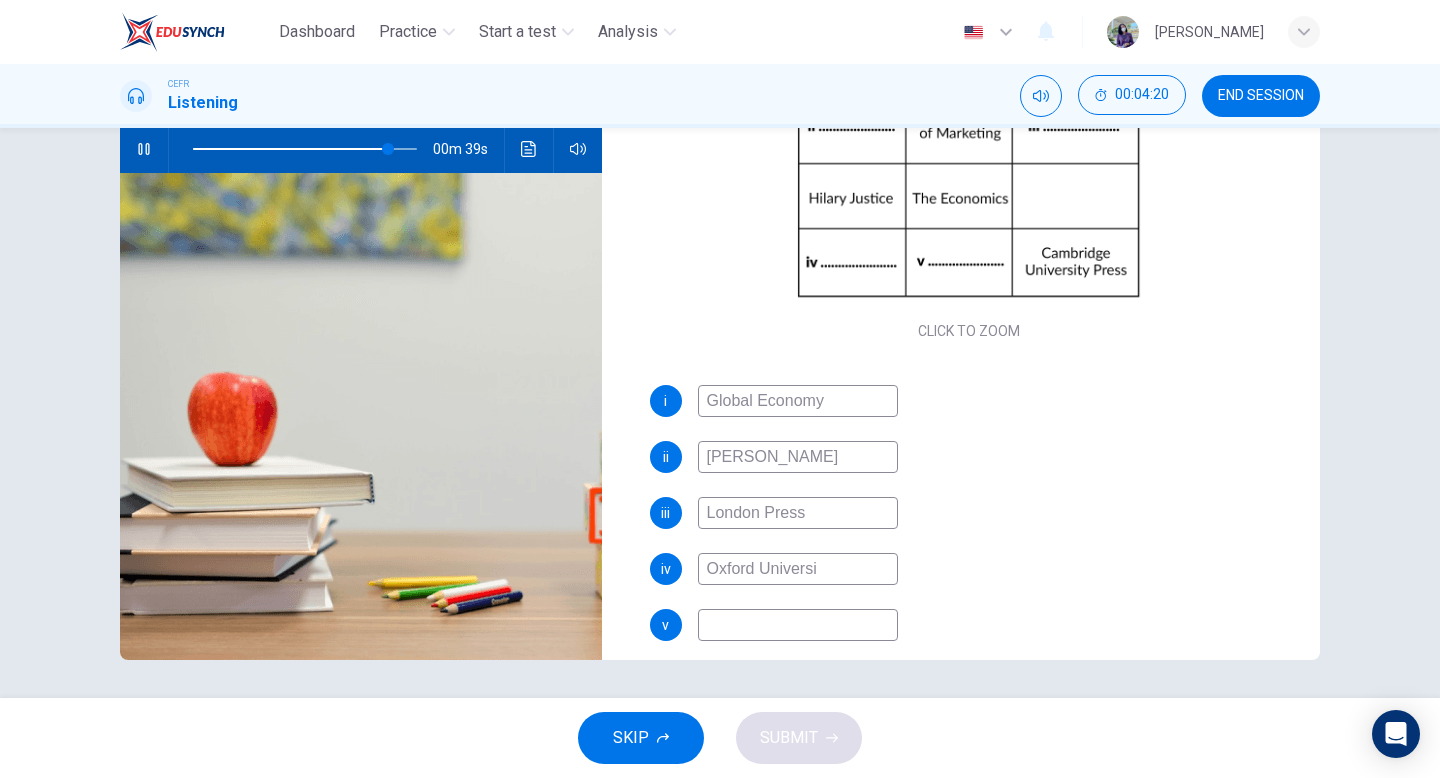 type on "Oxford Universit" 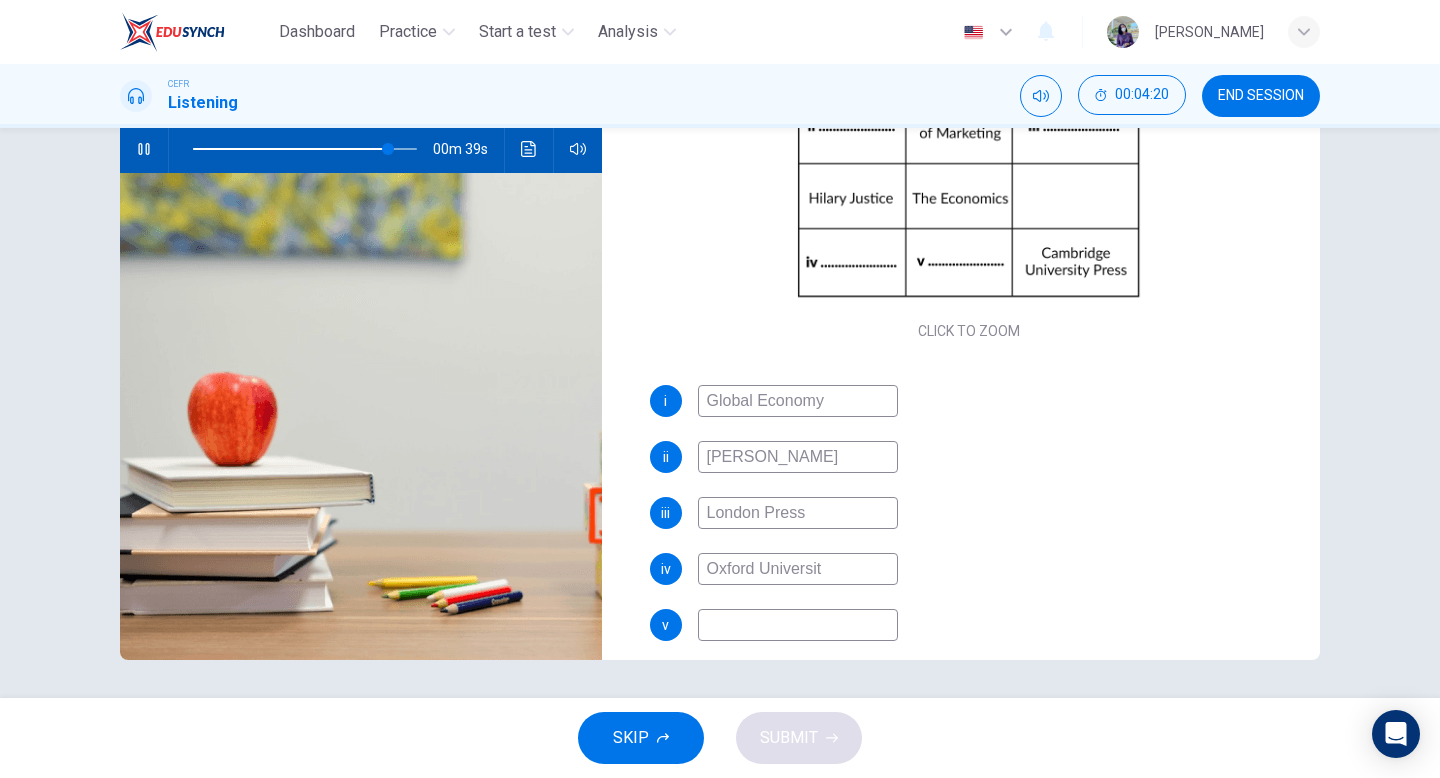 type on "87" 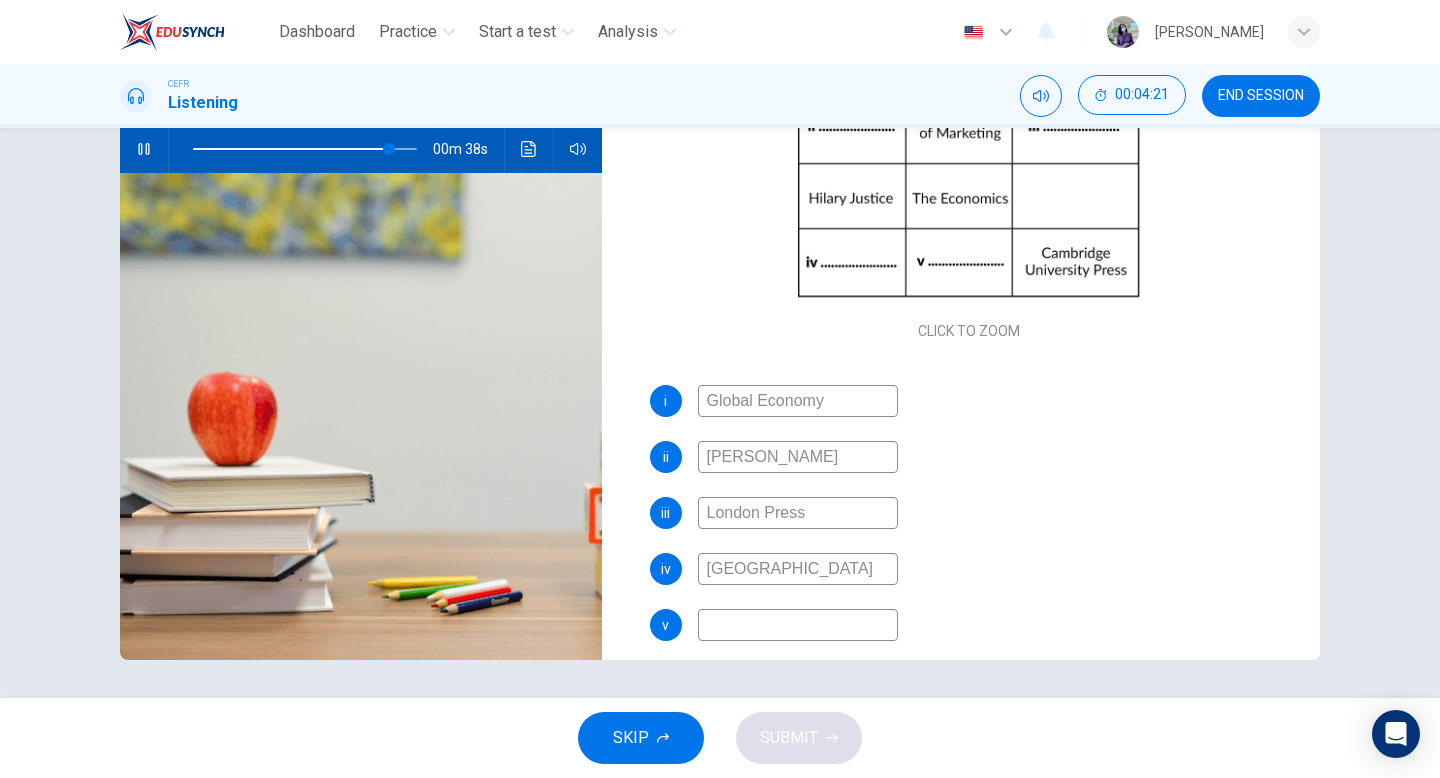 type on "[GEOGRAPHIC_DATA]" 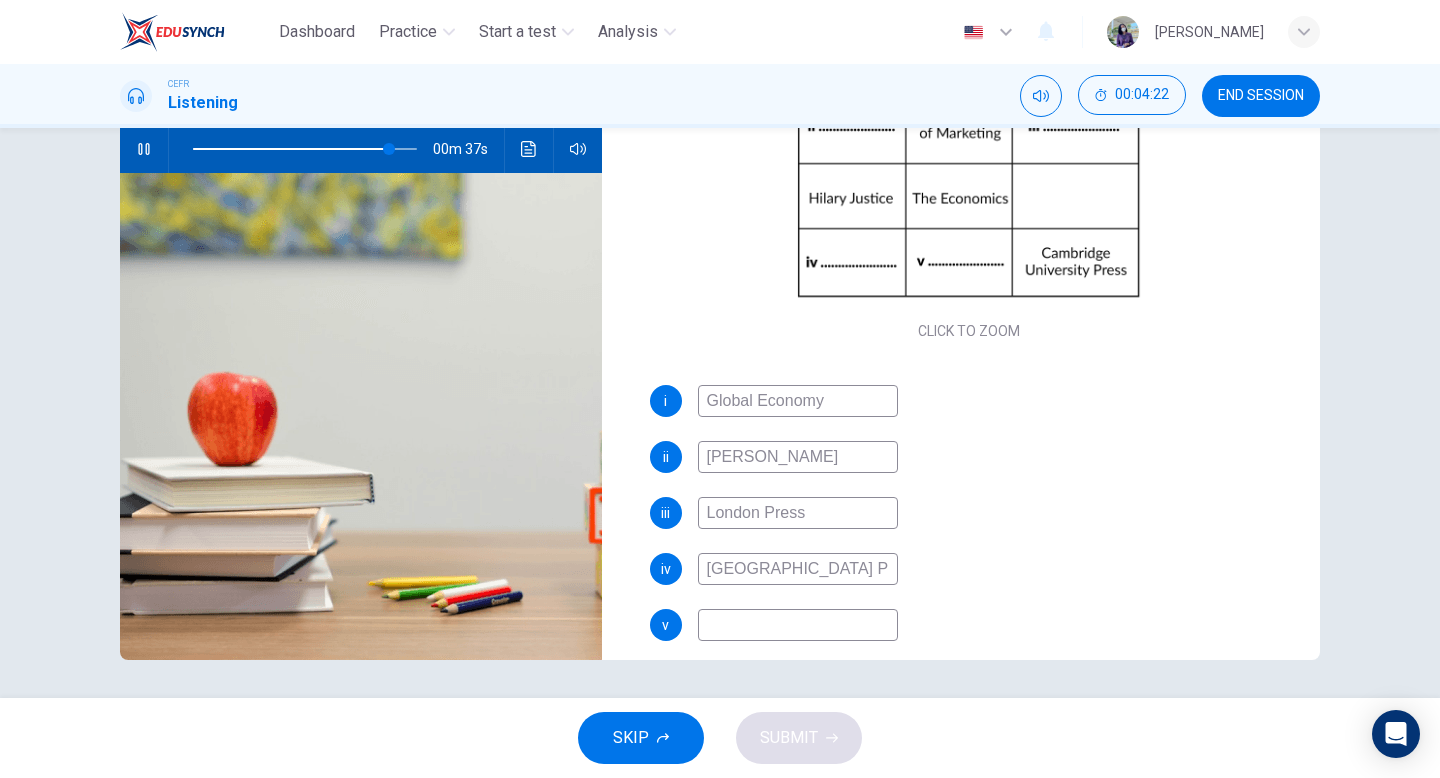 type on "Oxford University Pres" 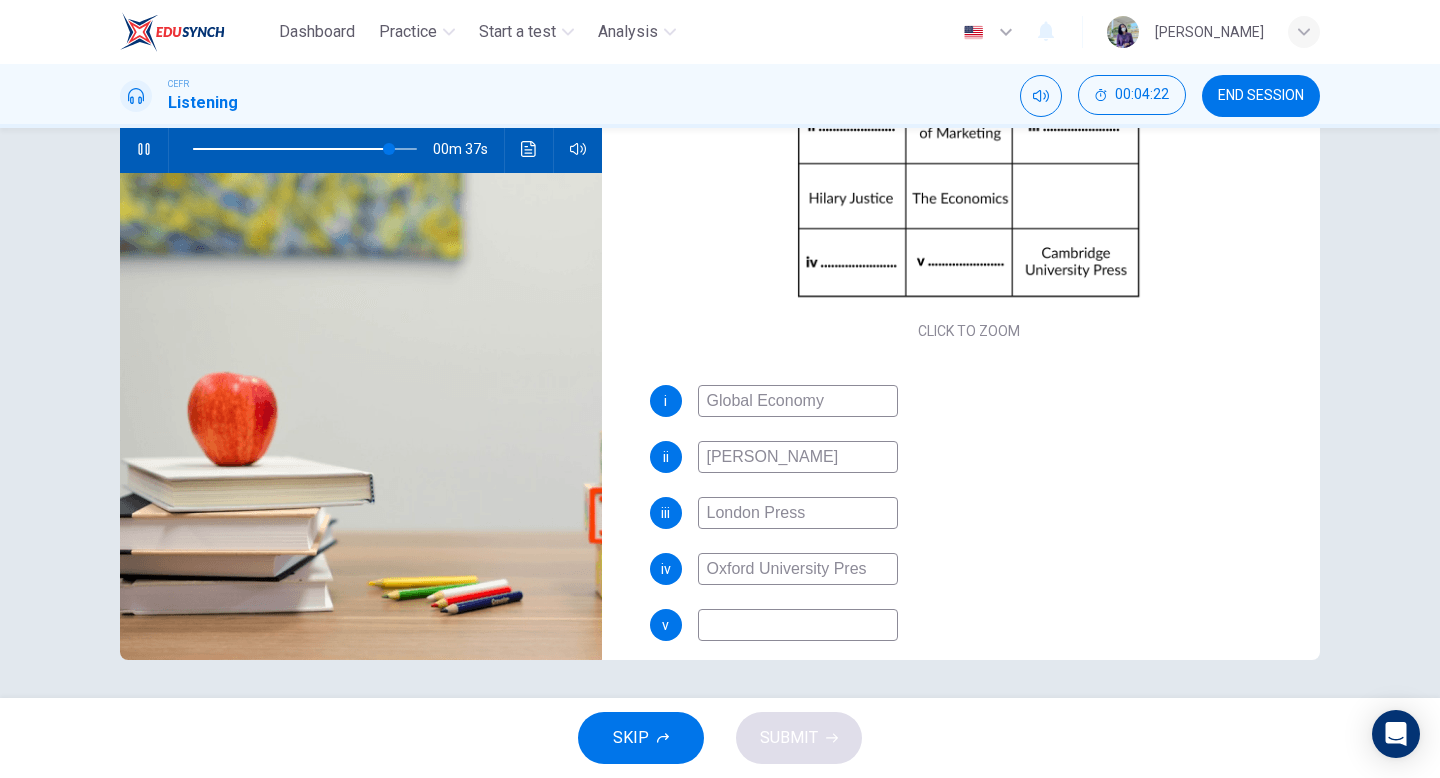 type on "88" 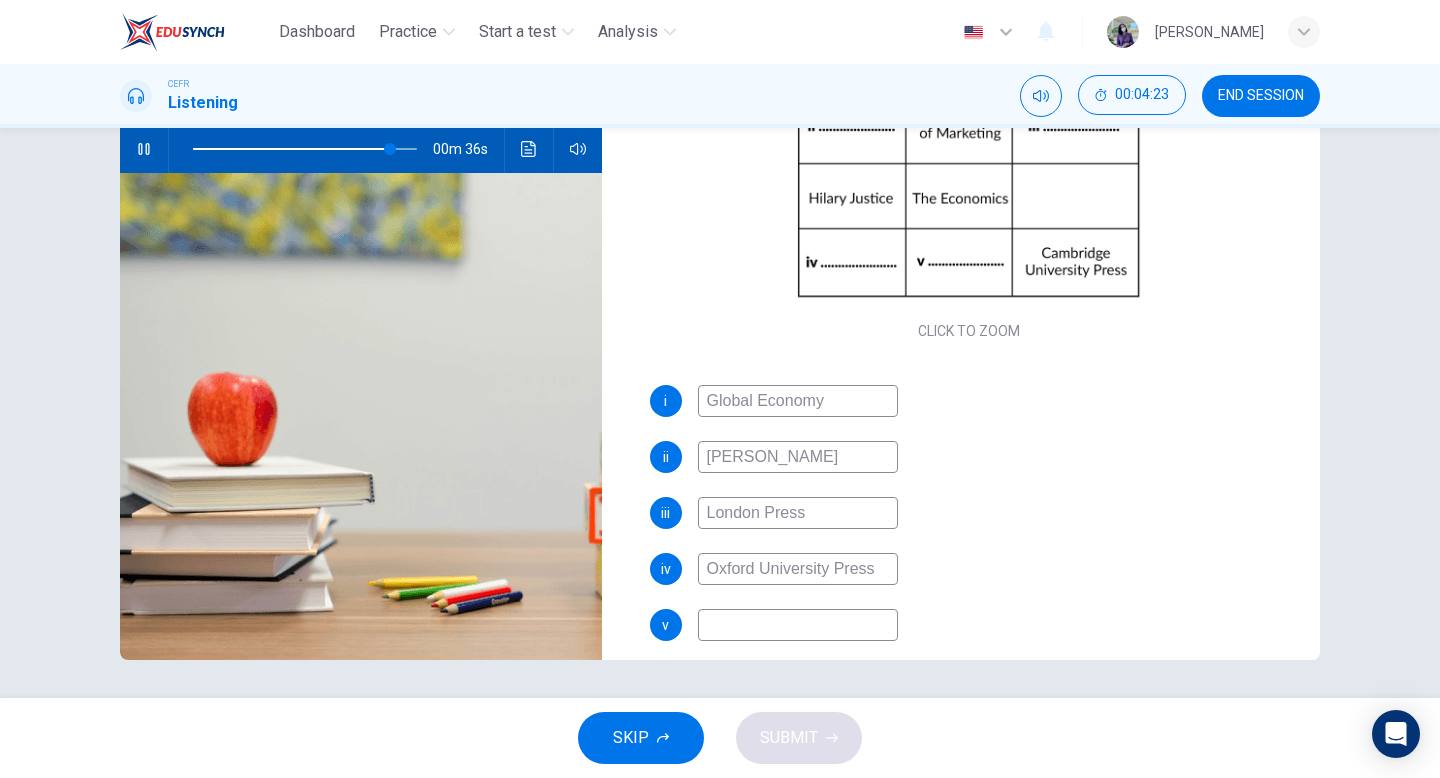 type on "Oxford University Press" 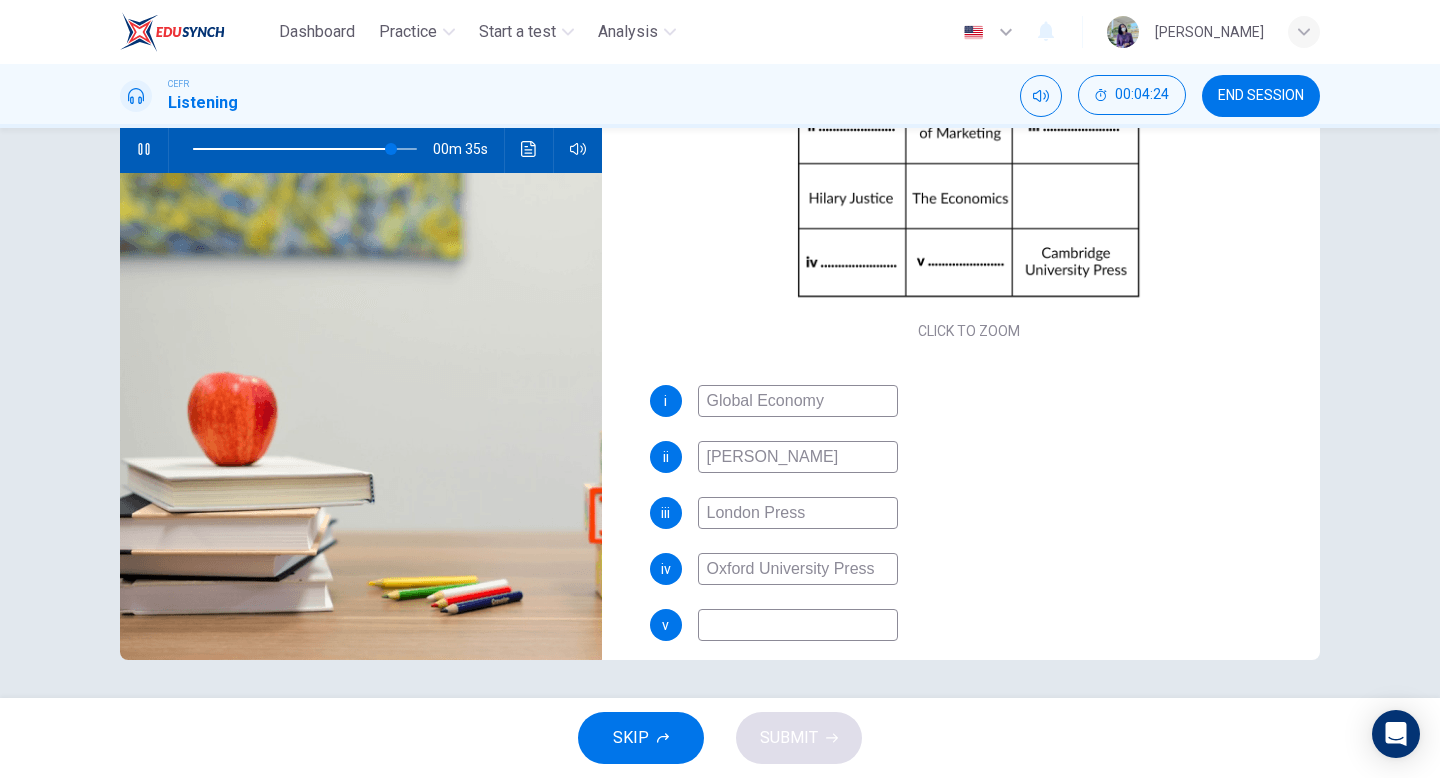 scroll, scrollTop: 230, scrollLeft: 0, axis: vertical 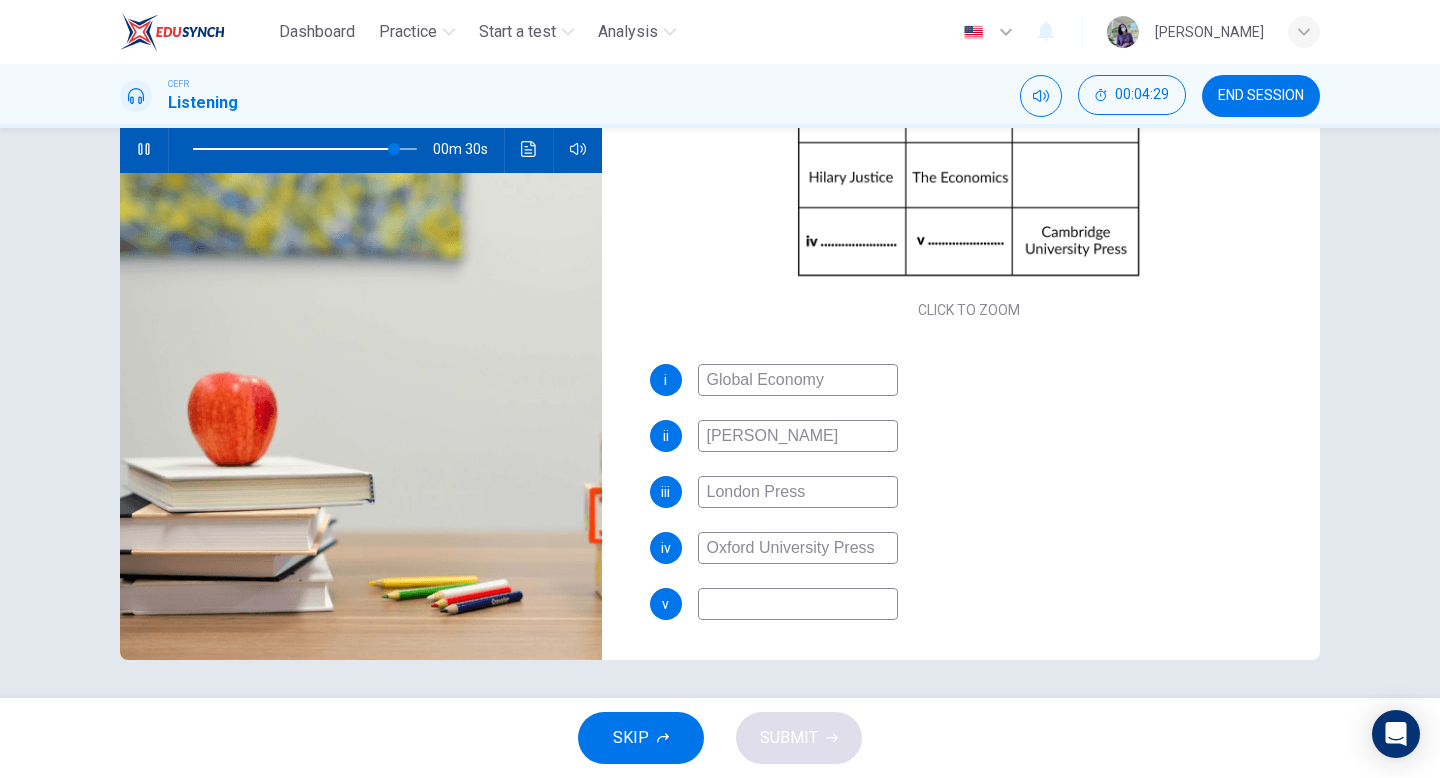 click on "Oxford University Press" at bounding box center [798, 548] 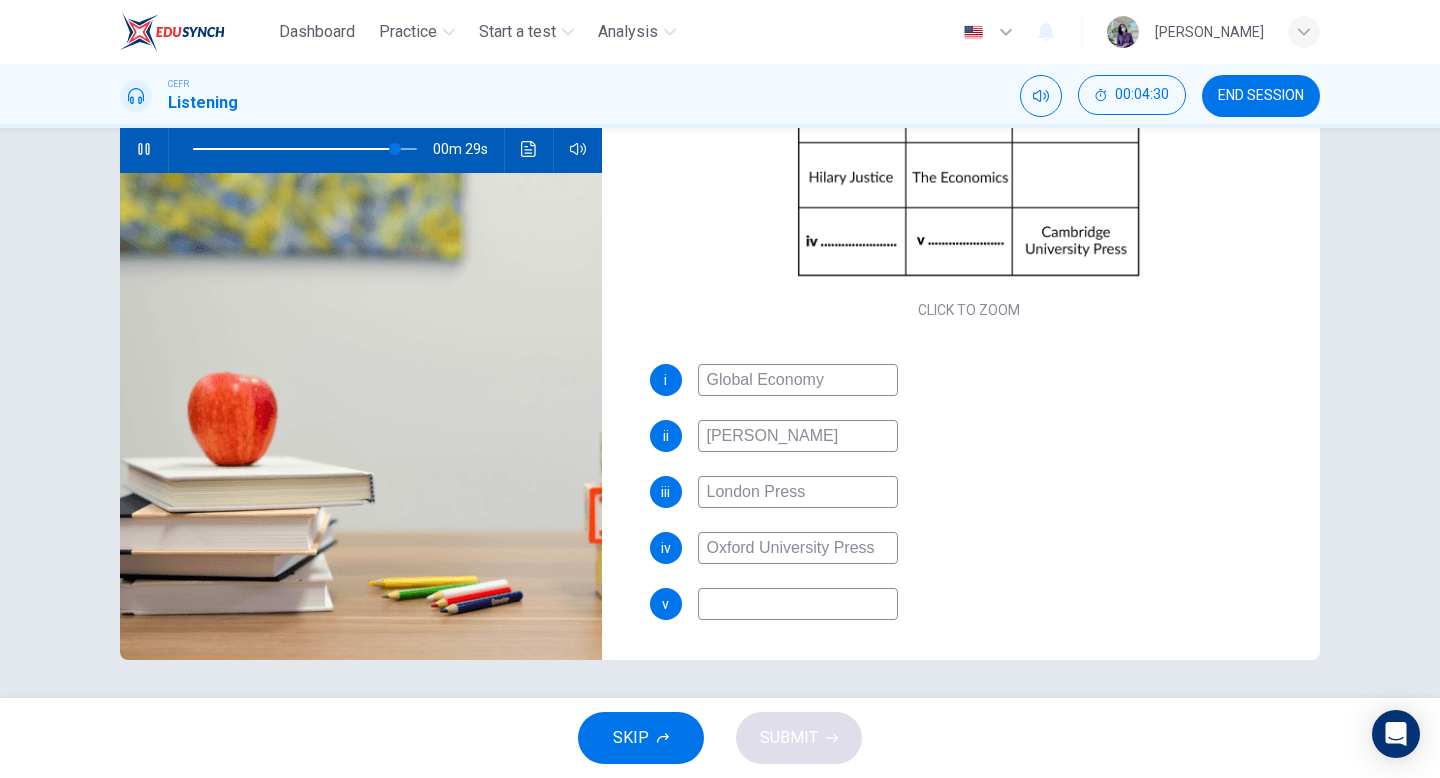 type 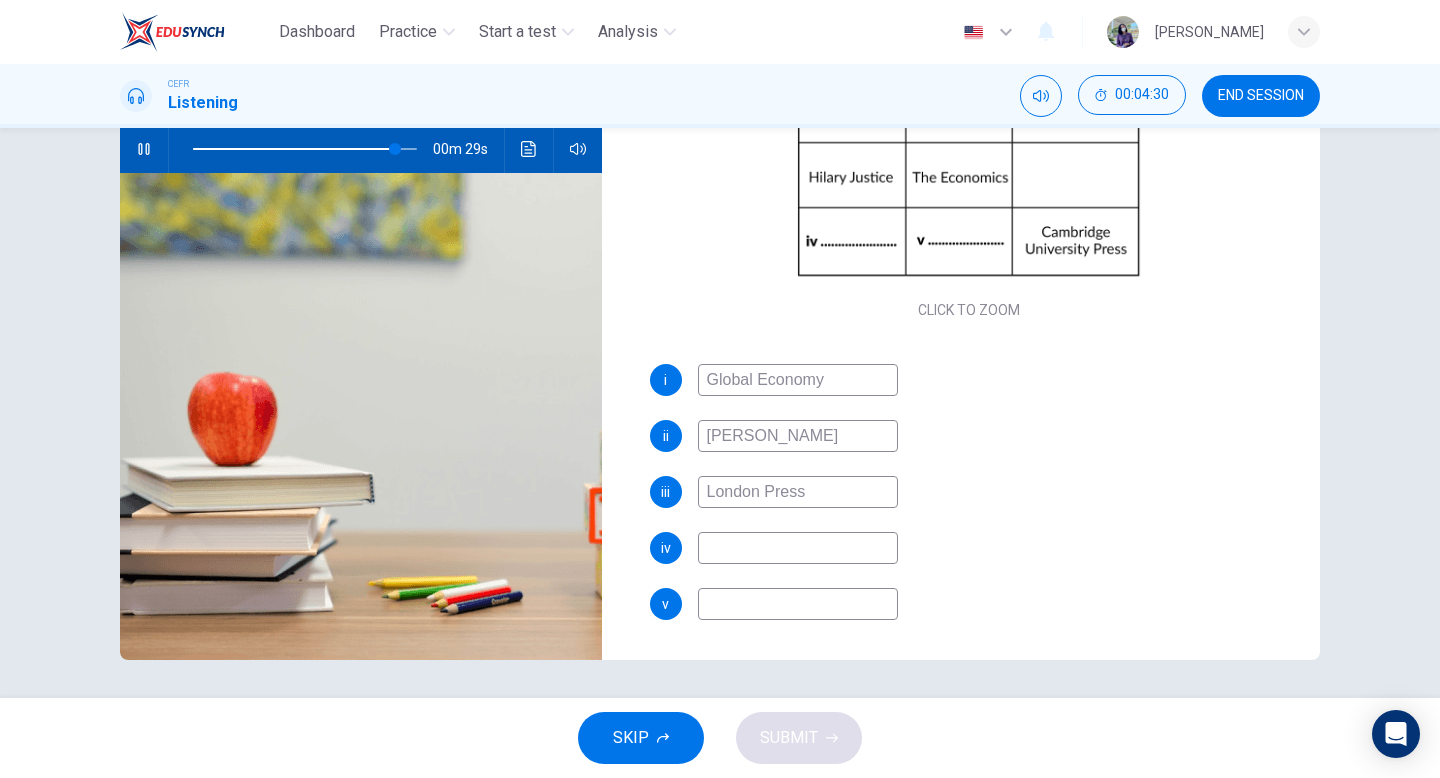 type on "91" 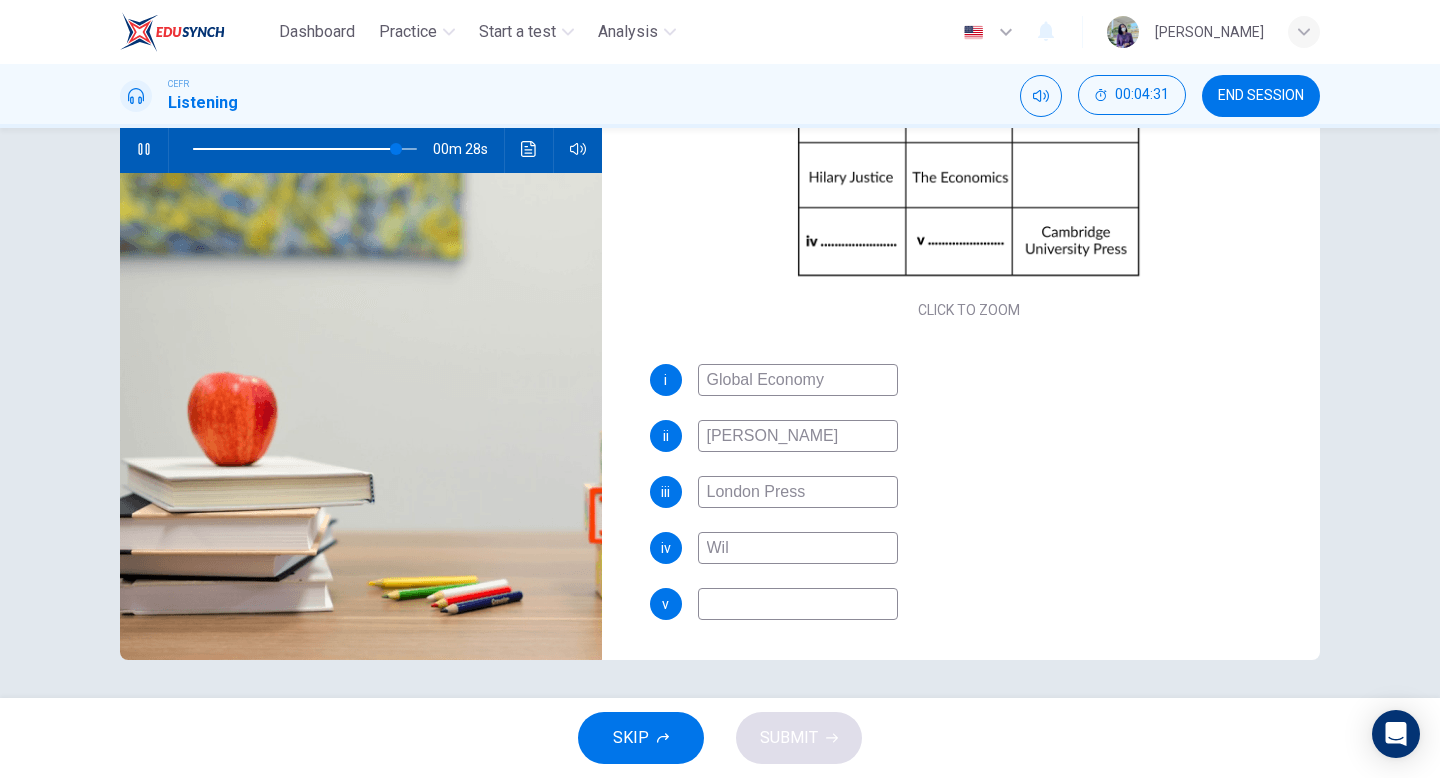 type on "Will" 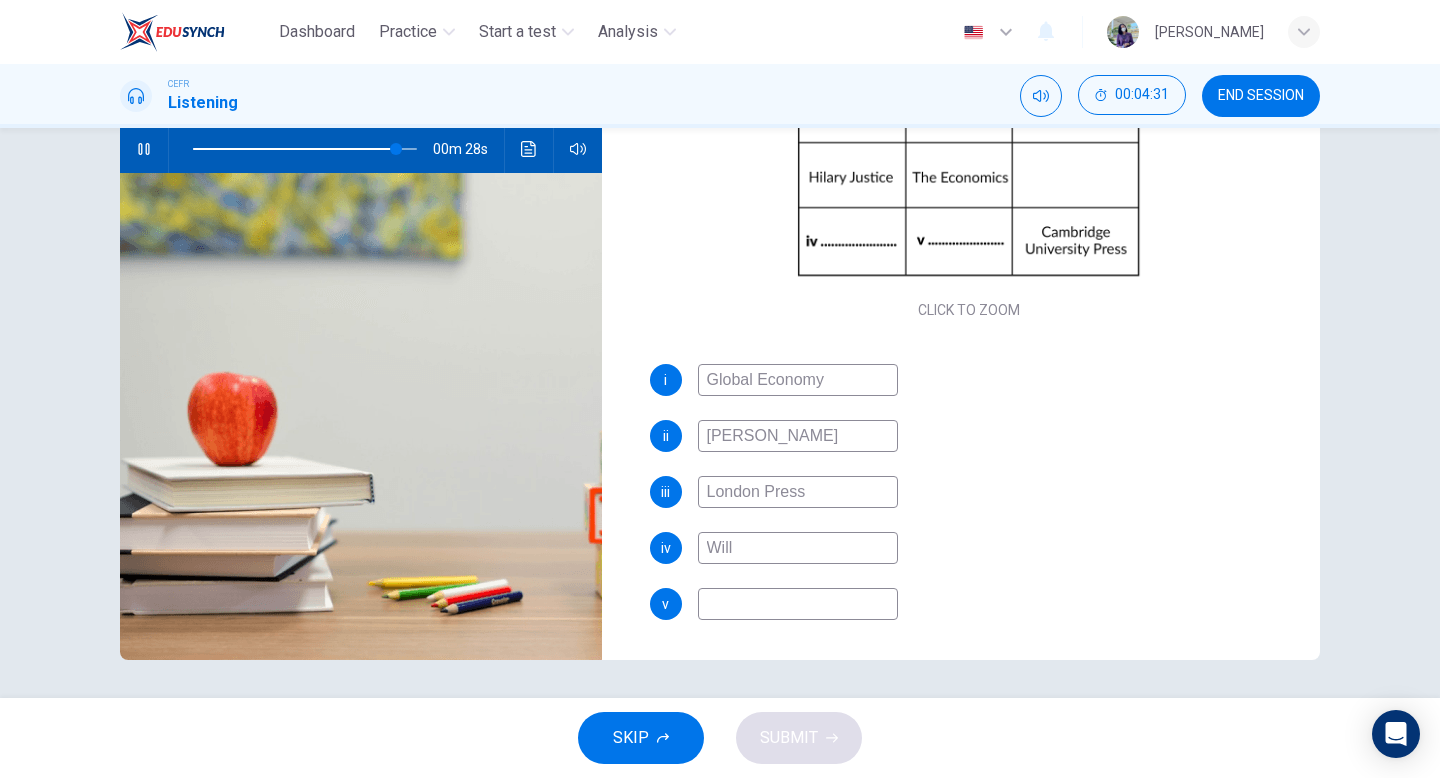 type on "91" 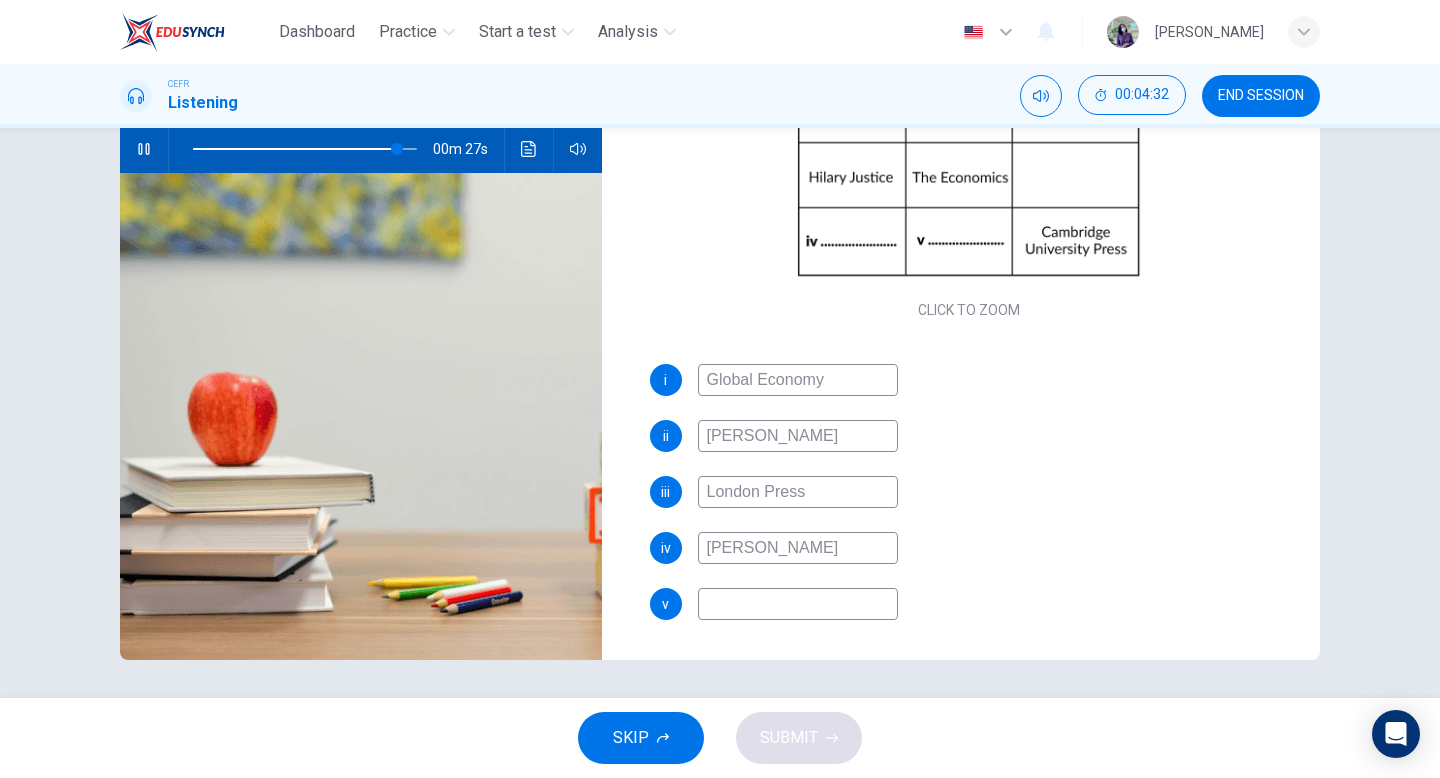 type on "Williamc" 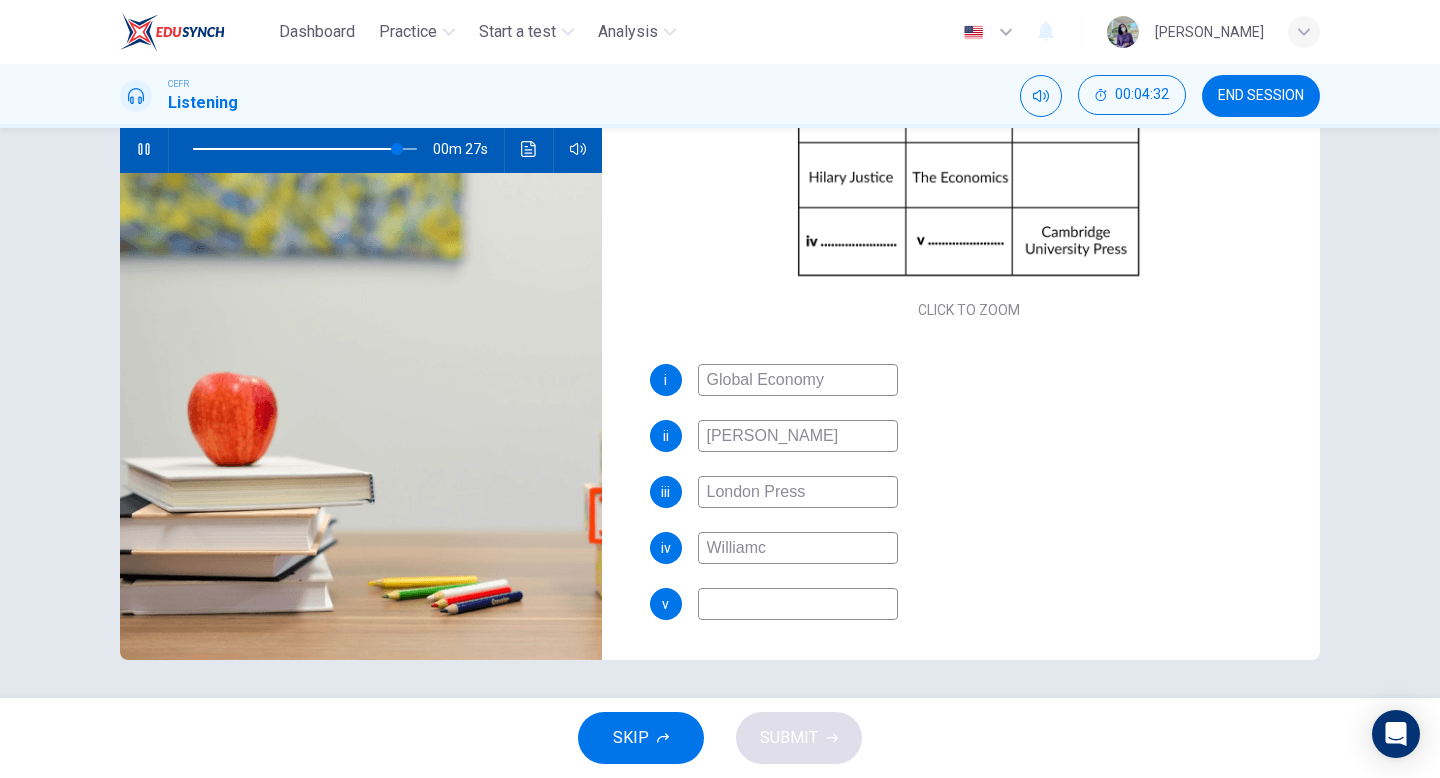 type on "91" 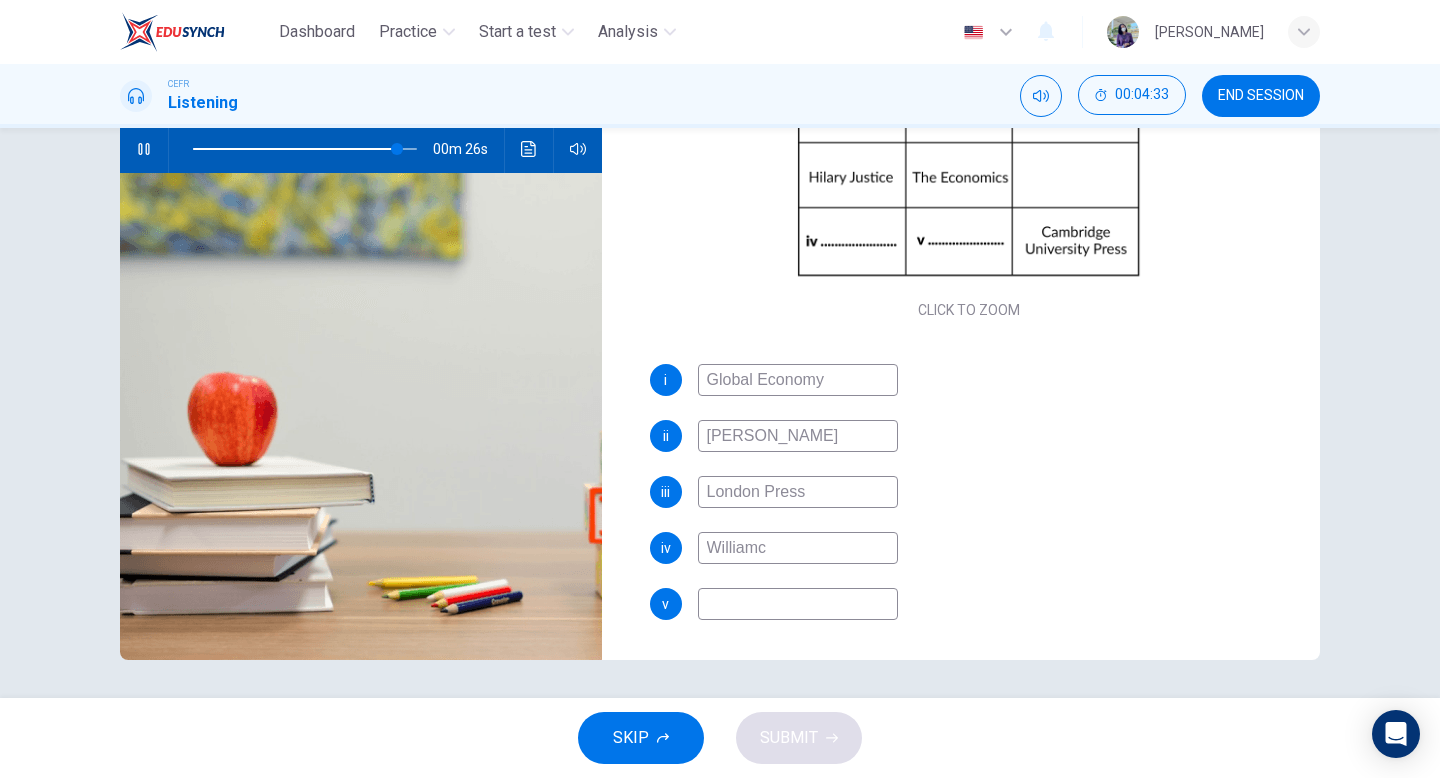 type on "WilliamcH" 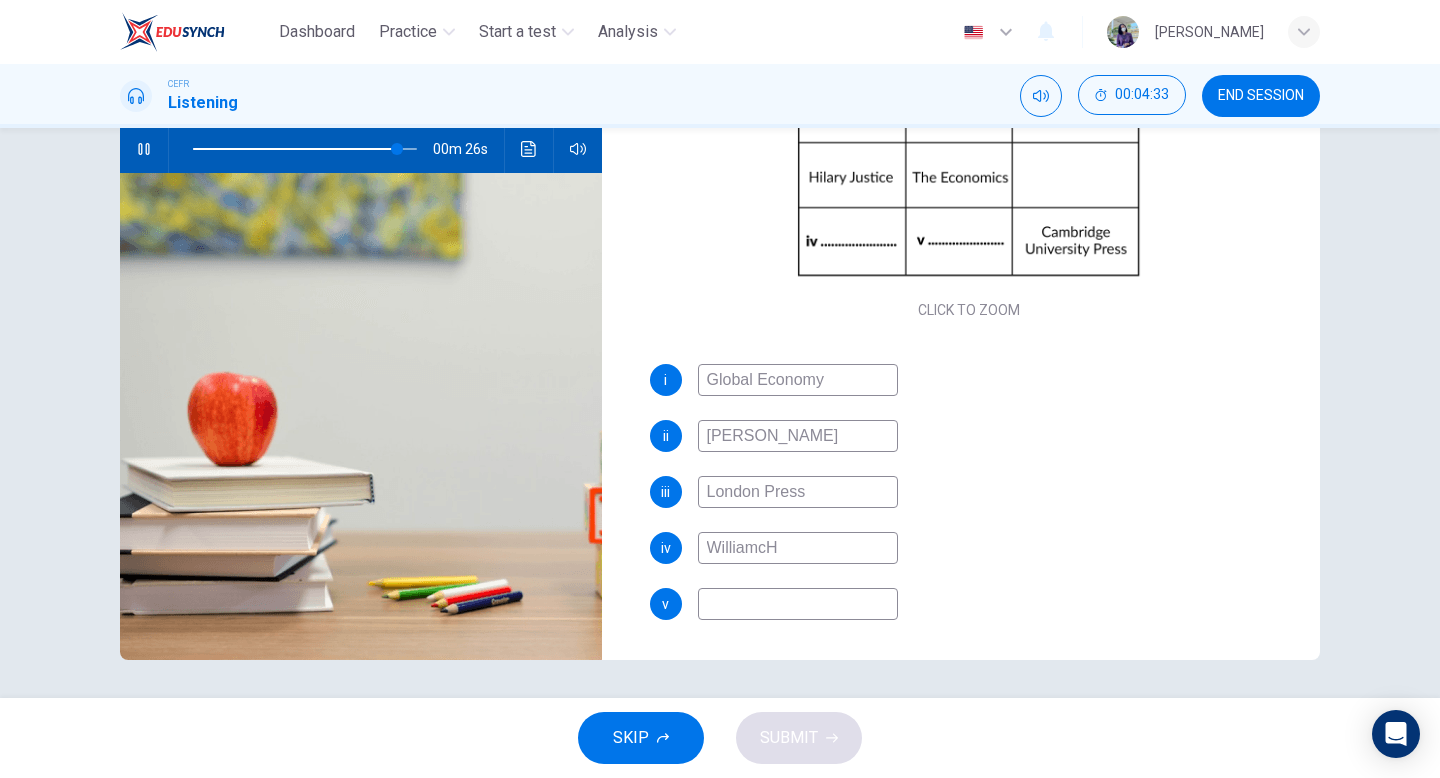 type on "92" 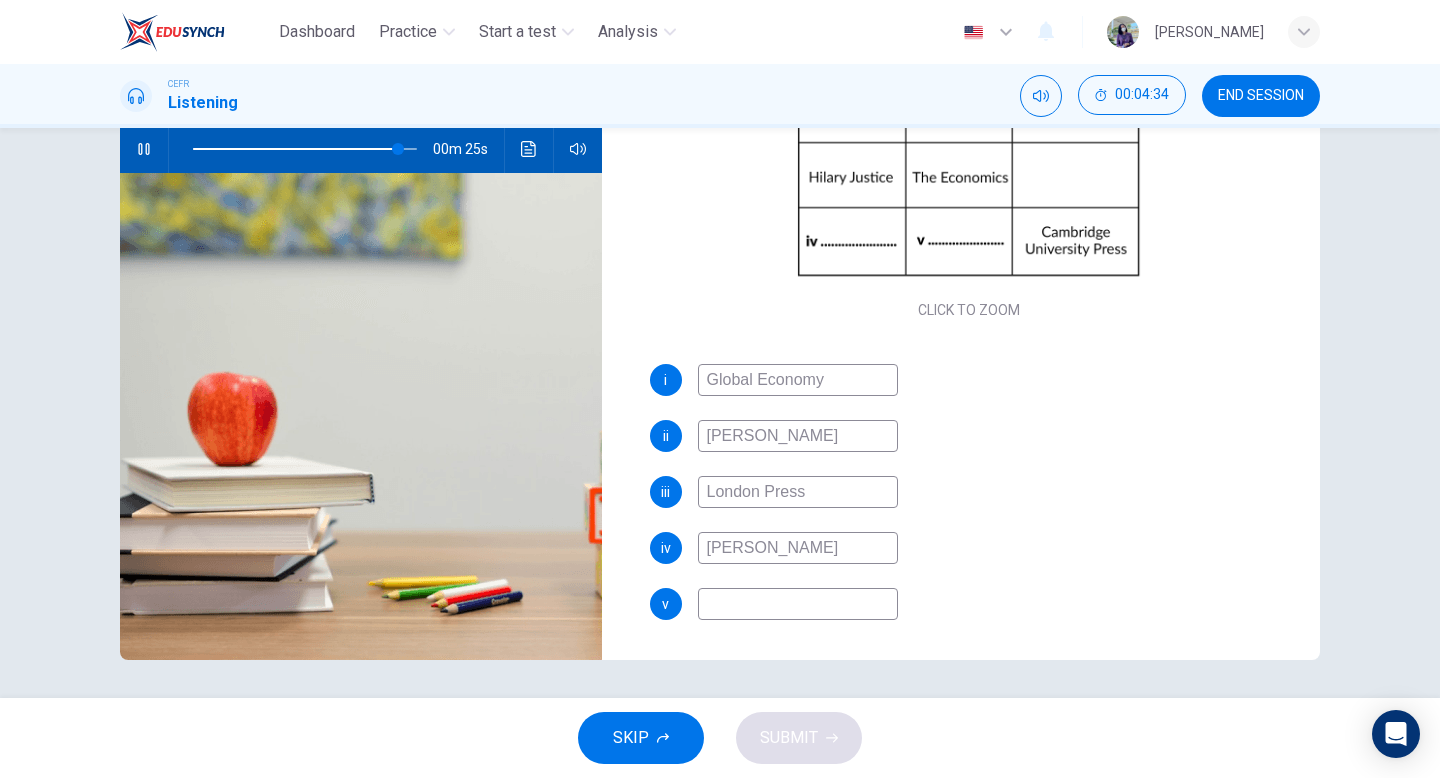 type on "[PERSON_NAME]" 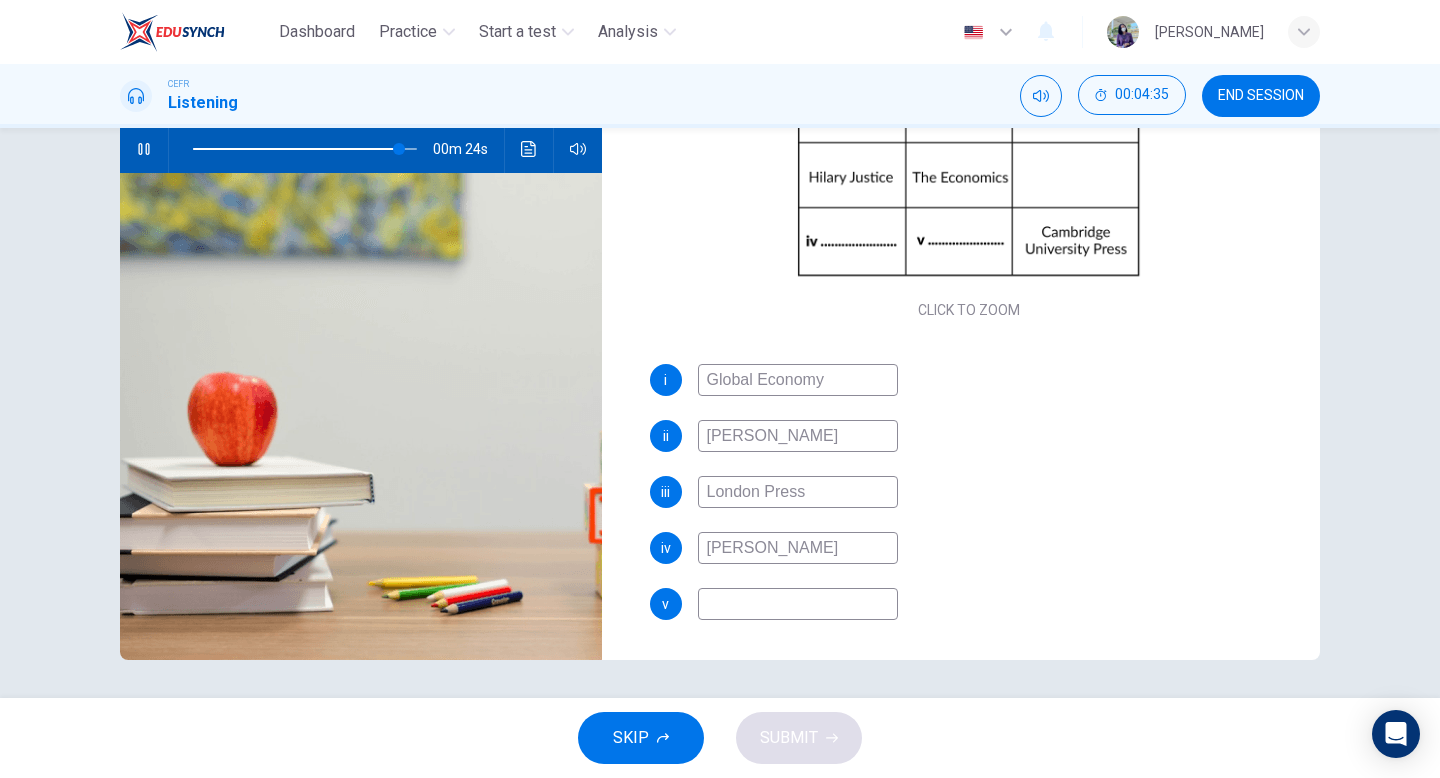 type on "[PERSON_NAME]" 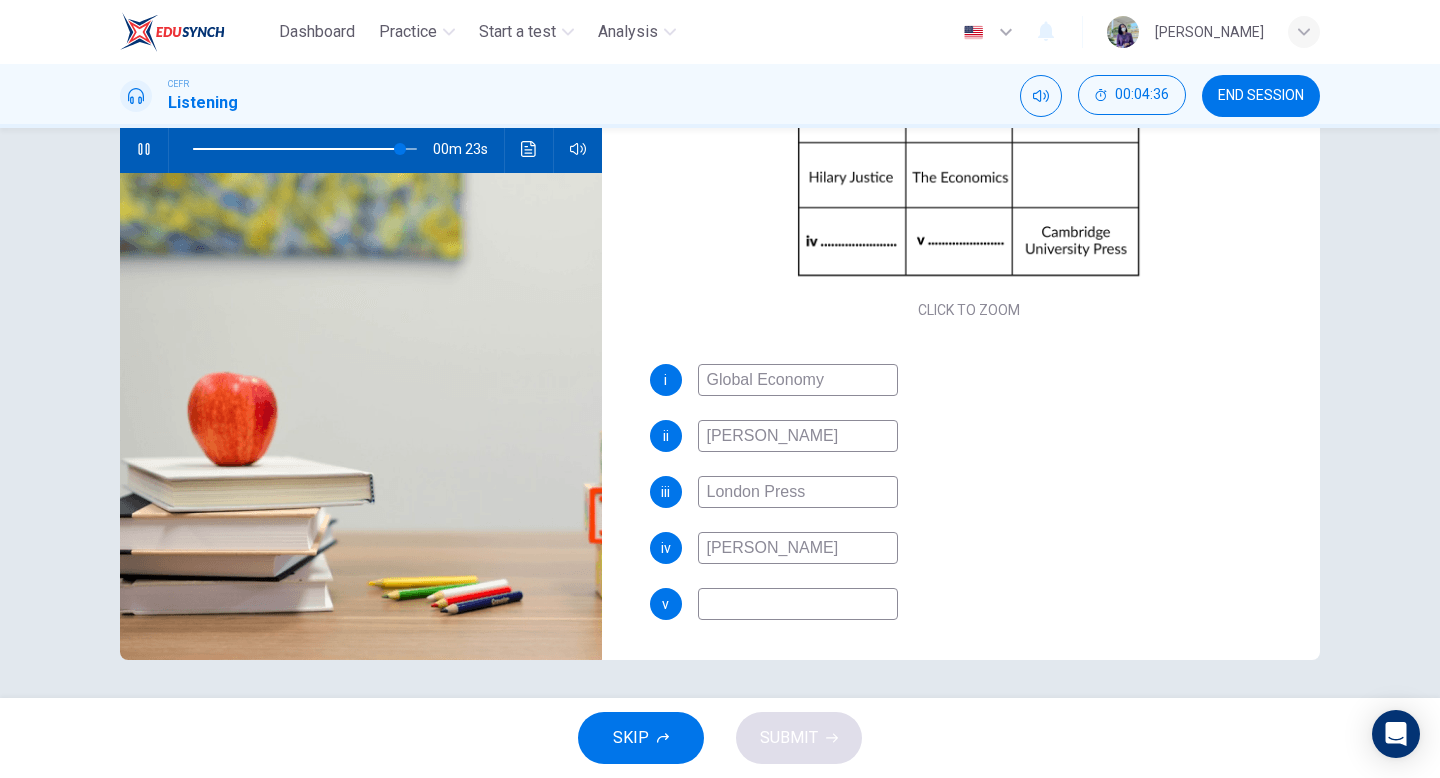 type on "[PERSON_NAME]" 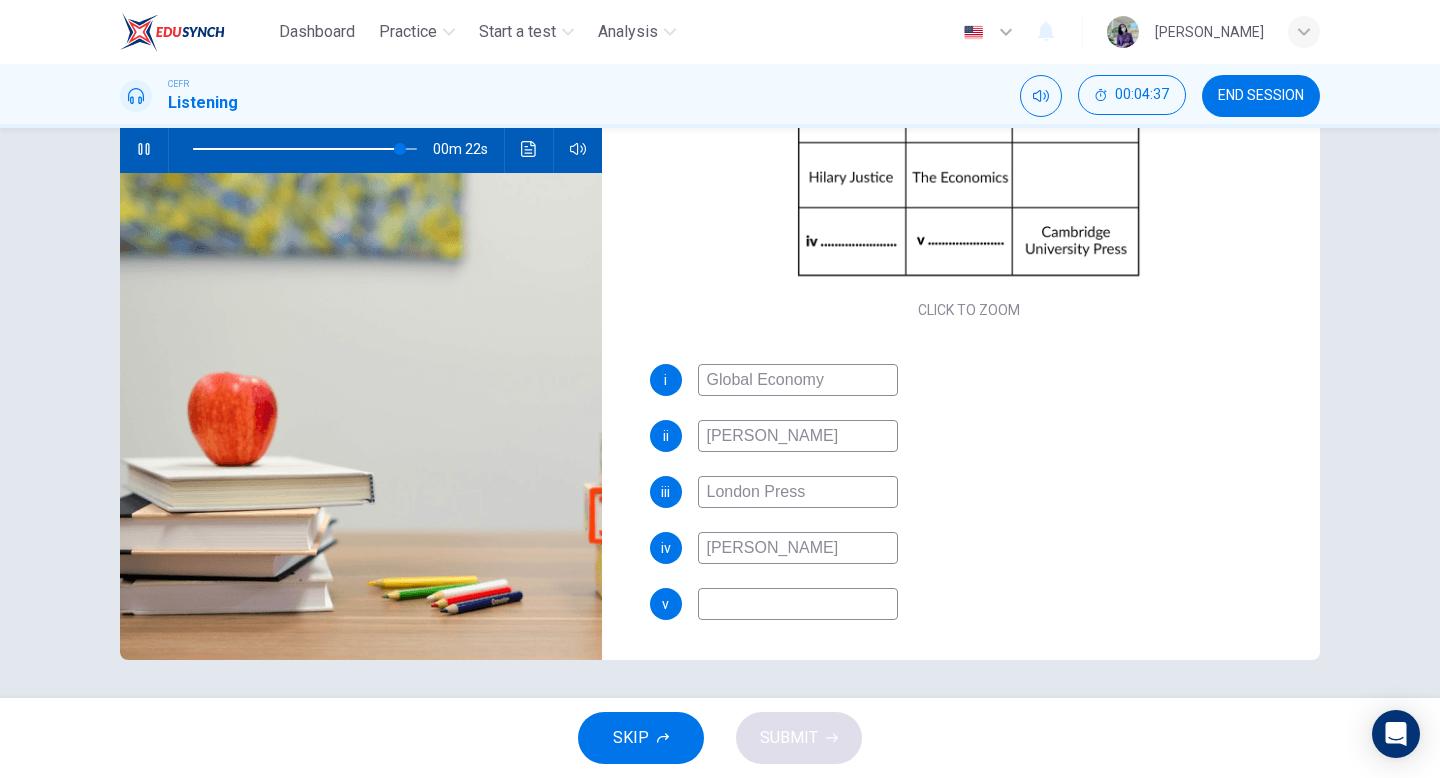 type on "[PERSON_NAME]" 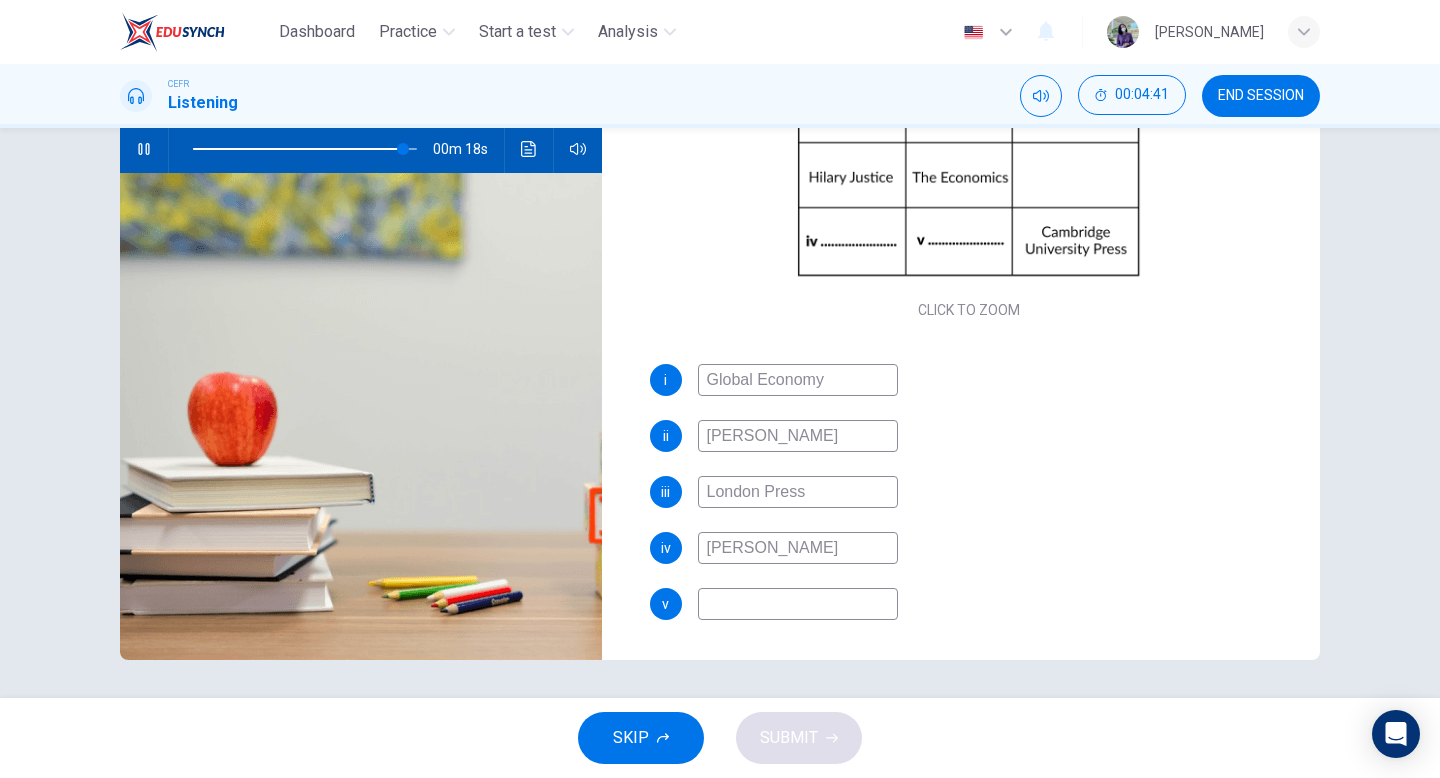 type on "94" 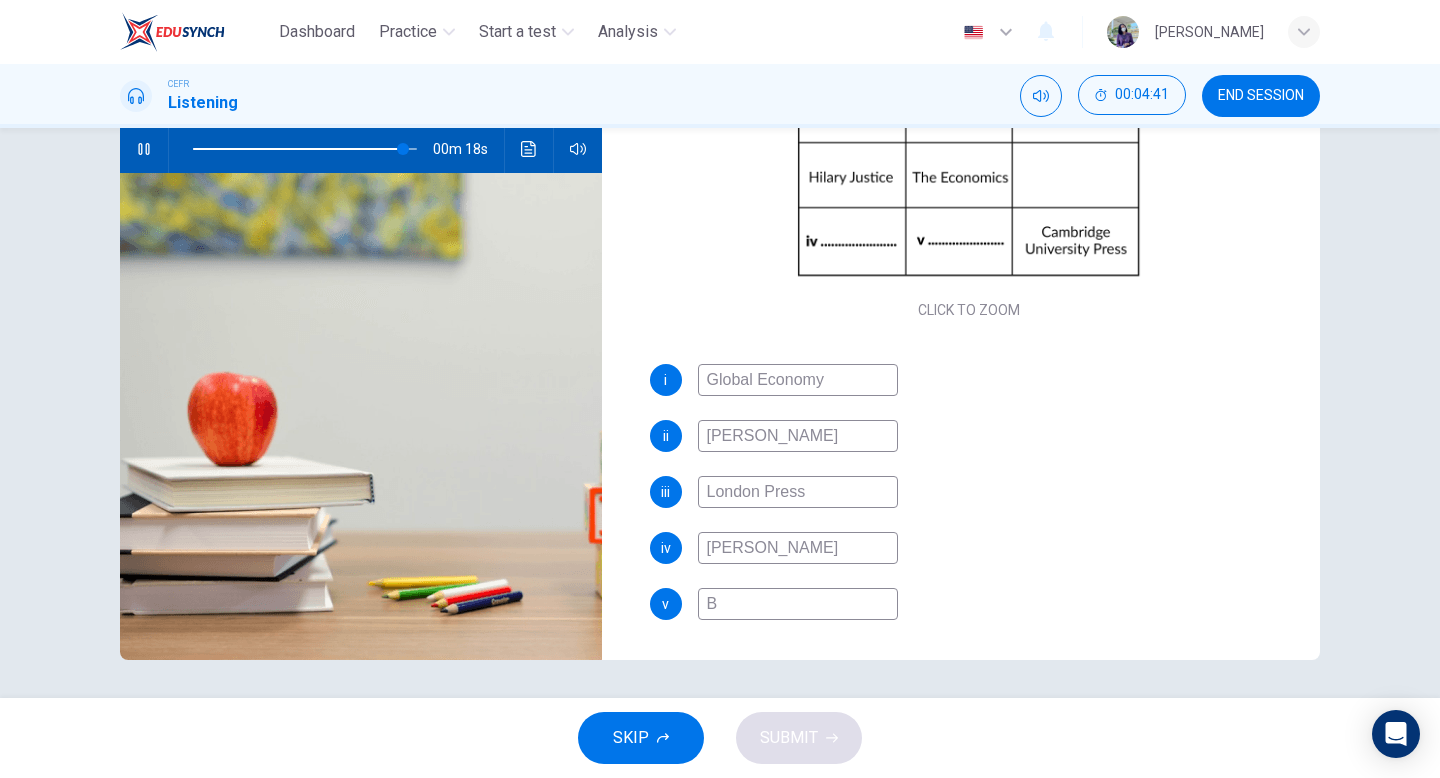 type on "Bu" 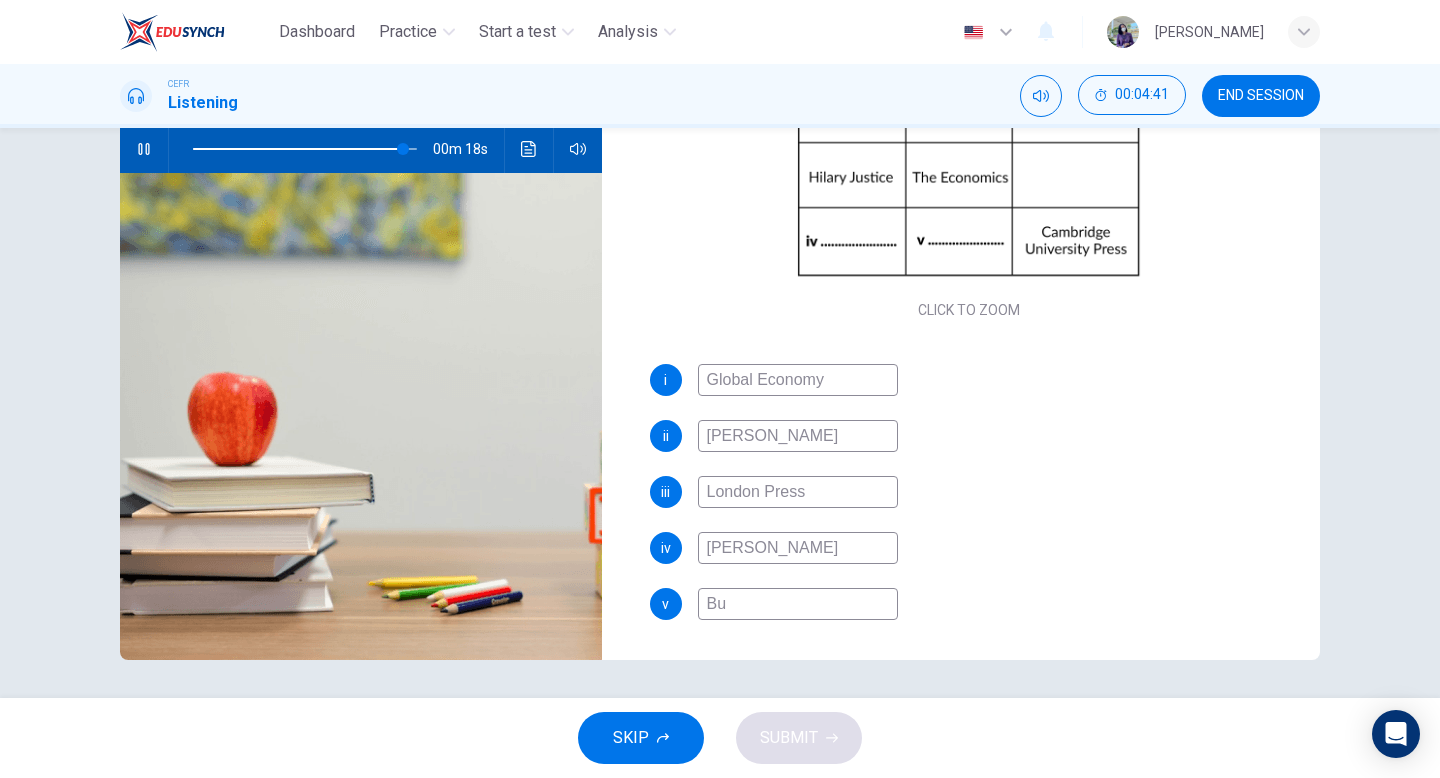type on "94" 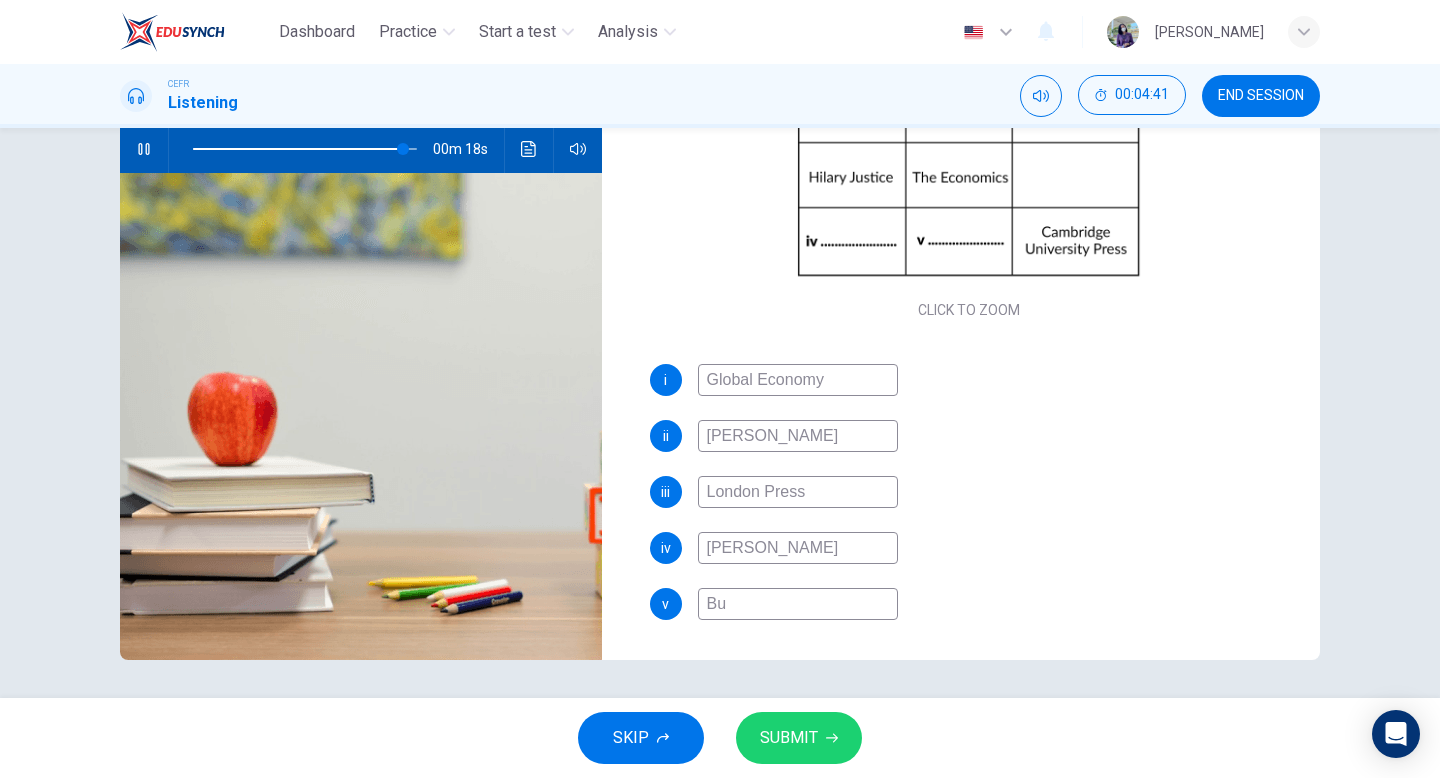 type on "Bus" 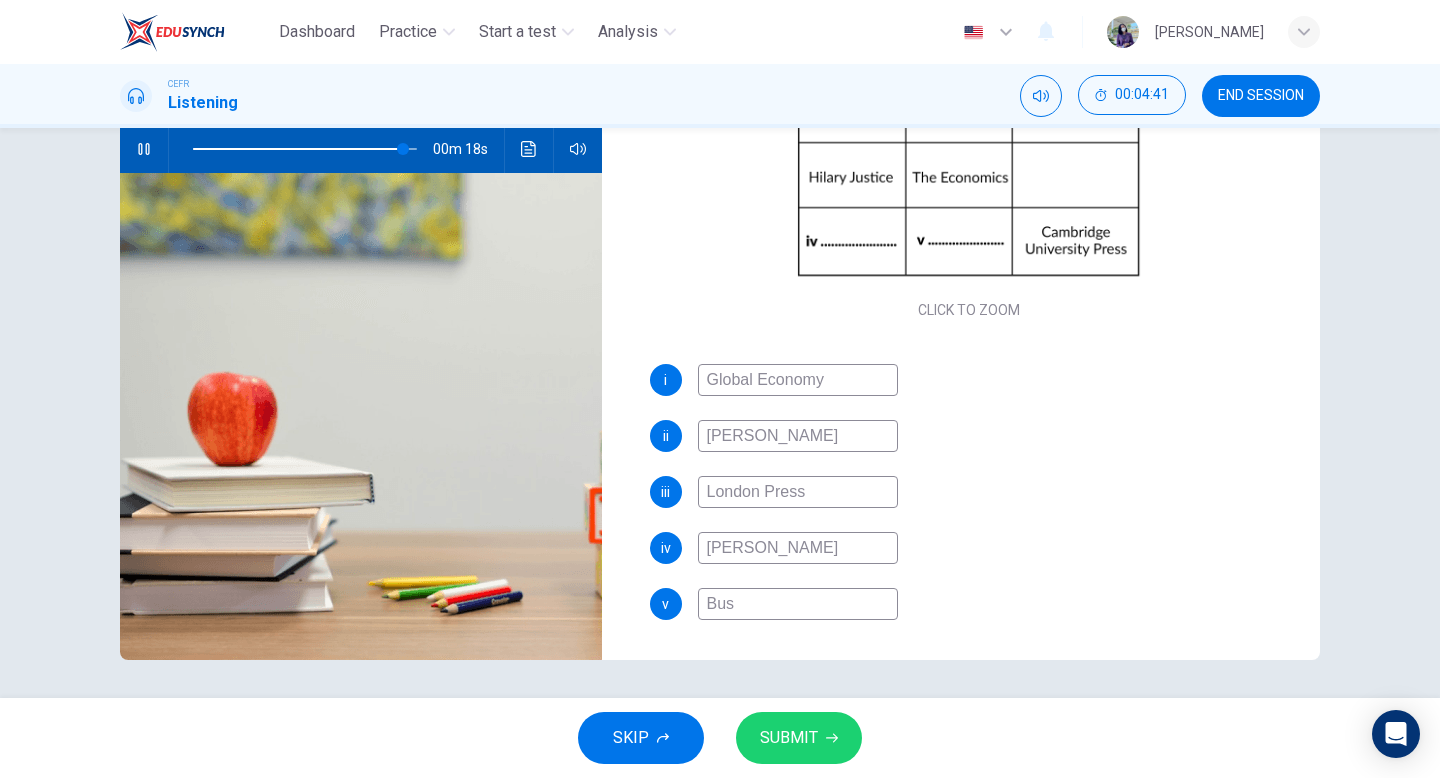 type on "94" 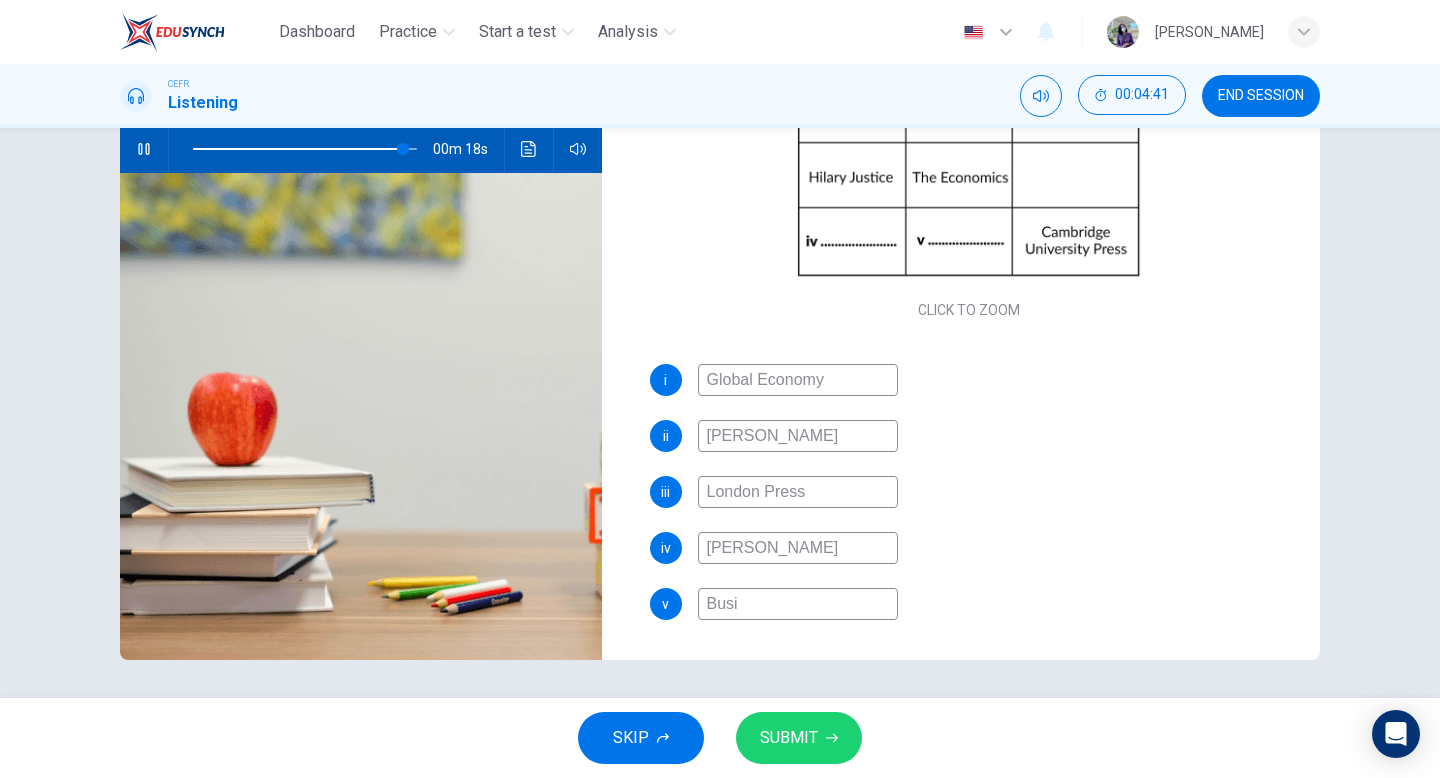type on "94" 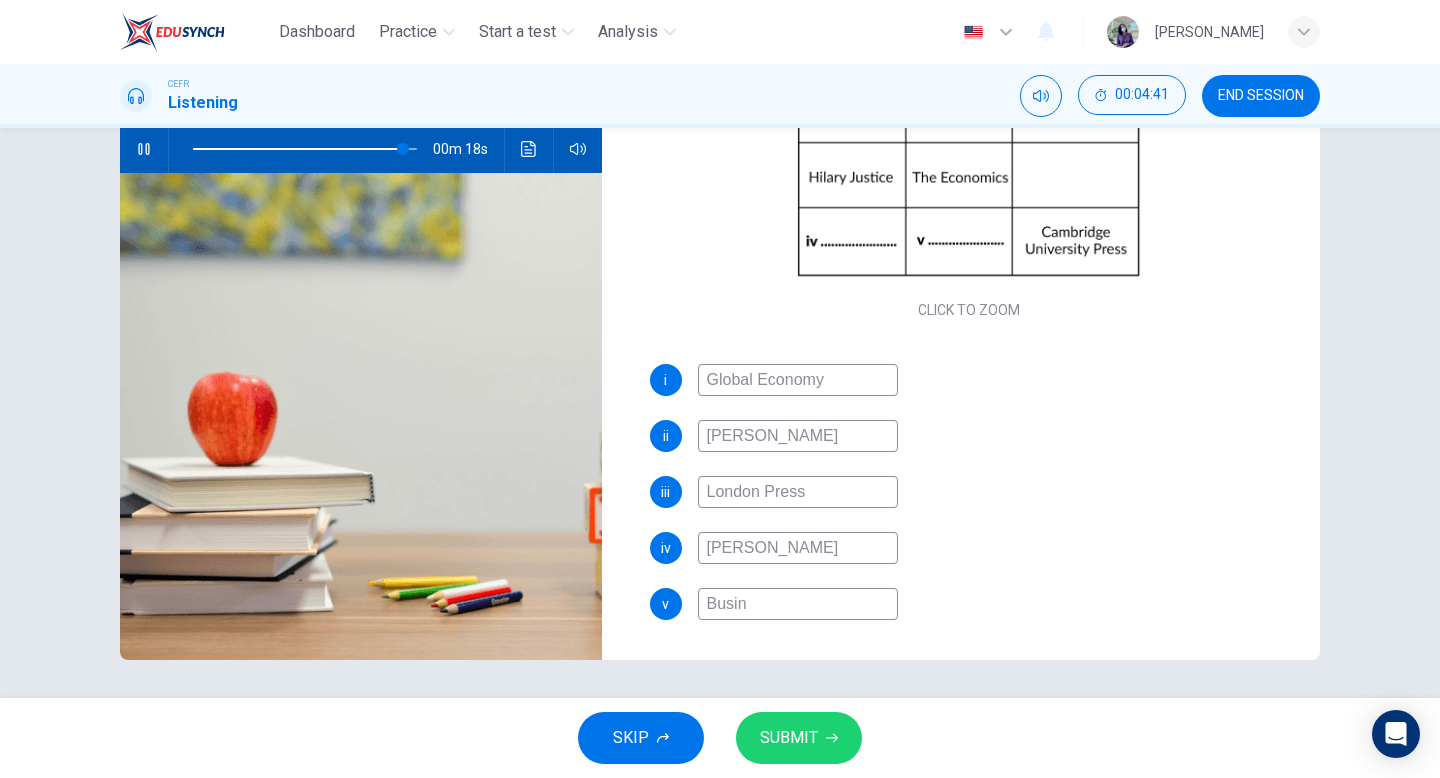 type on "Busine" 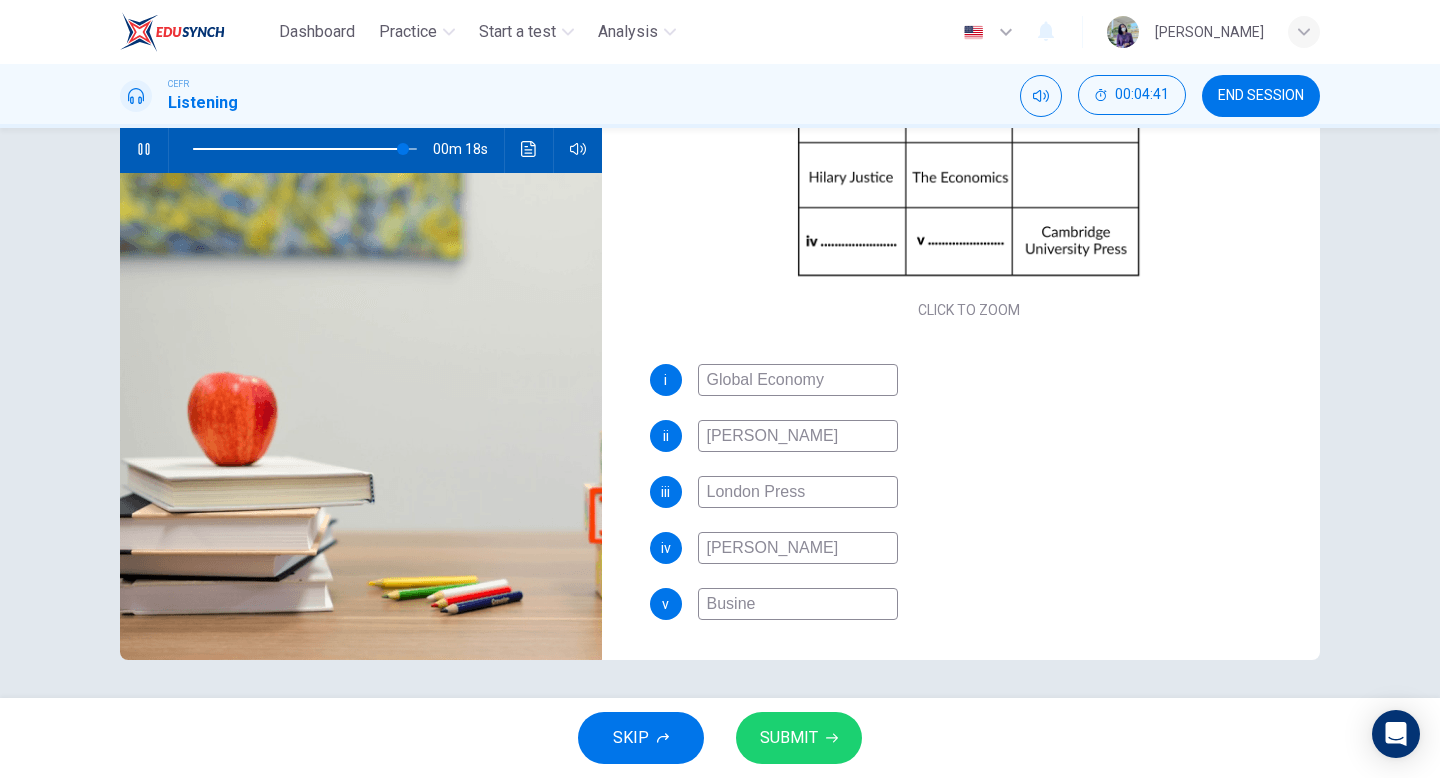 type on "94" 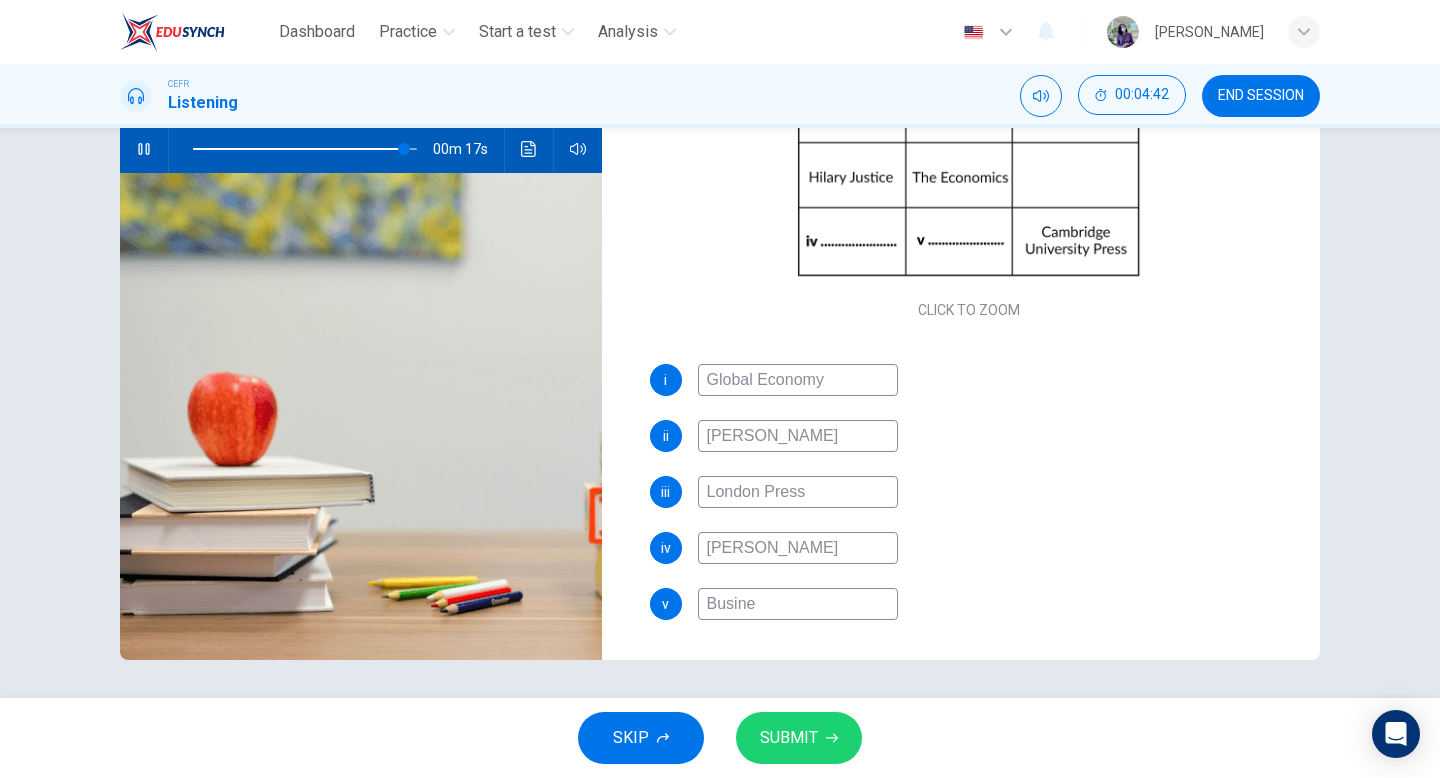 type on "Busines" 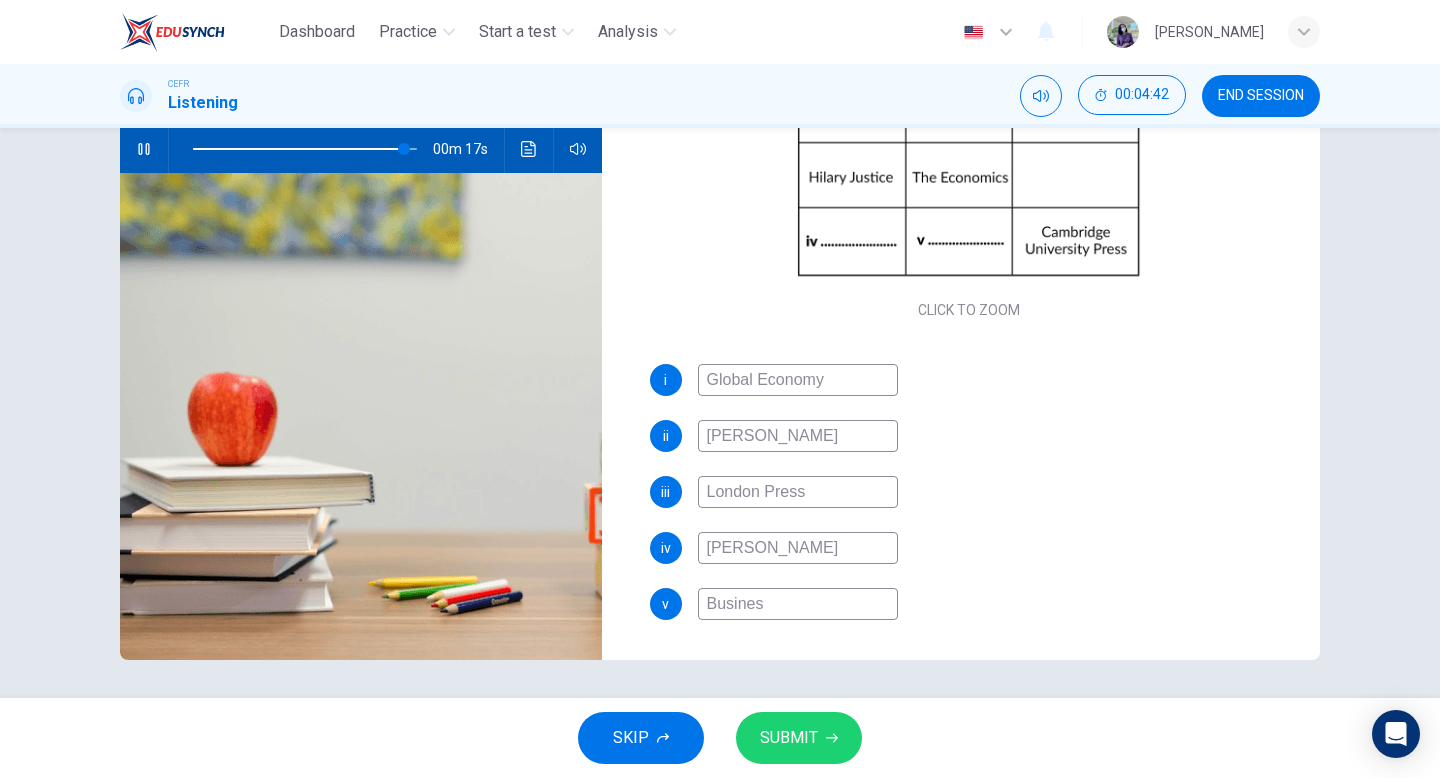 type on "94" 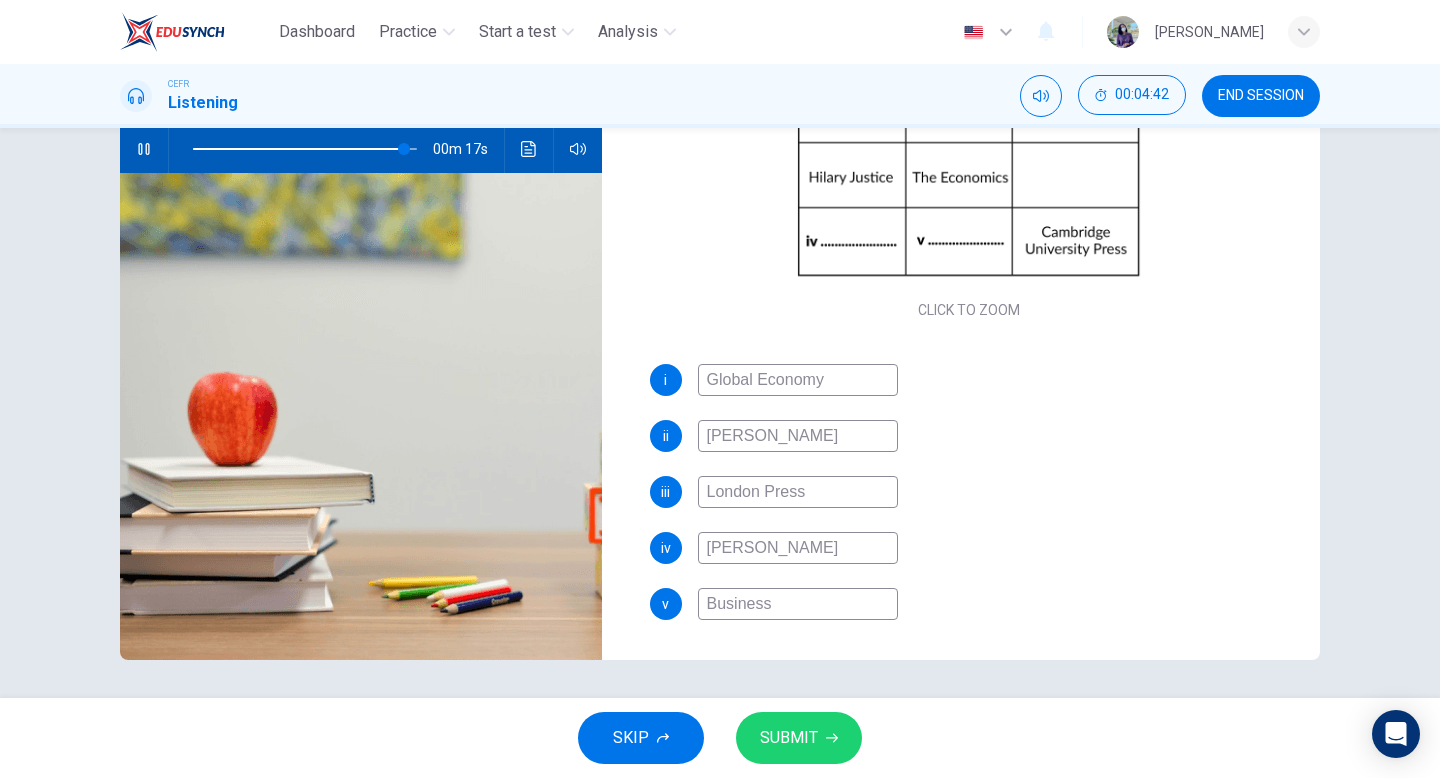 type on "94" 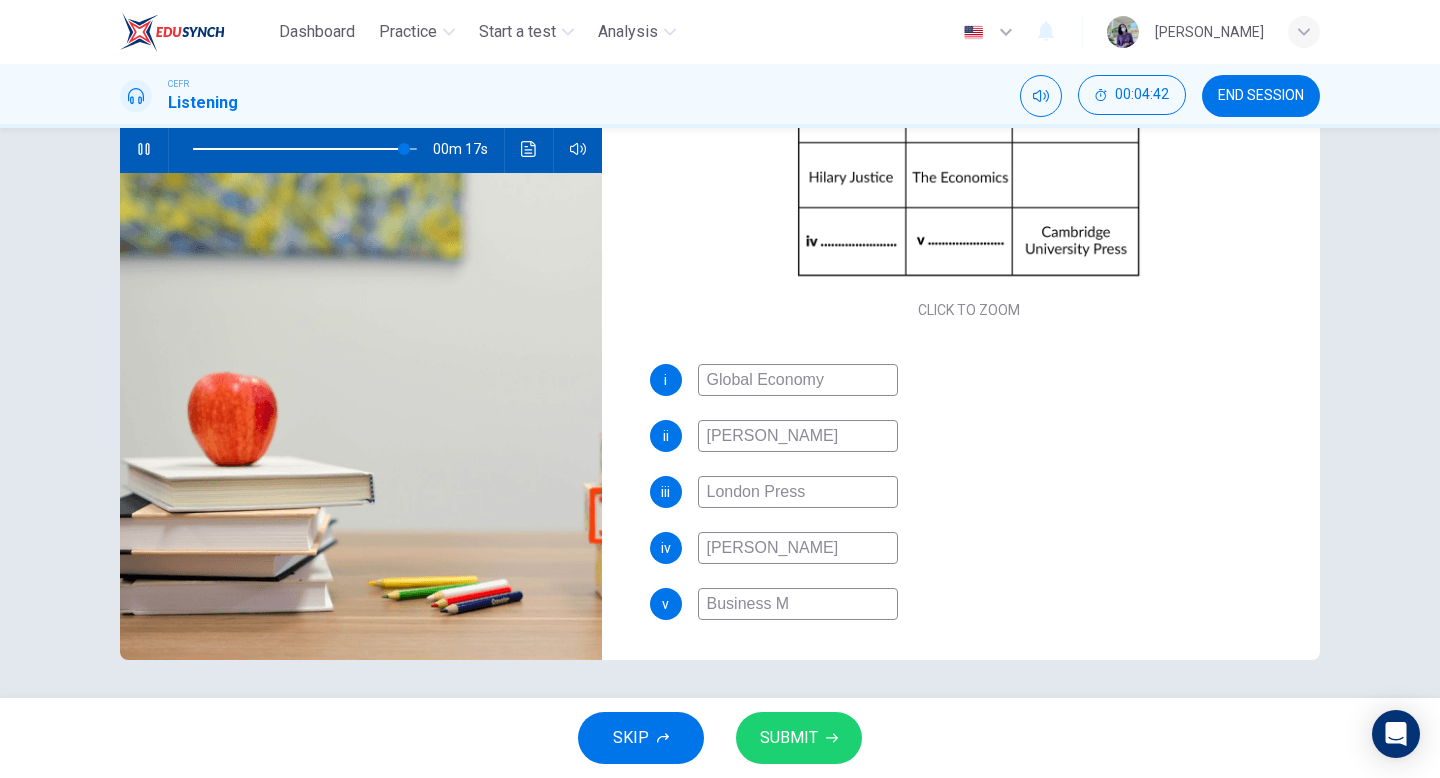 type on "95" 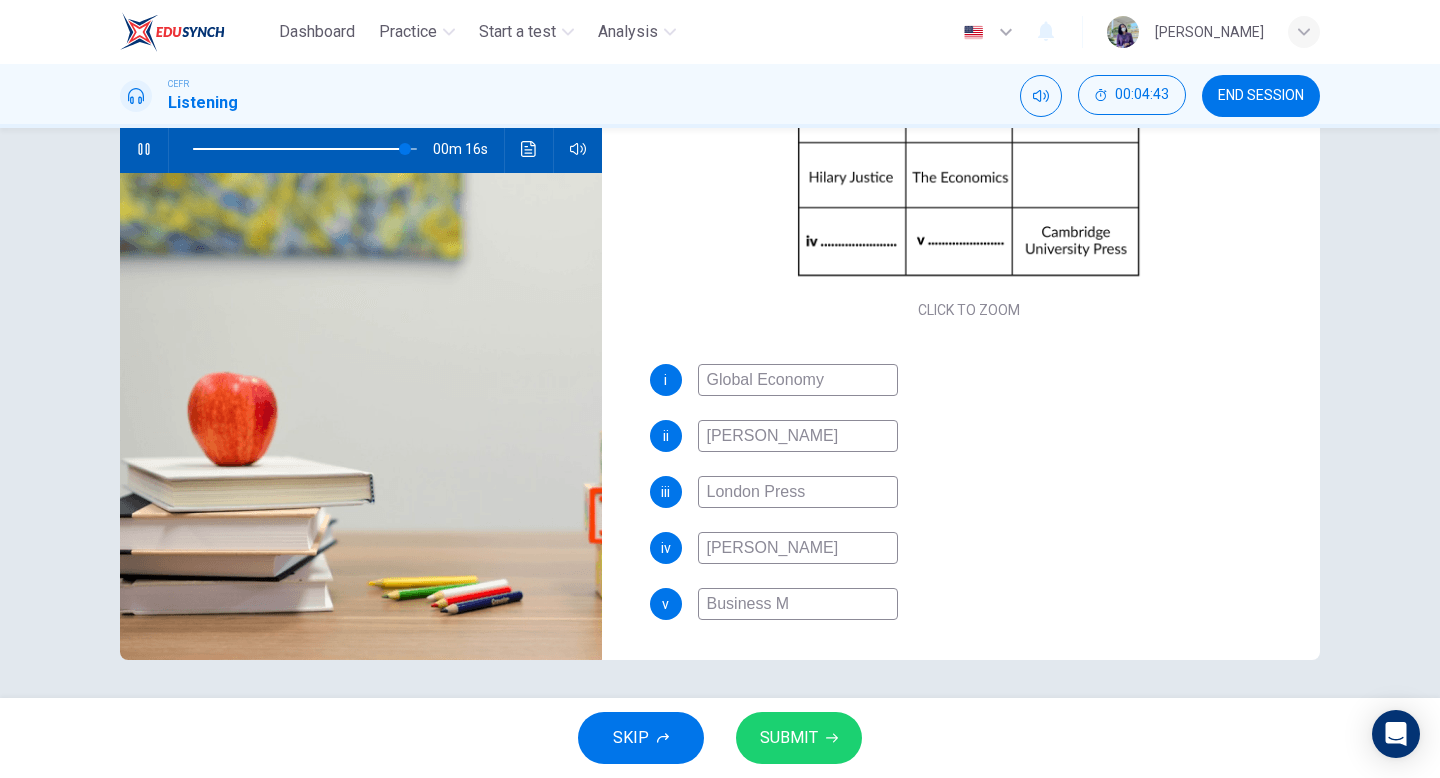 type on "Business Ma" 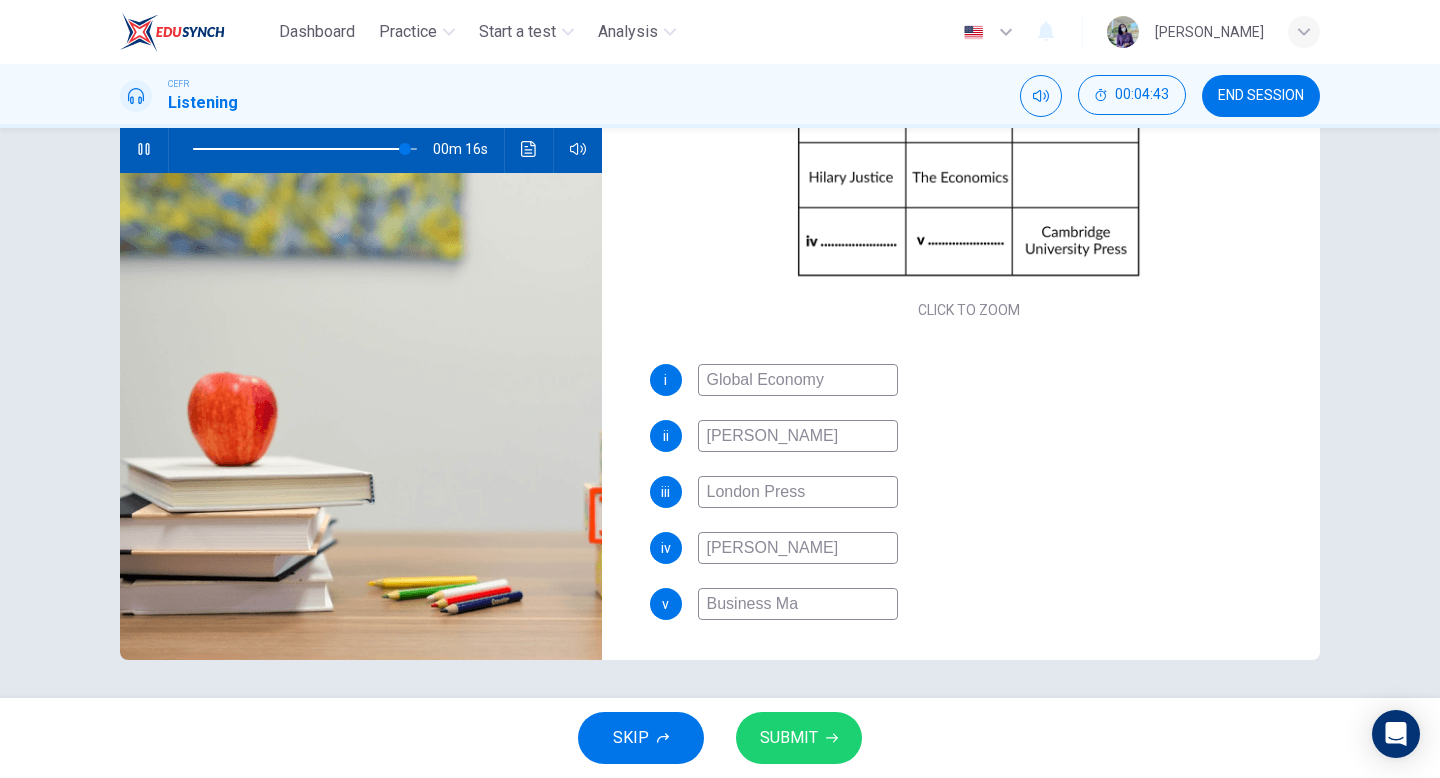 type on "95" 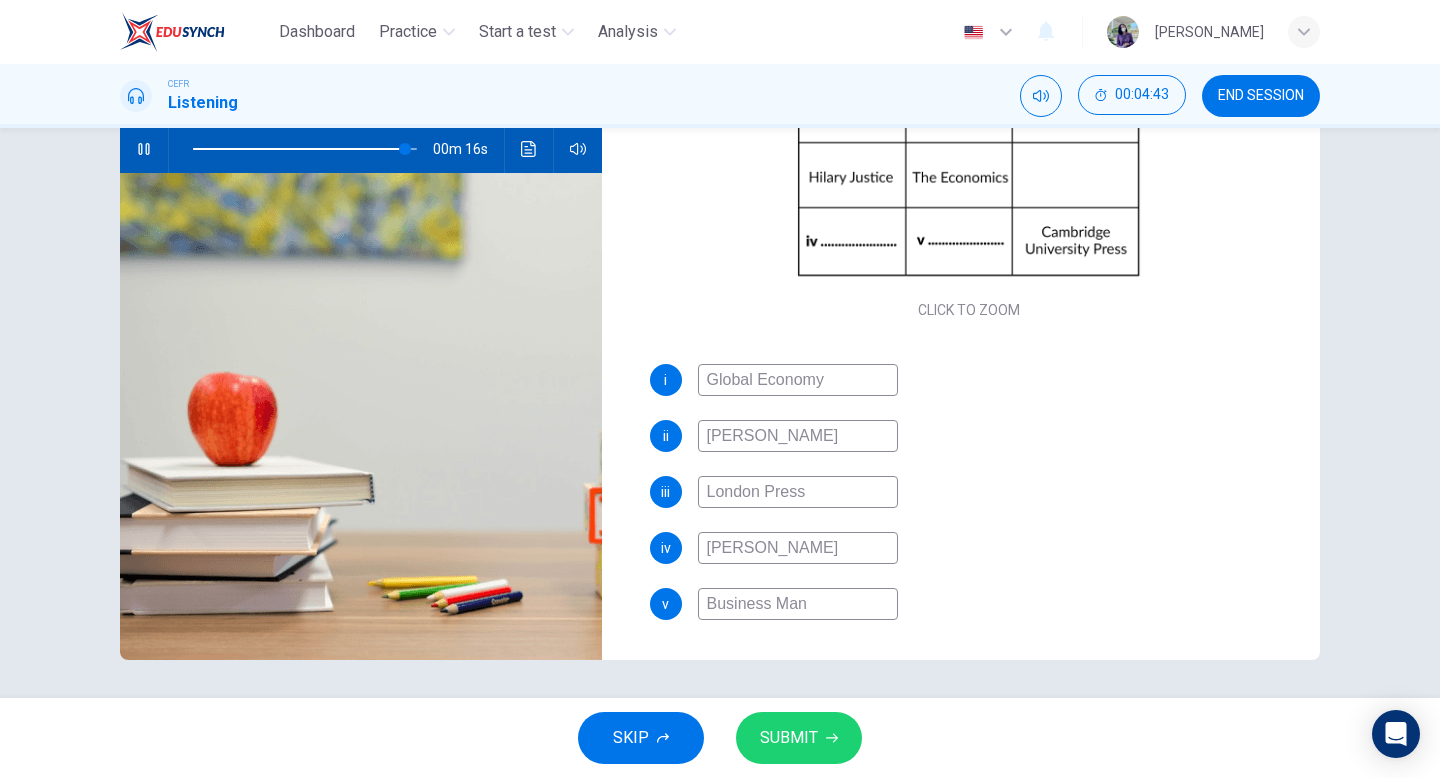 type on "95" 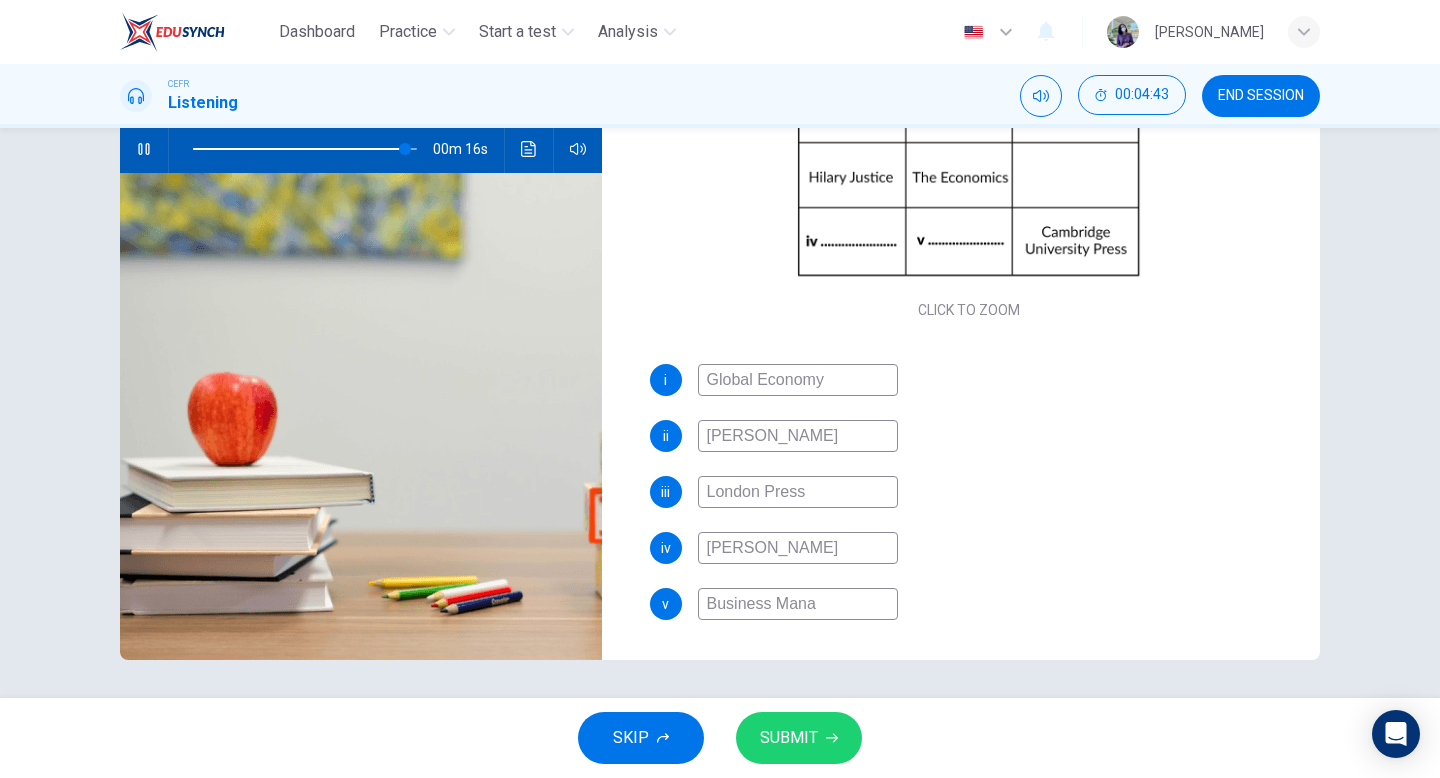 type on "95" 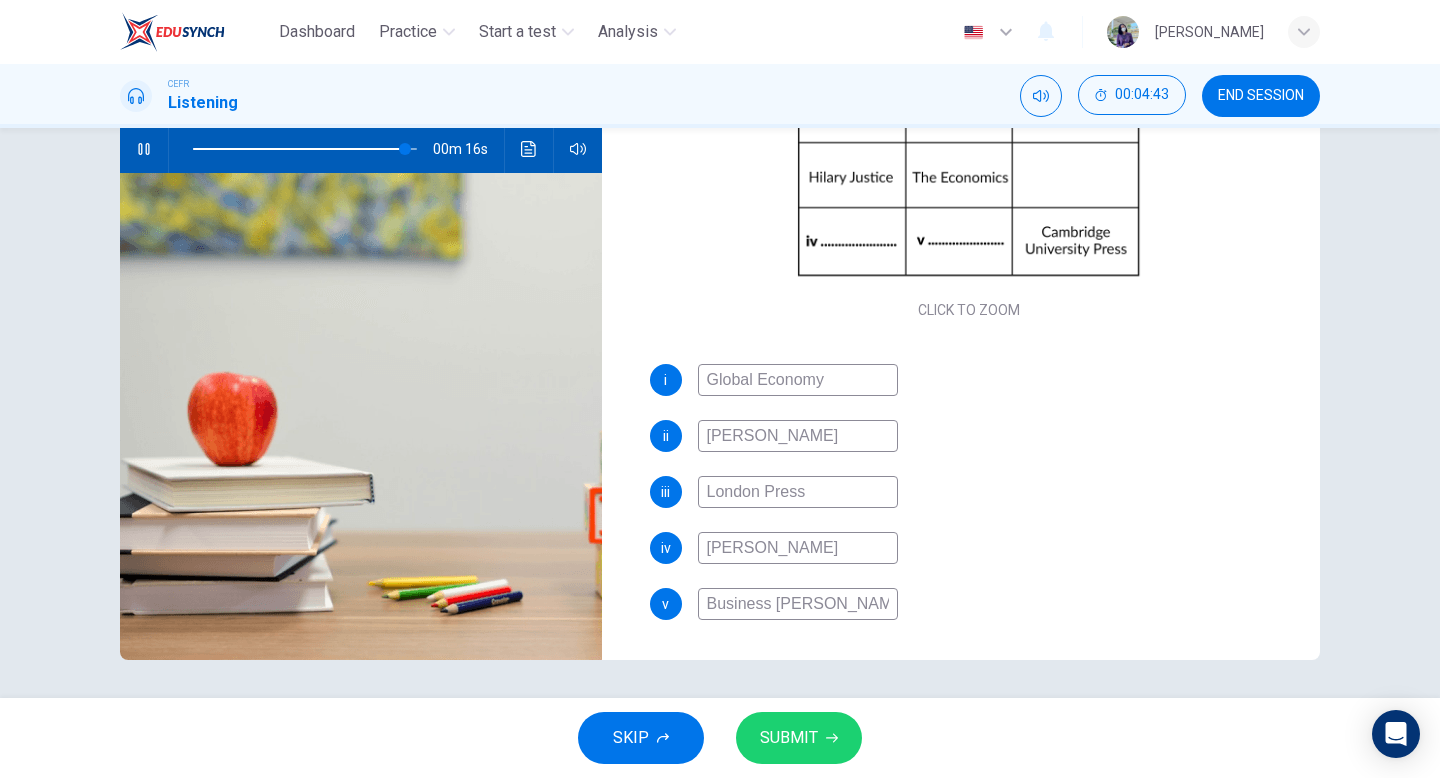 type on "95" 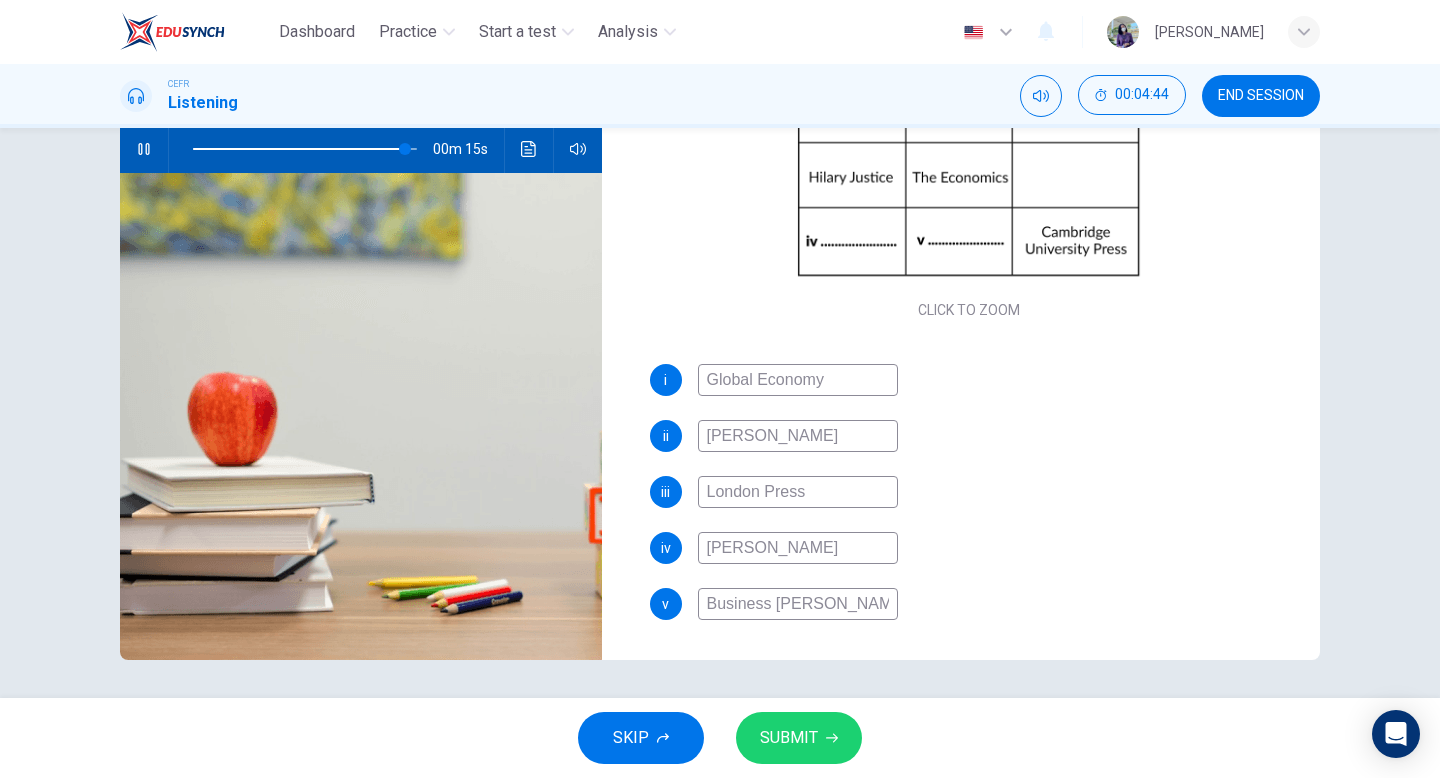 type on "Business Mana" 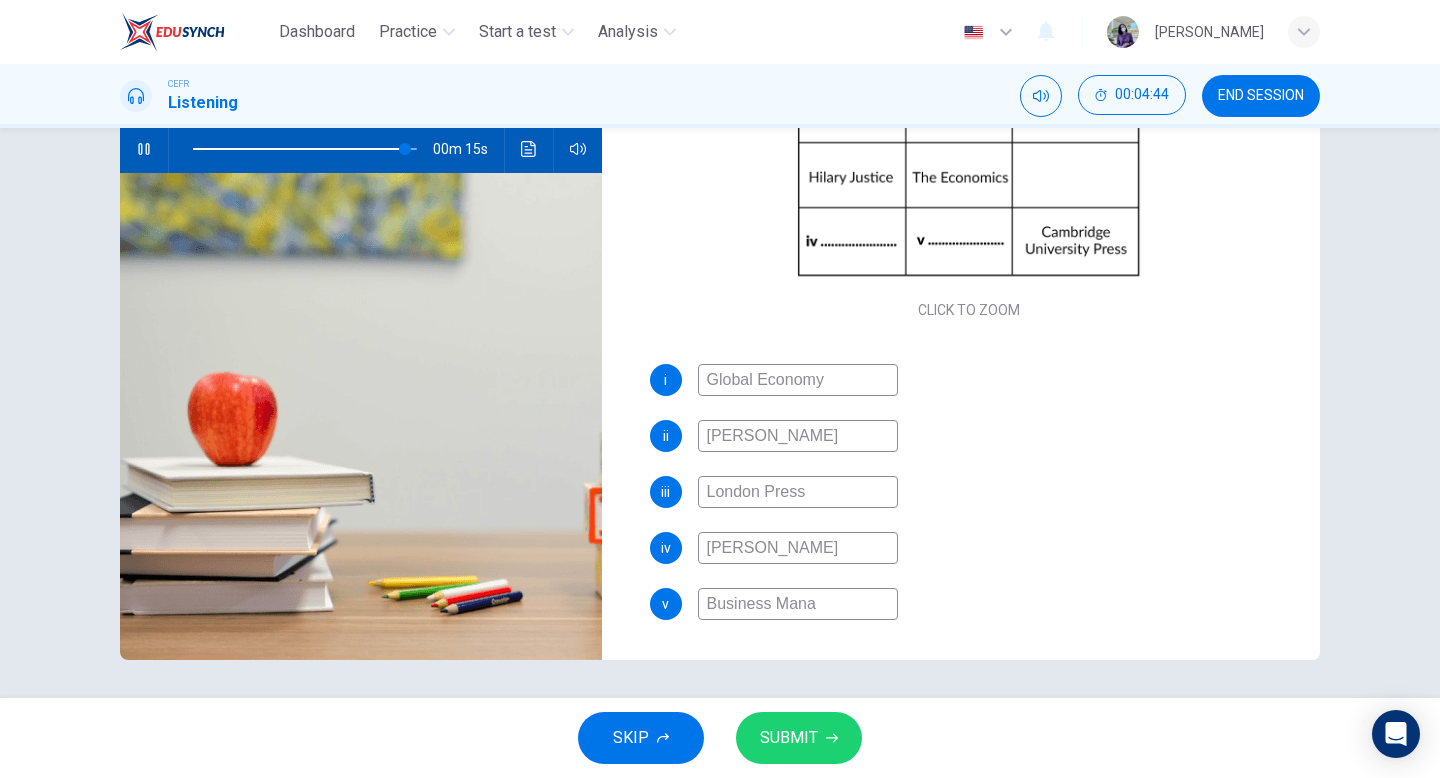 type on "95" 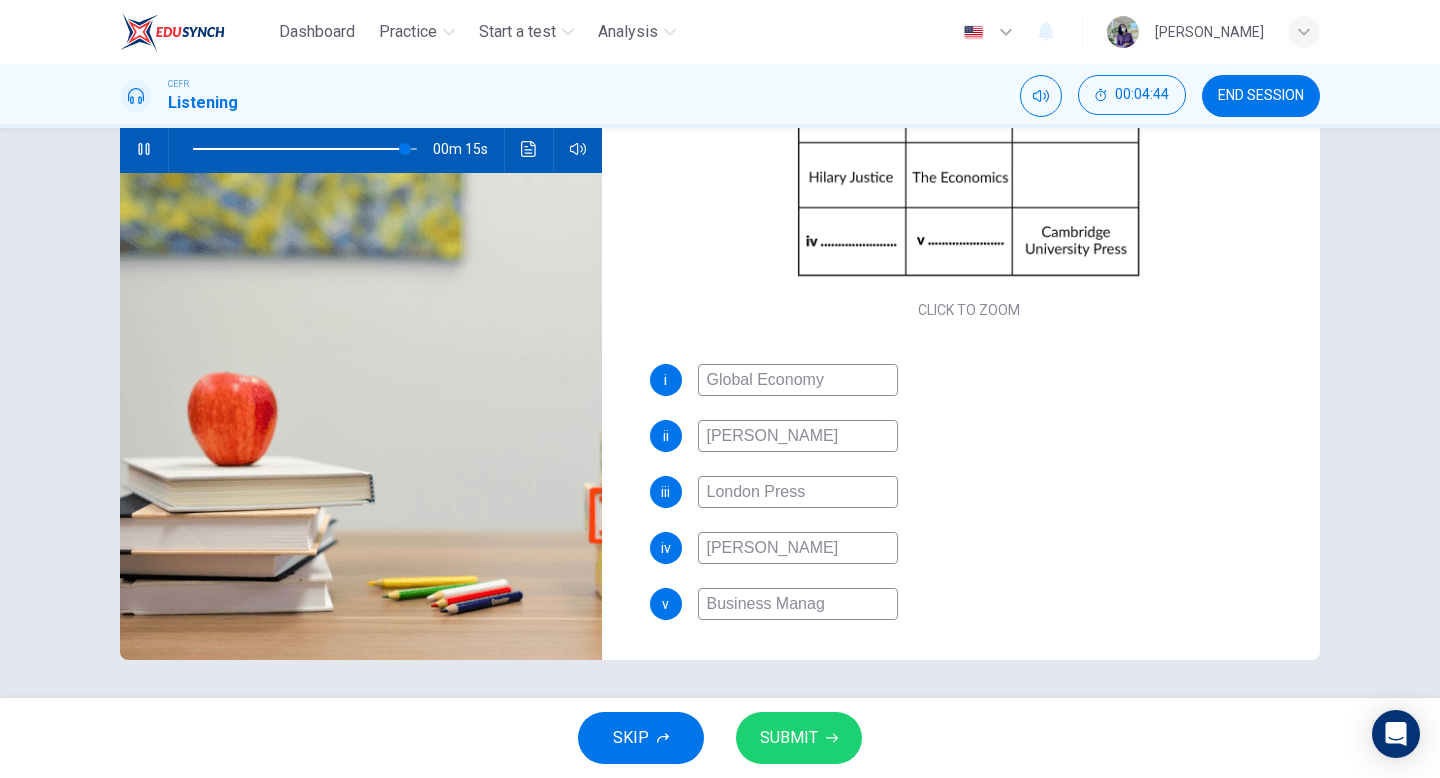 type on "95" 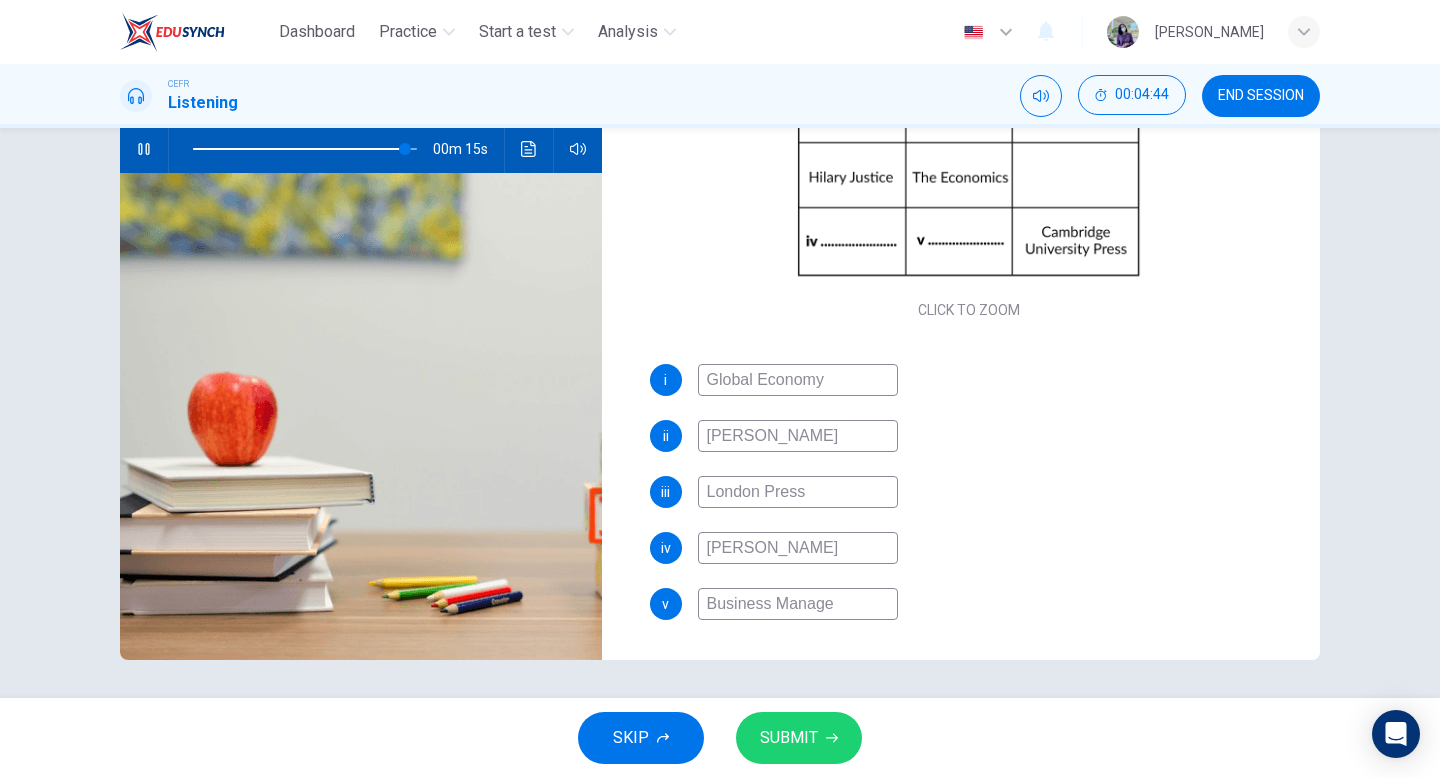 type on "95" 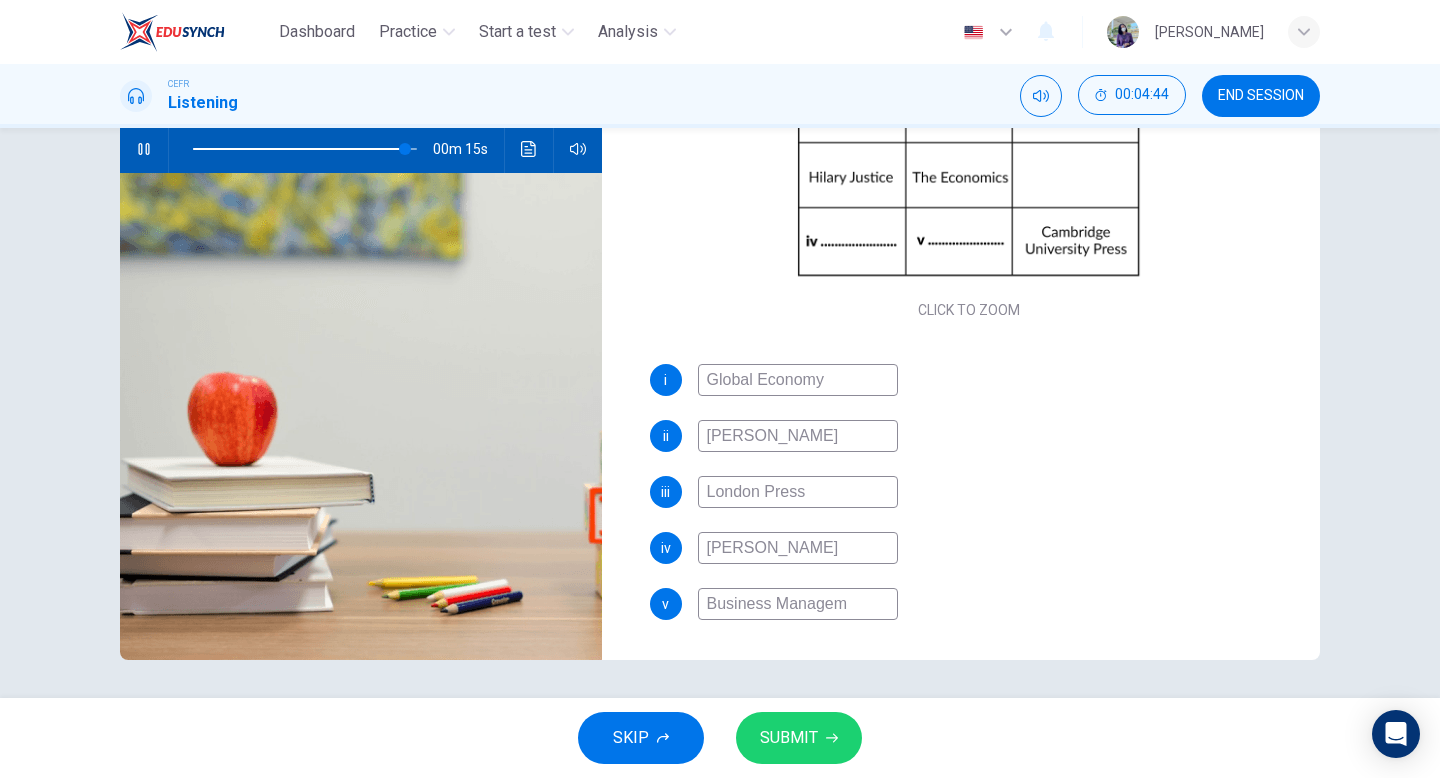 type on "95" 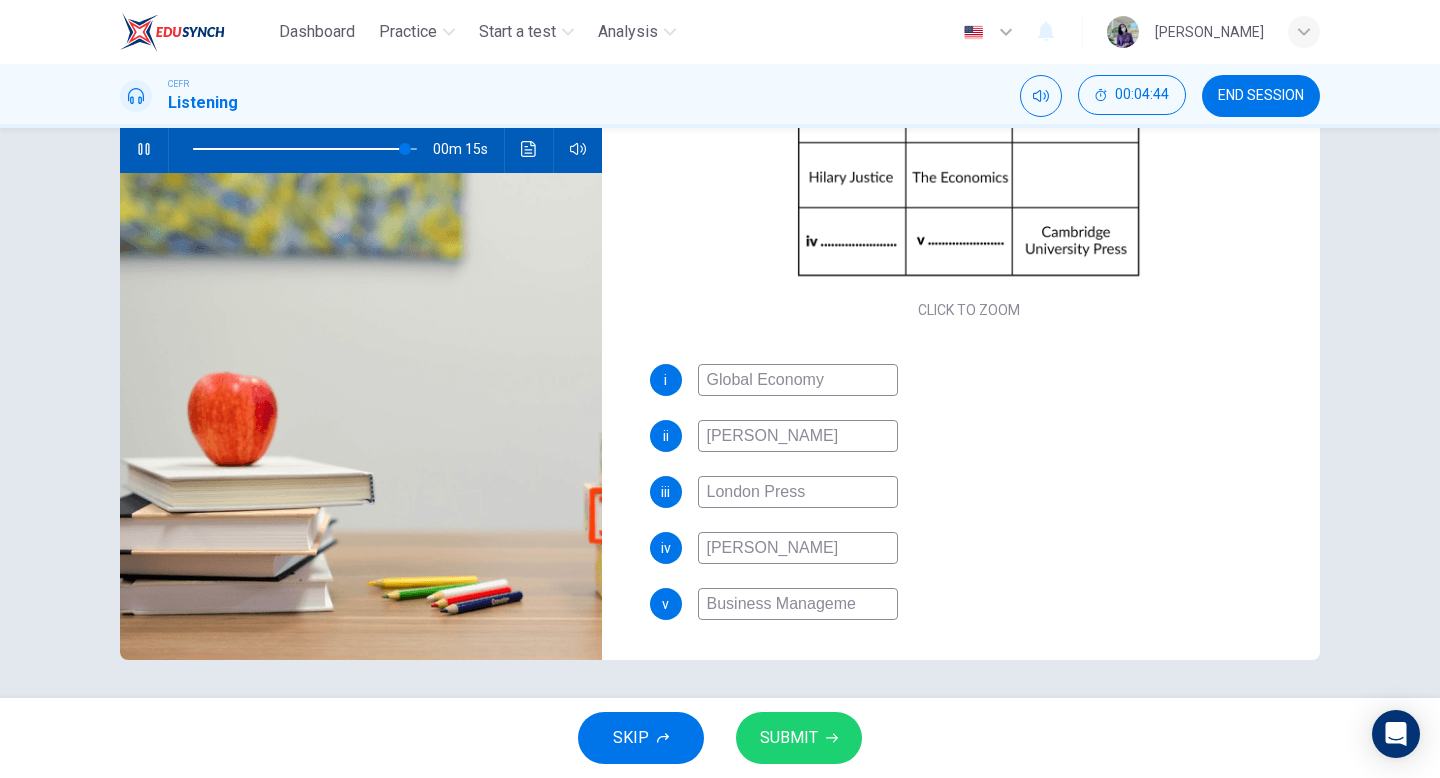 type on "95" 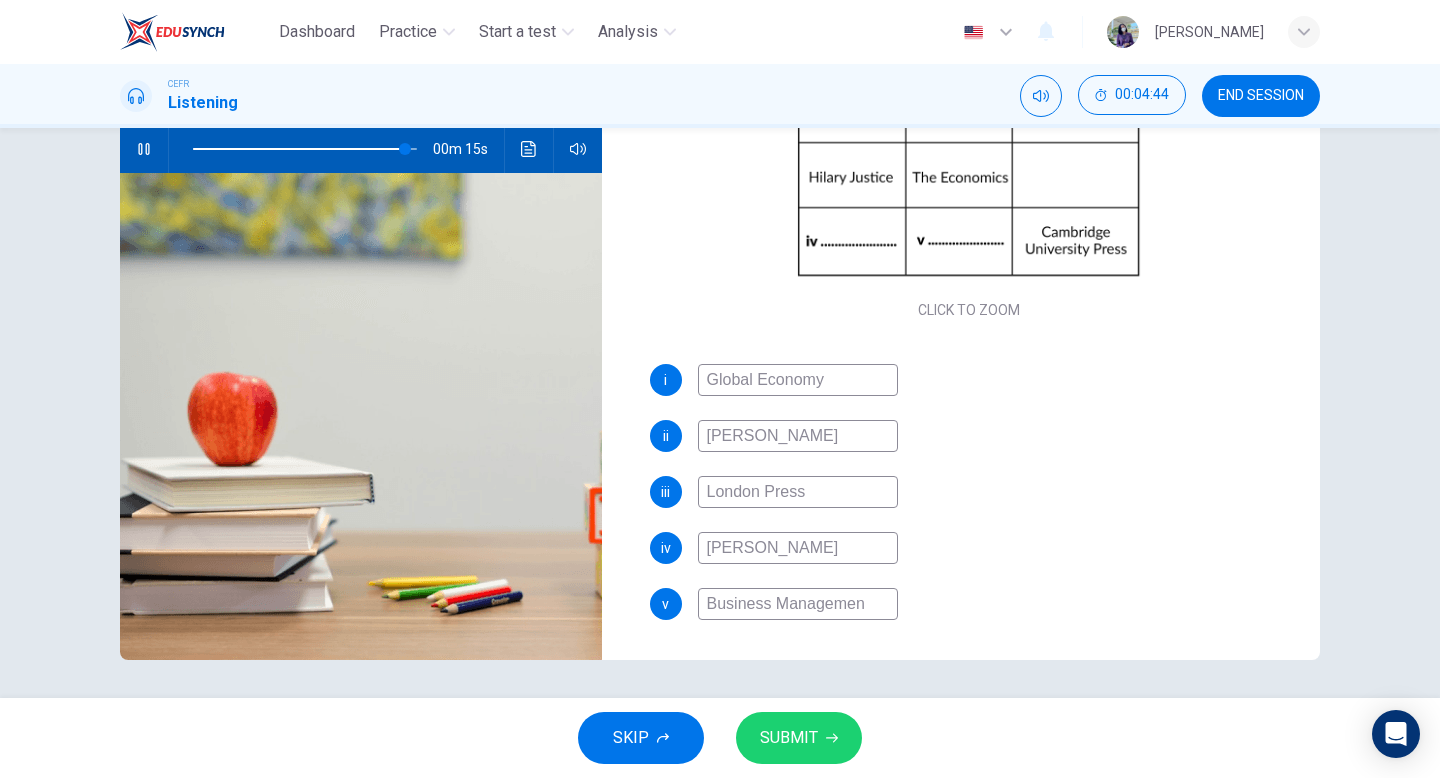 type on "95" 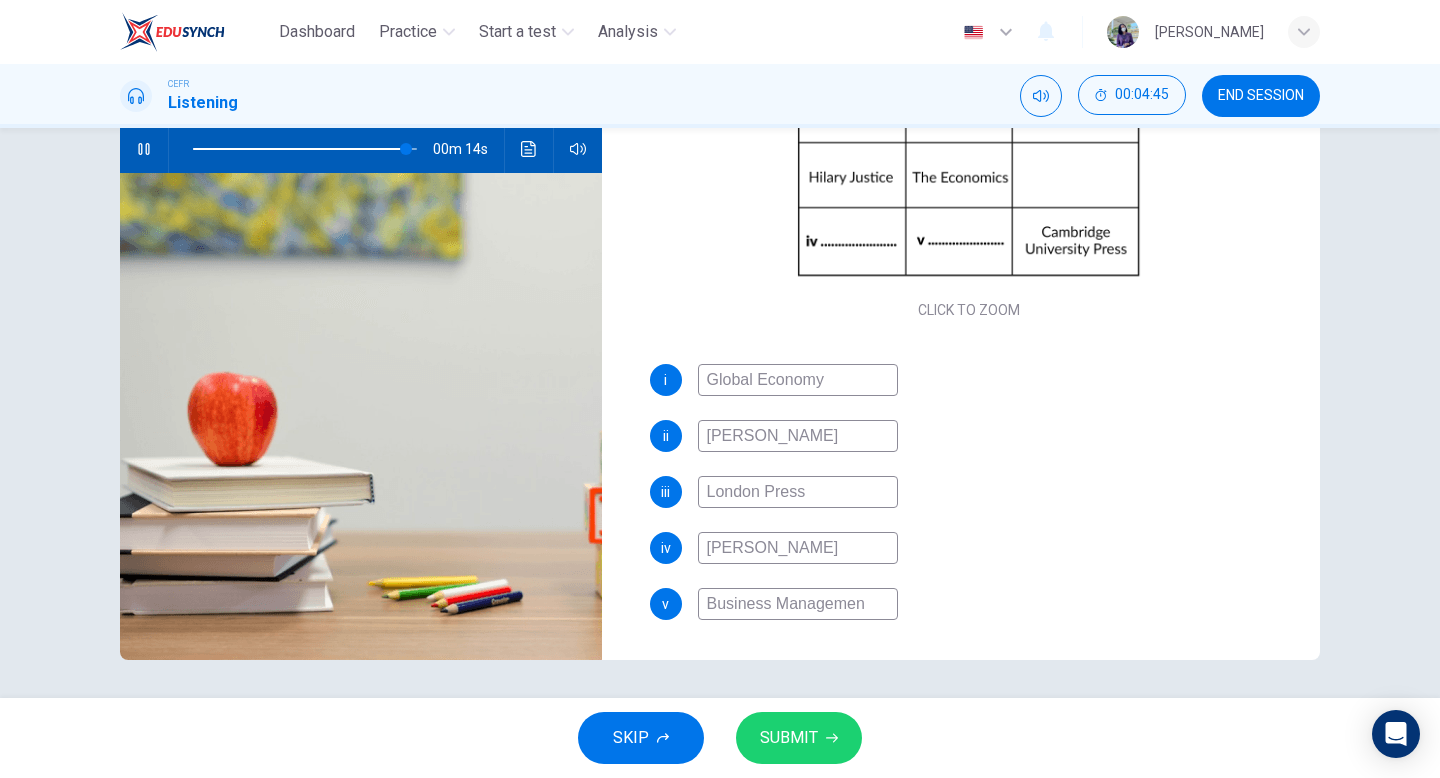 type on "Business Management" 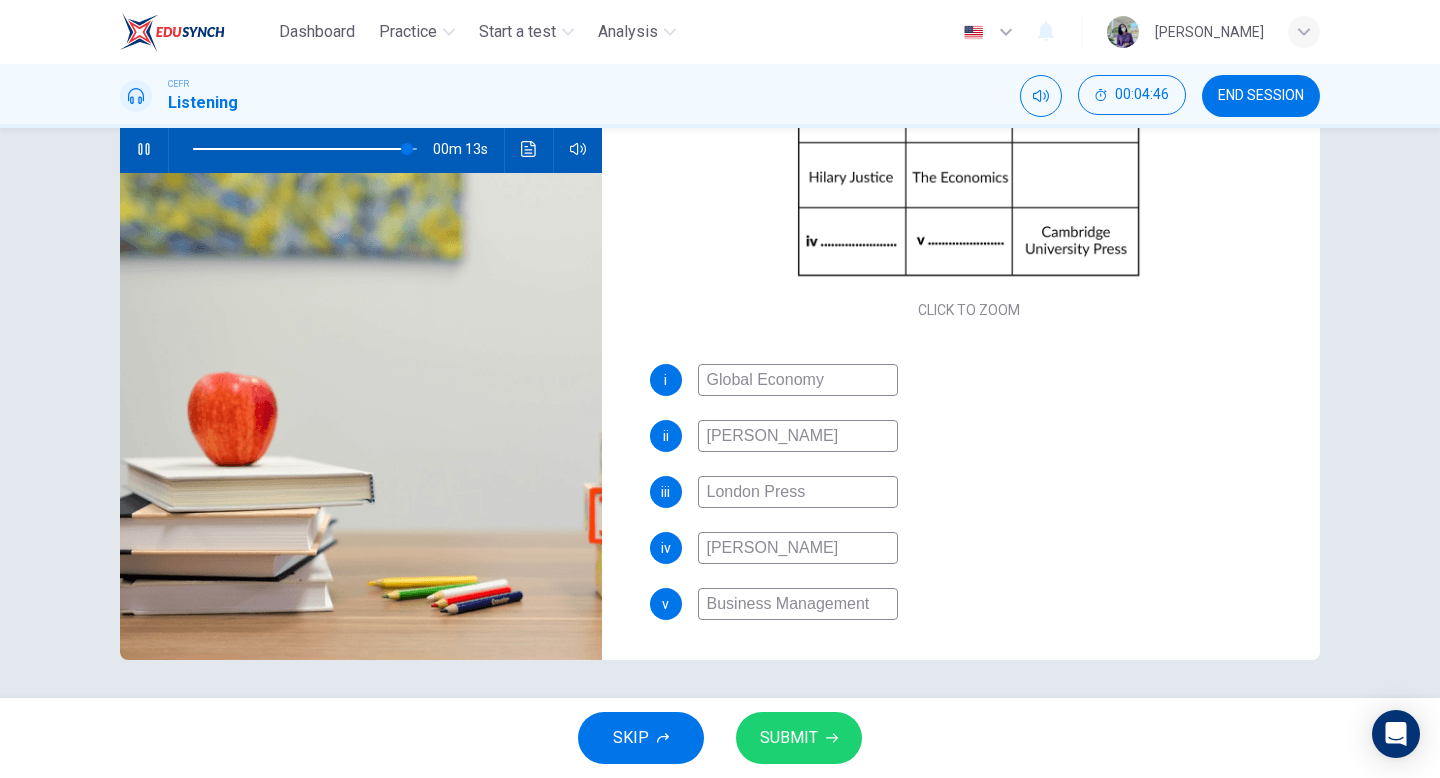 scroll, scrollTop: 205, scrollLeft: 0, axis: vertical 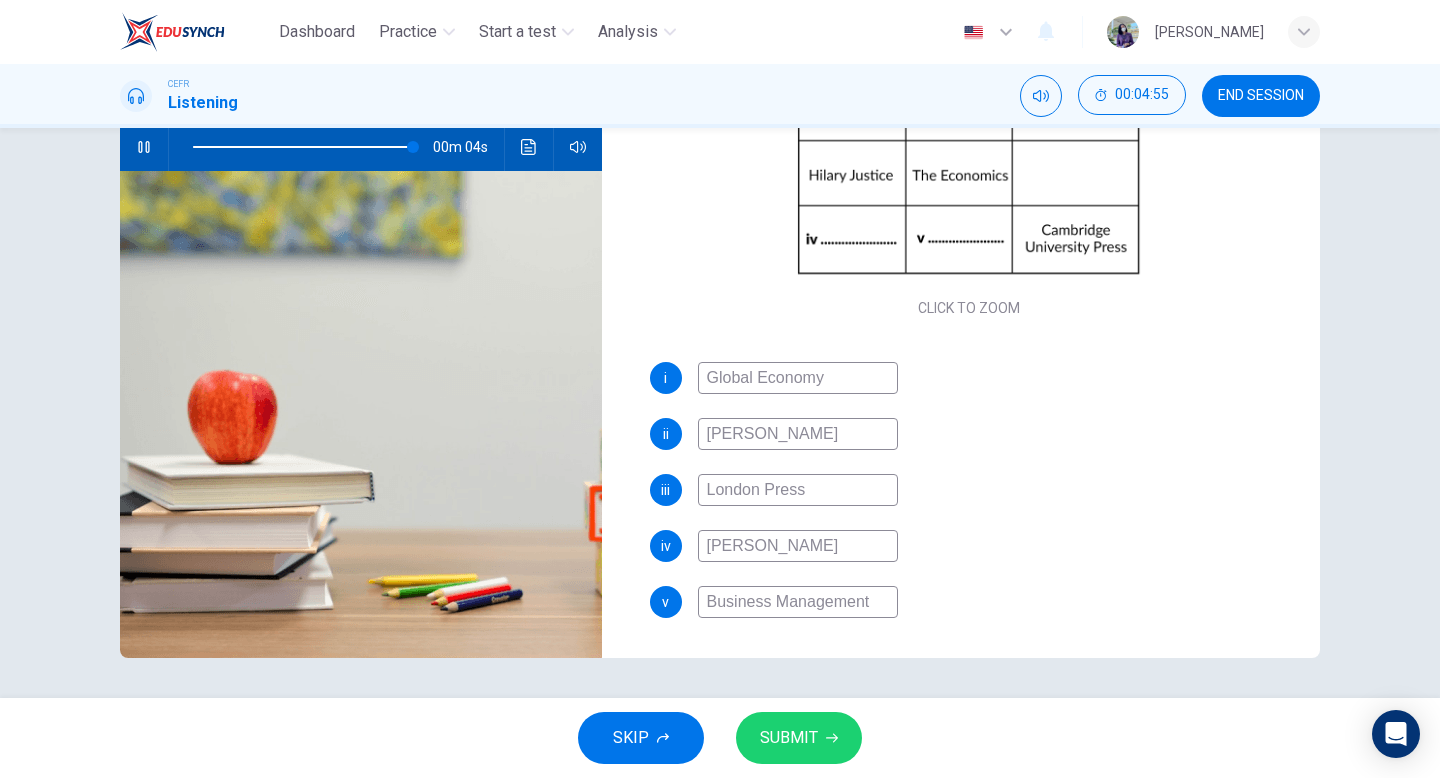 type on "99" 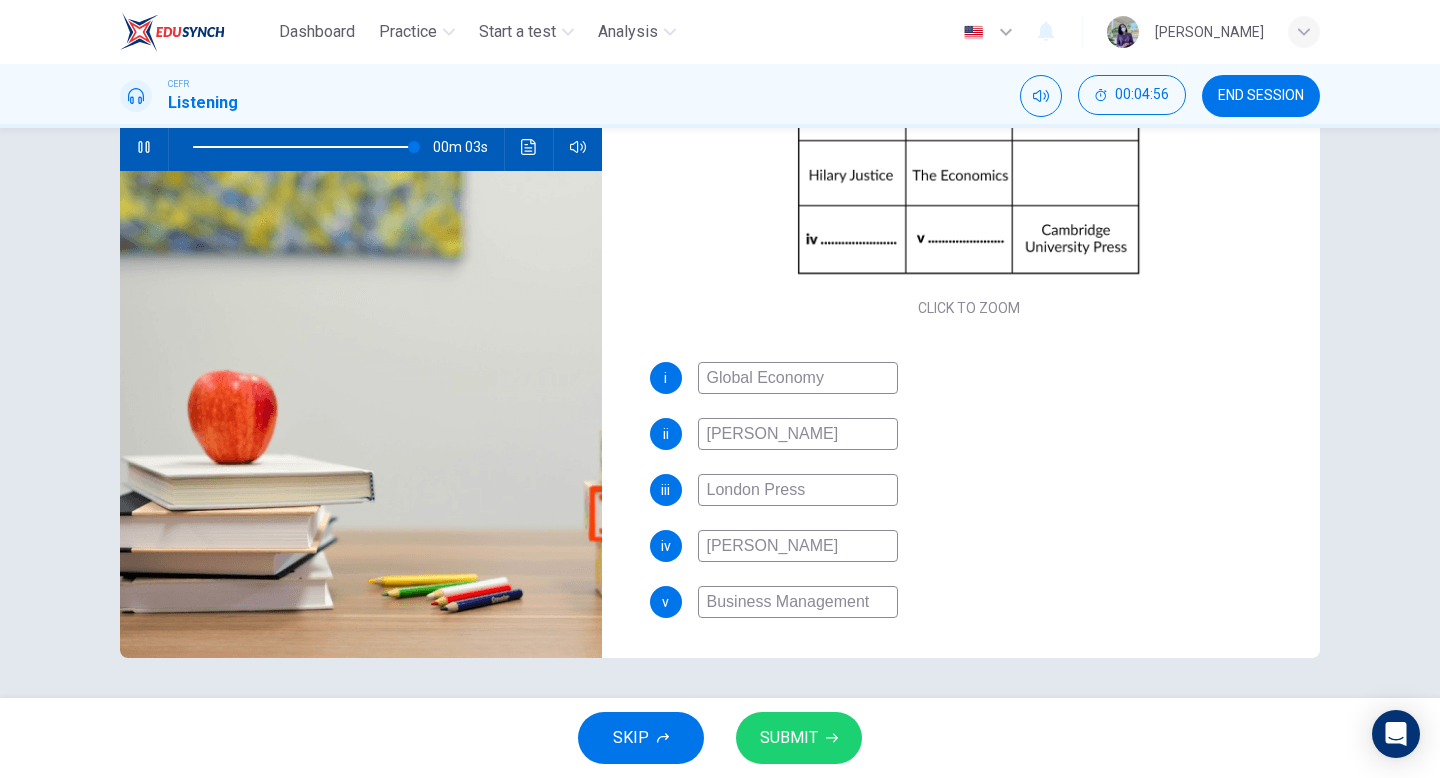 type on "Business Management" 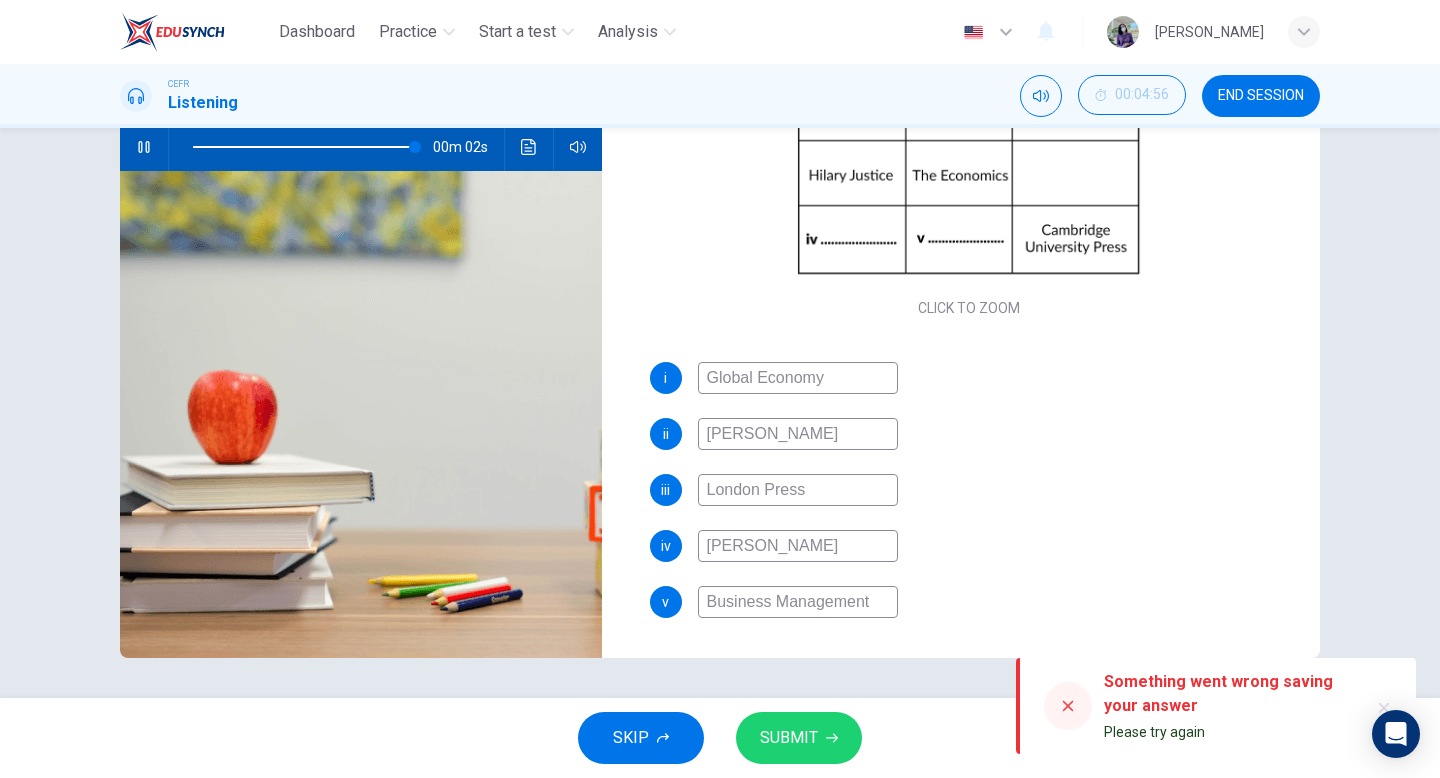 click on "SUBMIT" at bounding box center [789, 738] 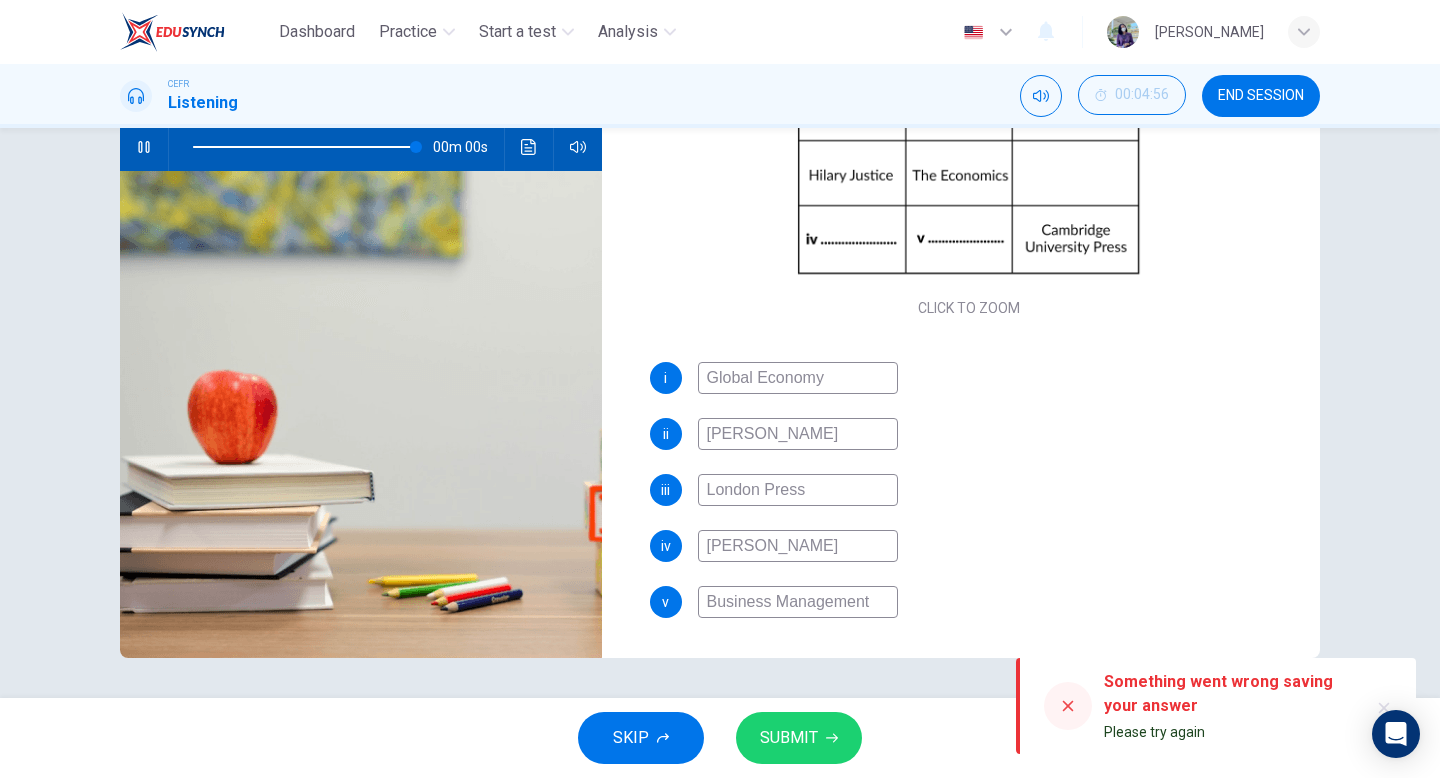 type on "0" 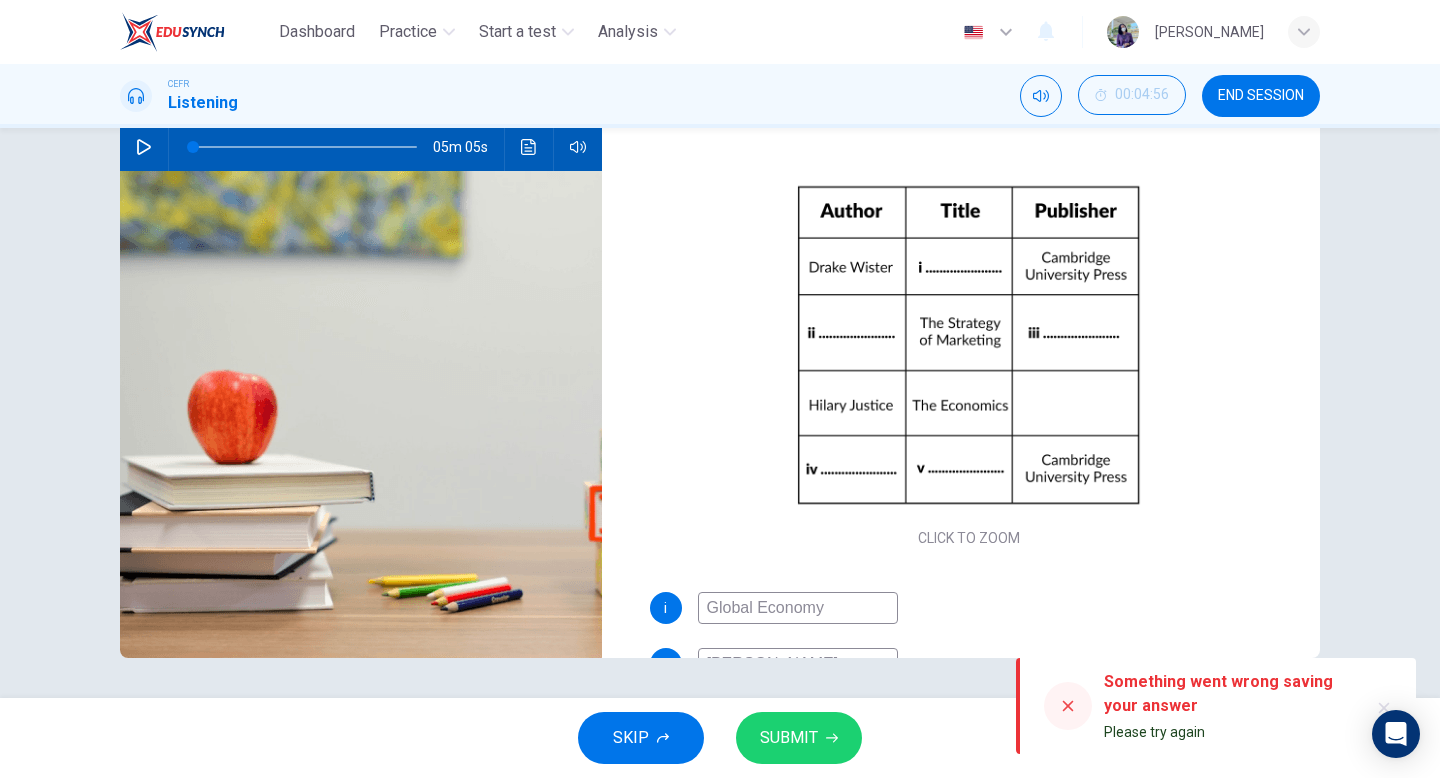 scroll, scrollTop: 230, scrollLeft: 0, axis: vertical 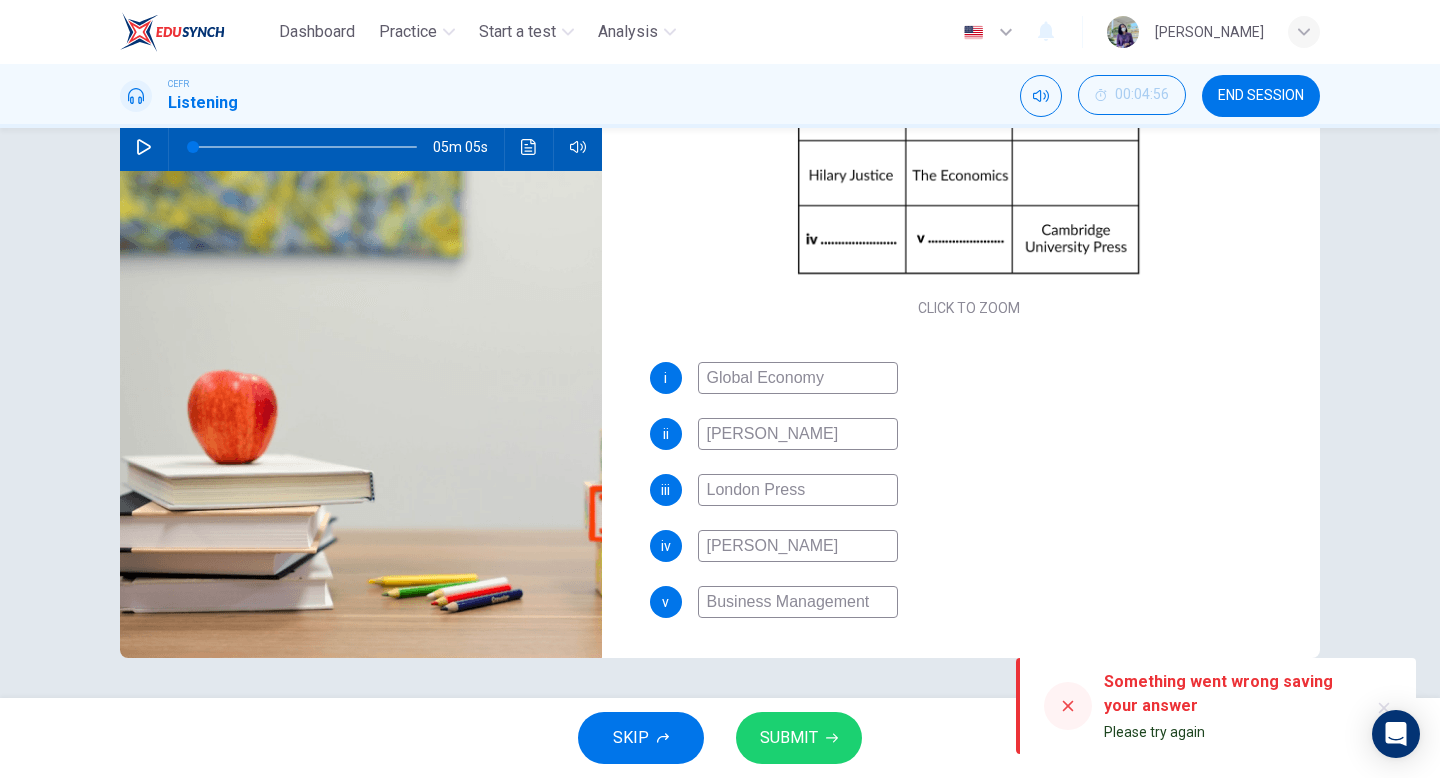 click on "SUBMIT" at bounding box center (789, 738) 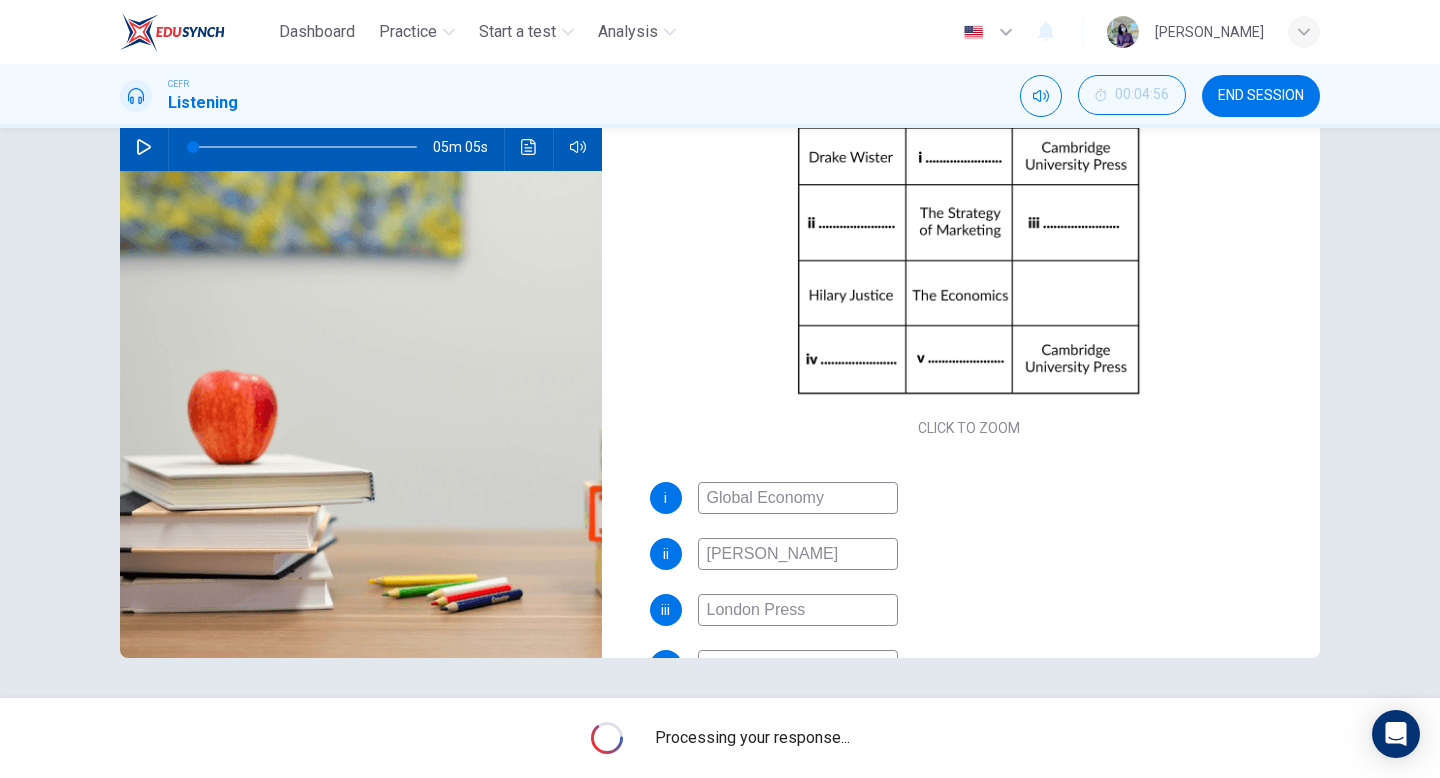 scroll, scrollTop: 0, scrollLeft: 0, axis: both 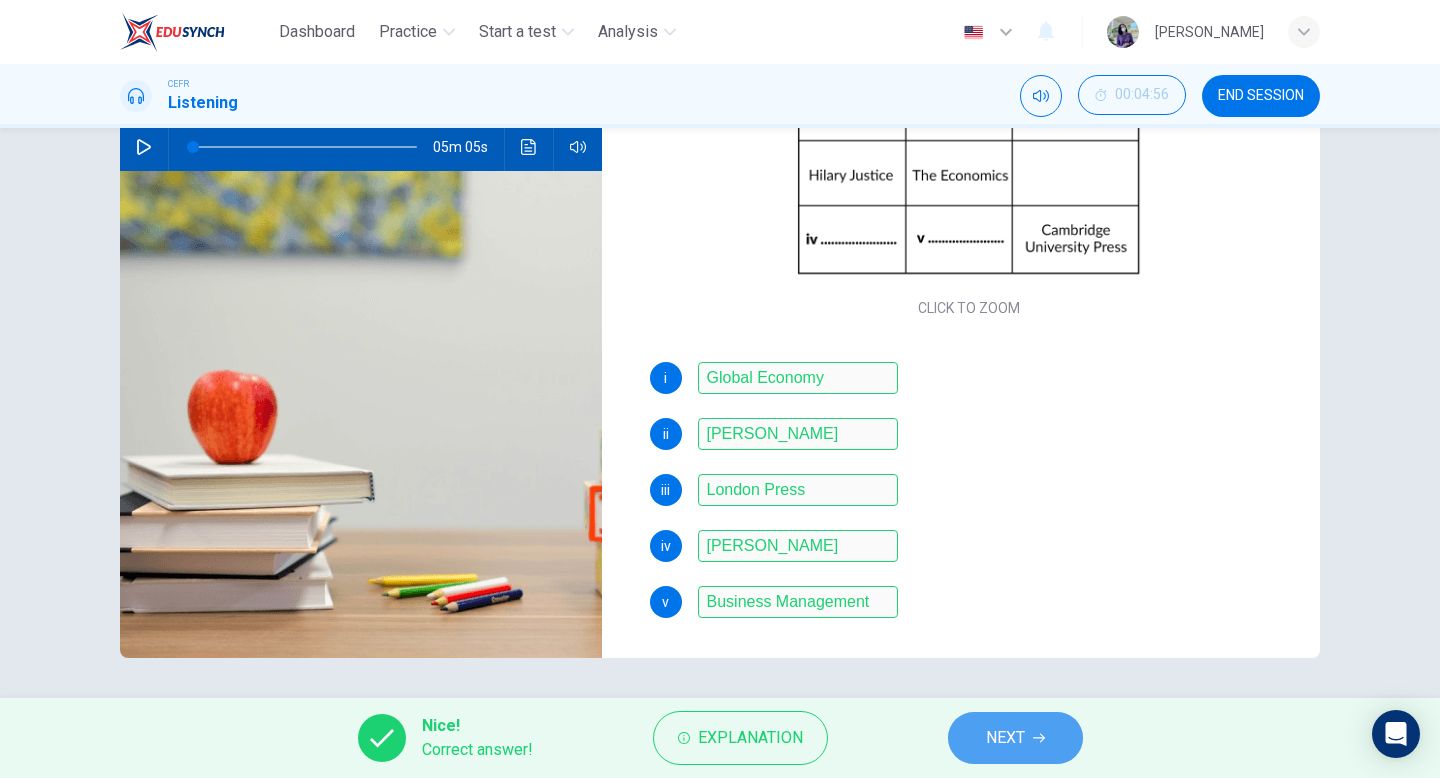 click on "NEXT" at bounding box center (1005, 738) 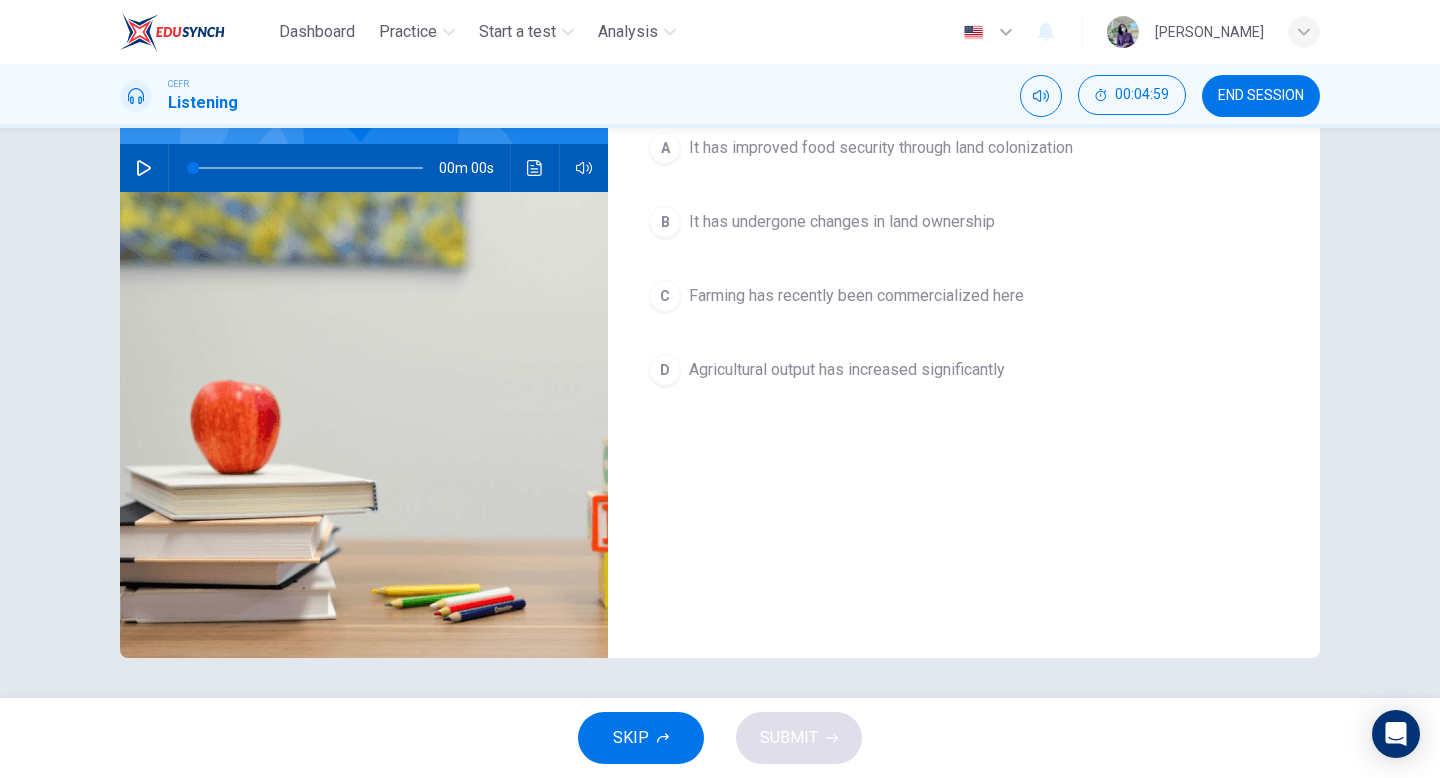 scroll, scrollTop: 0, scrollLeft: 0, axis: both 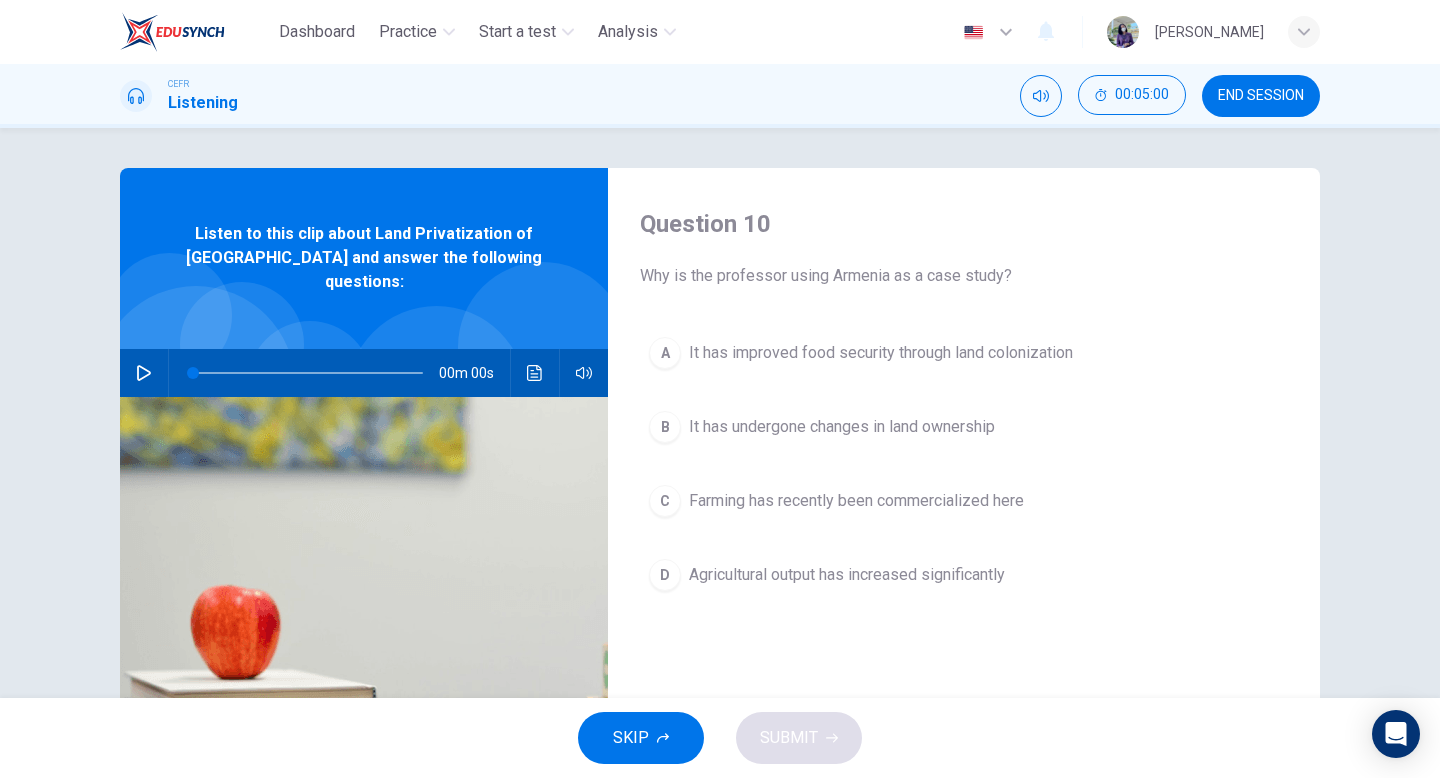 click 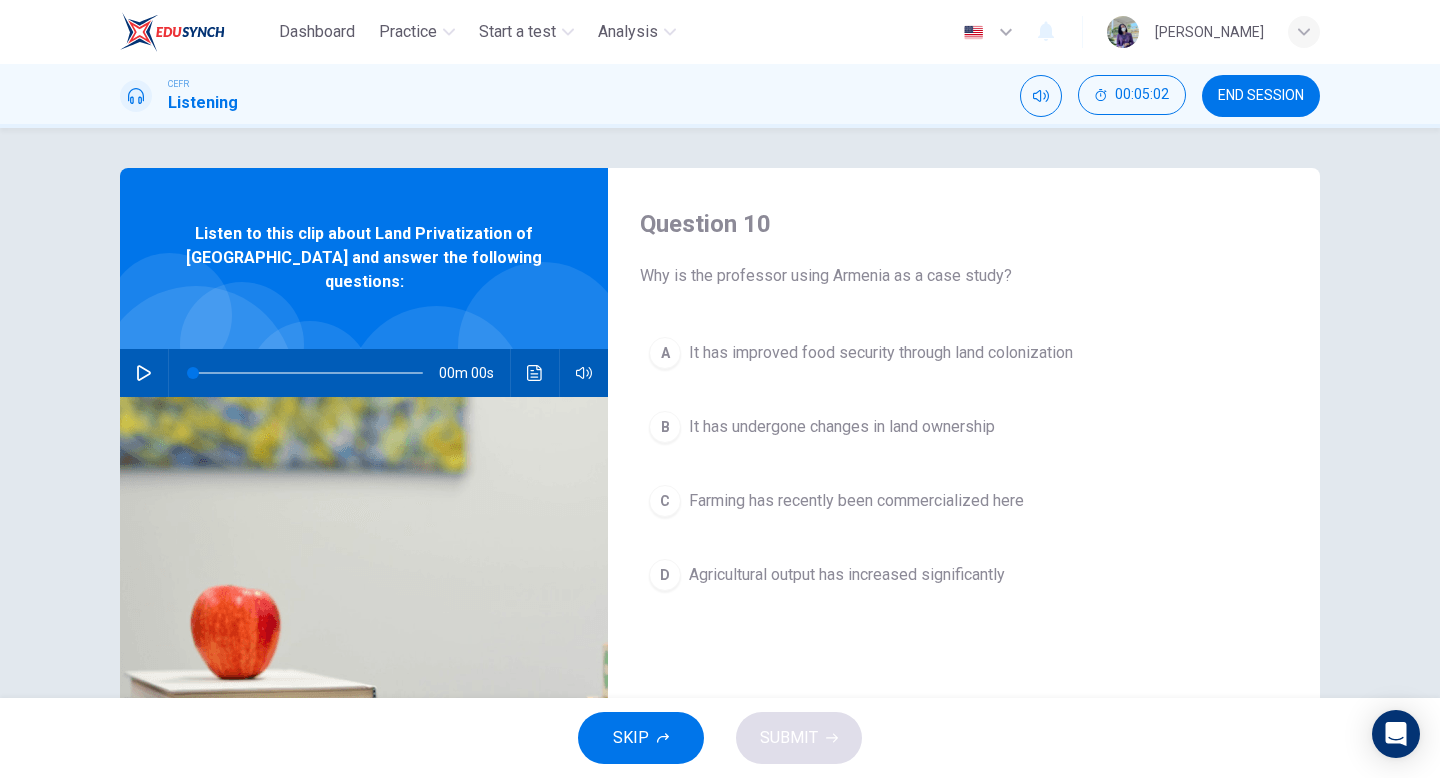 click at bounding box center (144, 373) 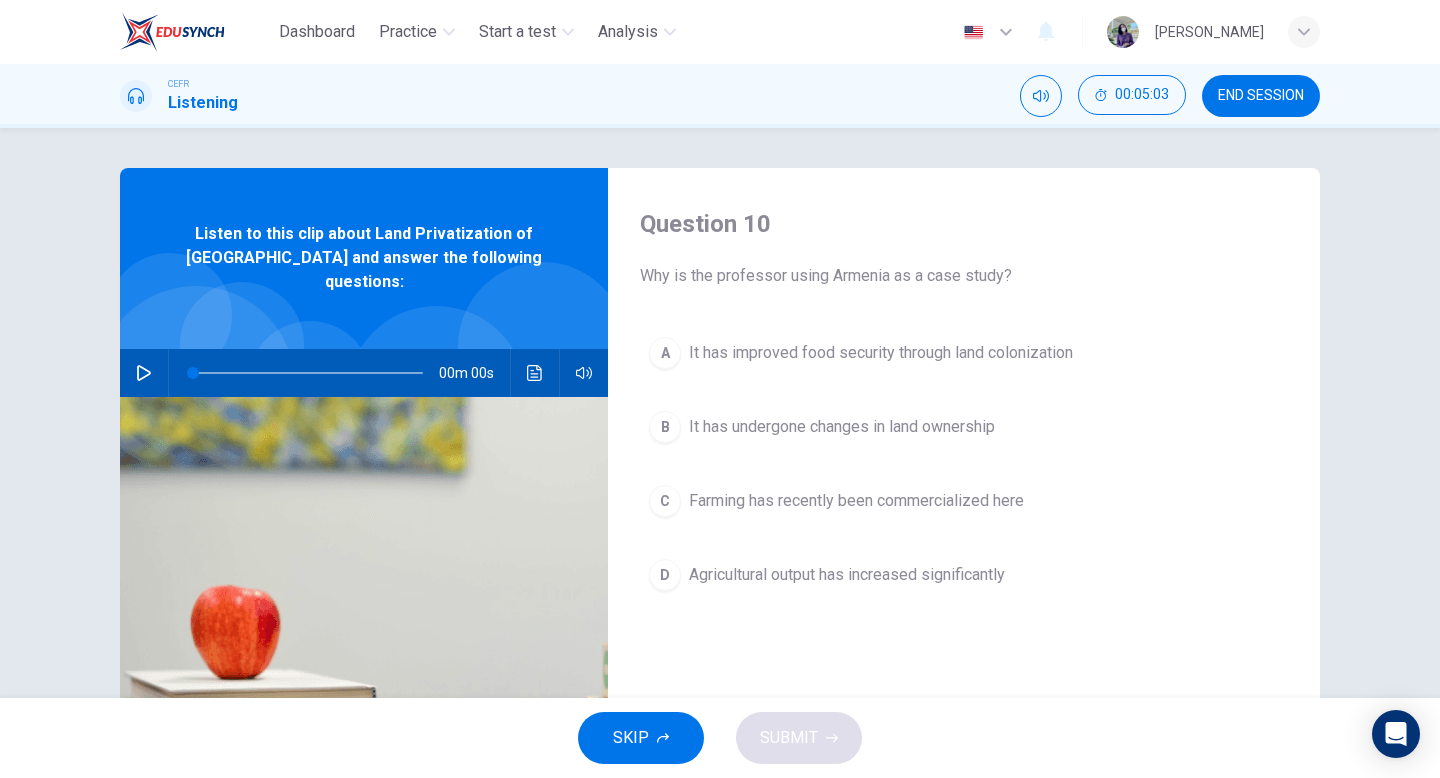click 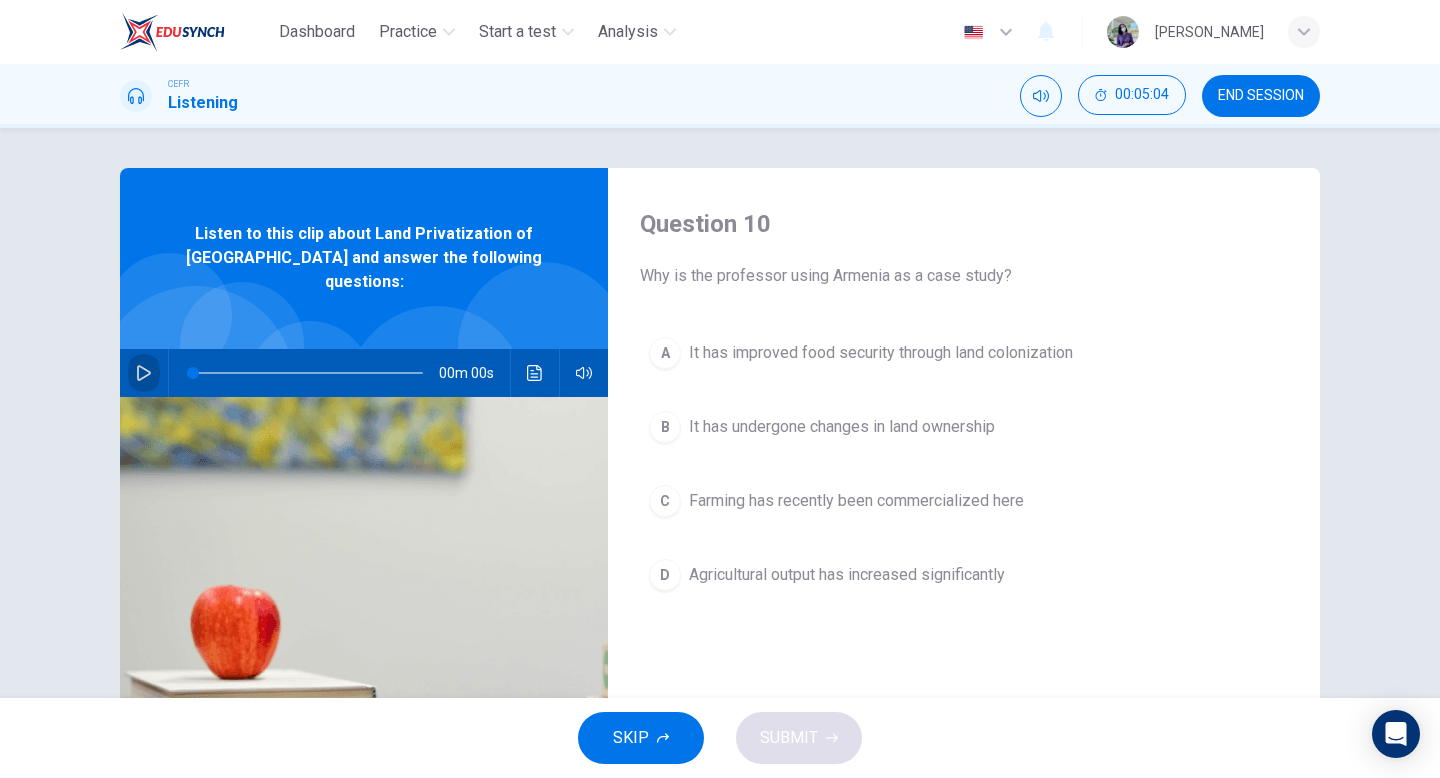 click 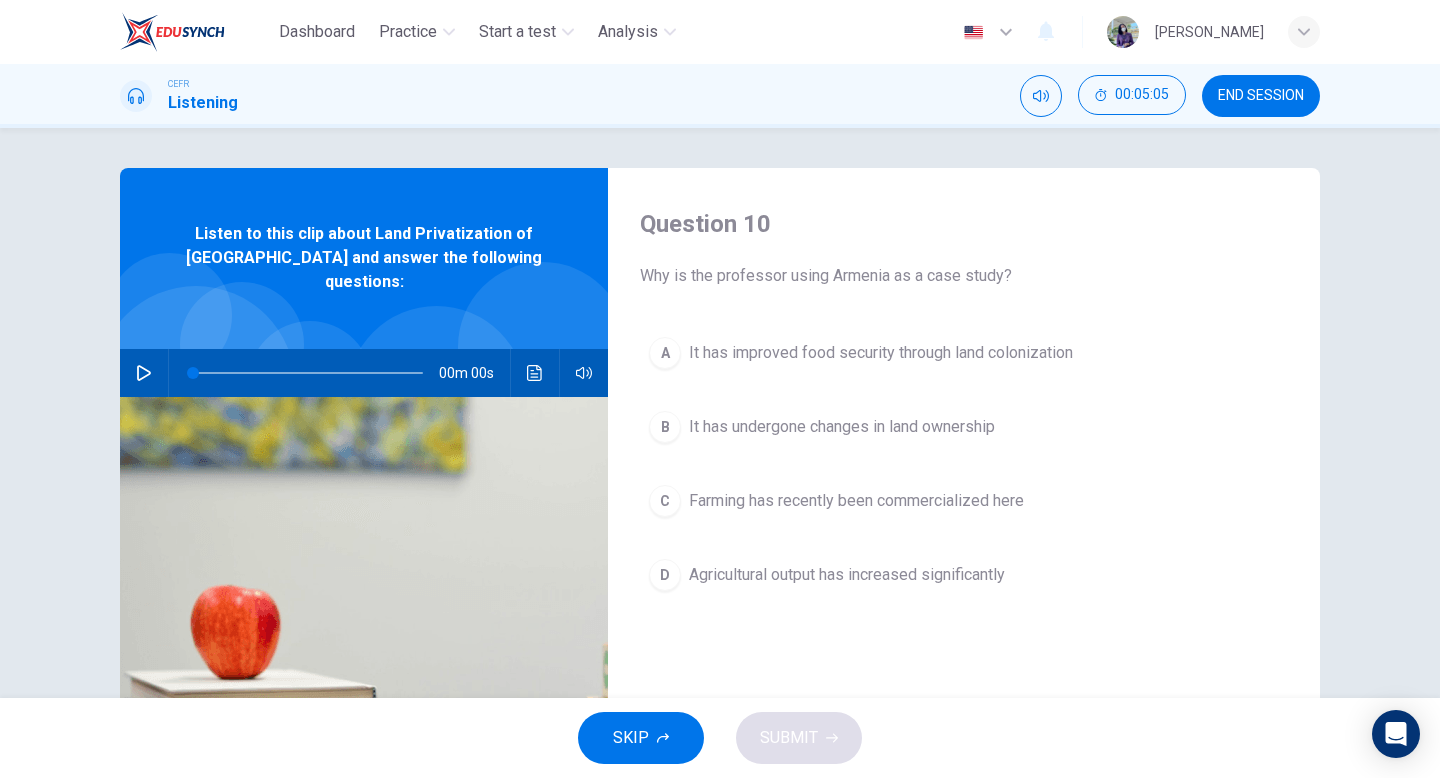 scroll, scrollTop: 205, scrollLeft: 0, axis: vertical 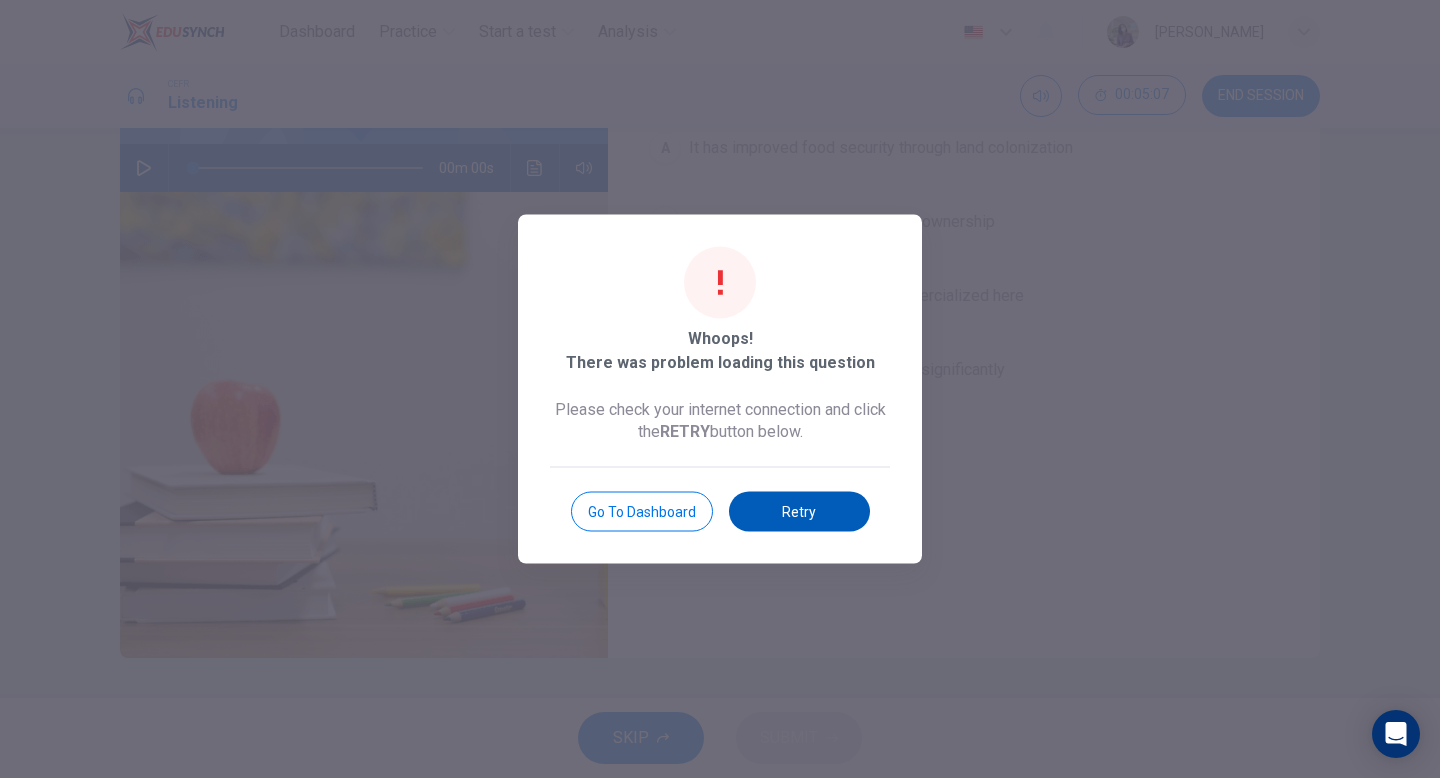 click on "Retry" at bounding box center [799, 512] 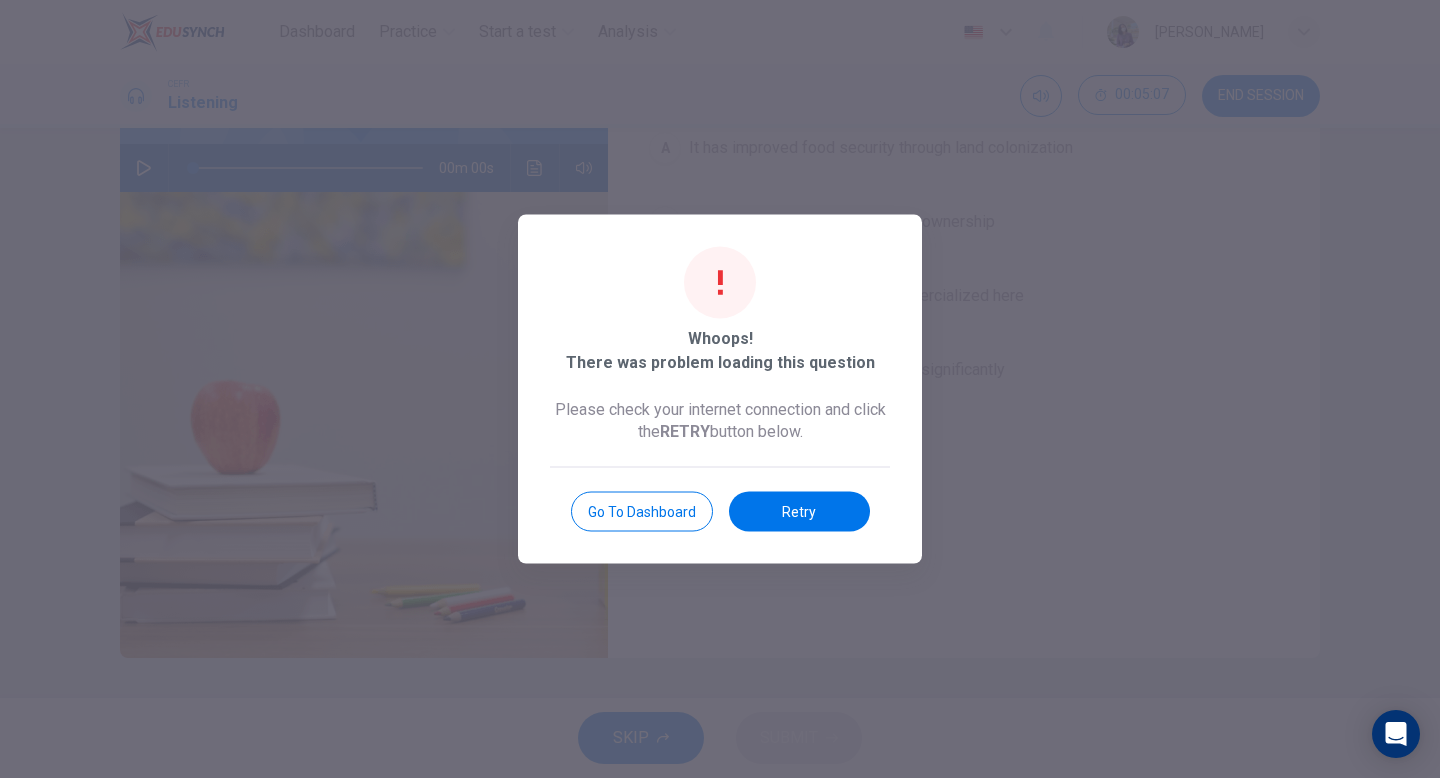 scroll, scrollTop: 200, scrollLeft: 0, axis: vertical 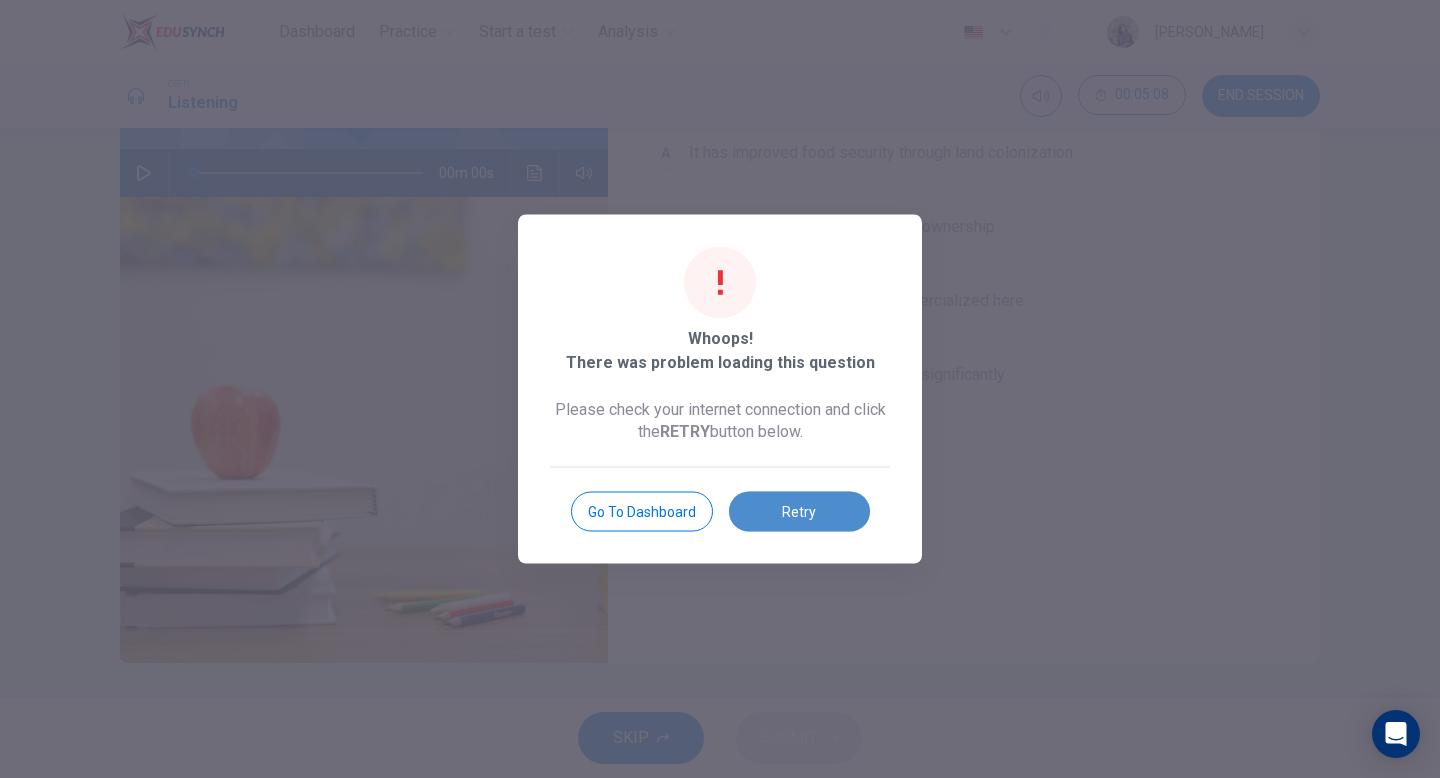 click on "Retry" at bounding box center (799, 512) 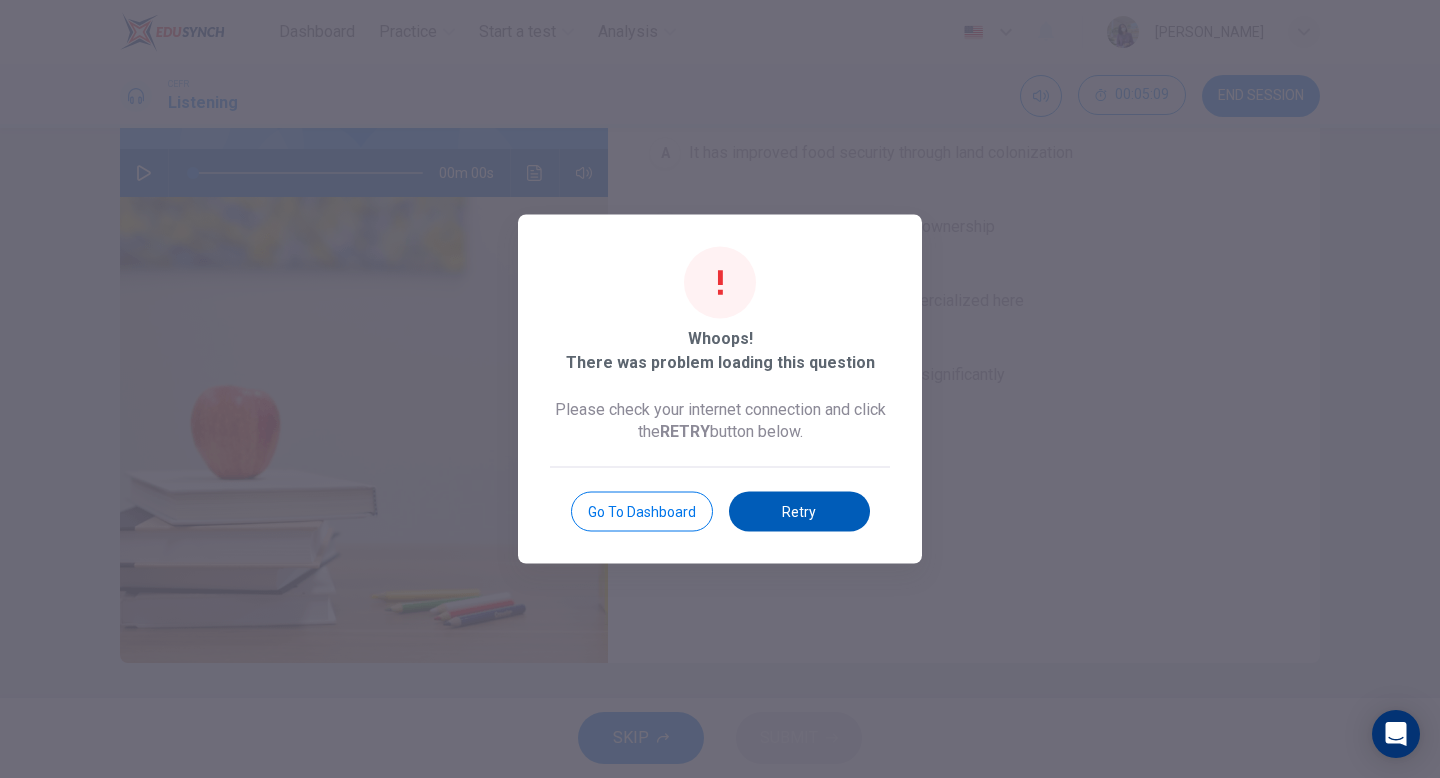click on "Retry" at bounding box center (799, 512) 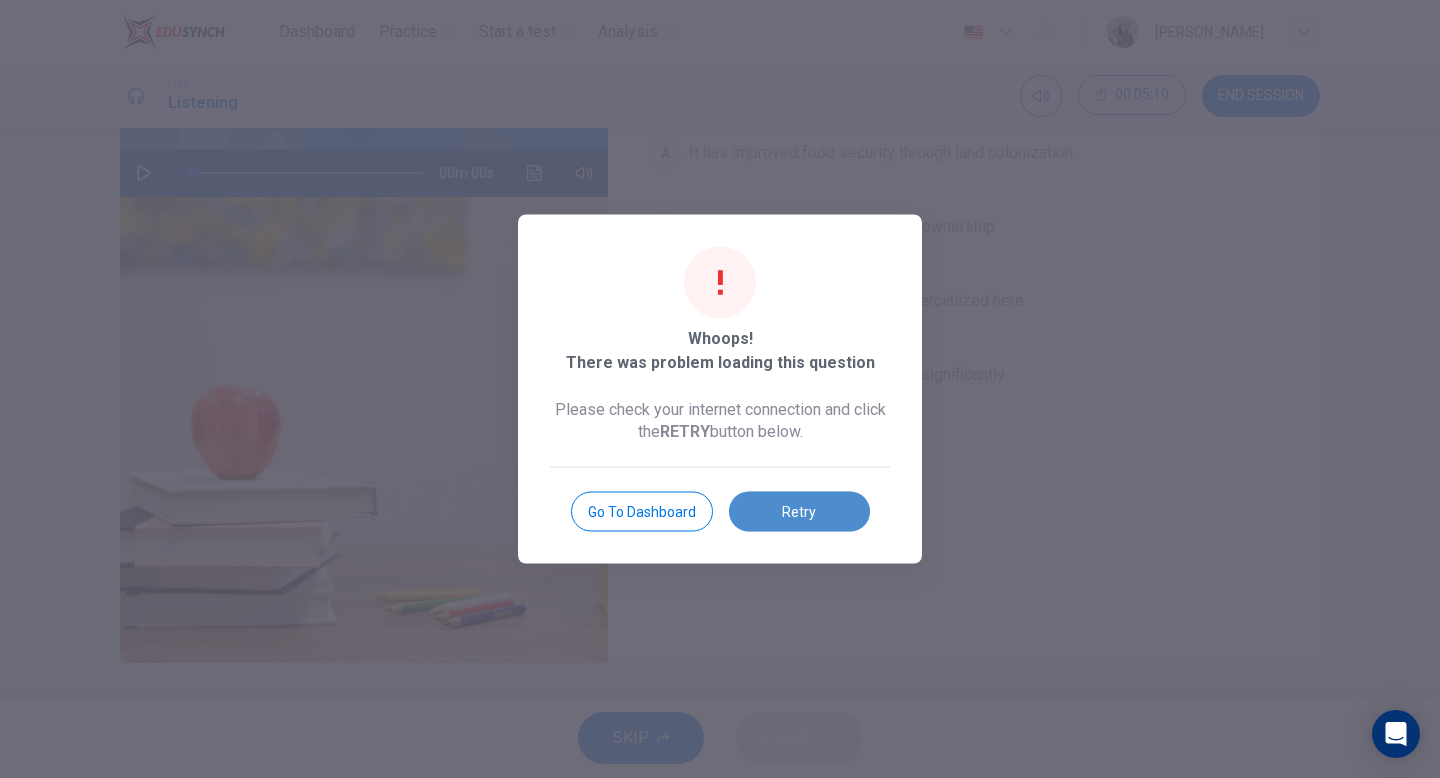 click on "Retry" at bounding box center [799, 512] 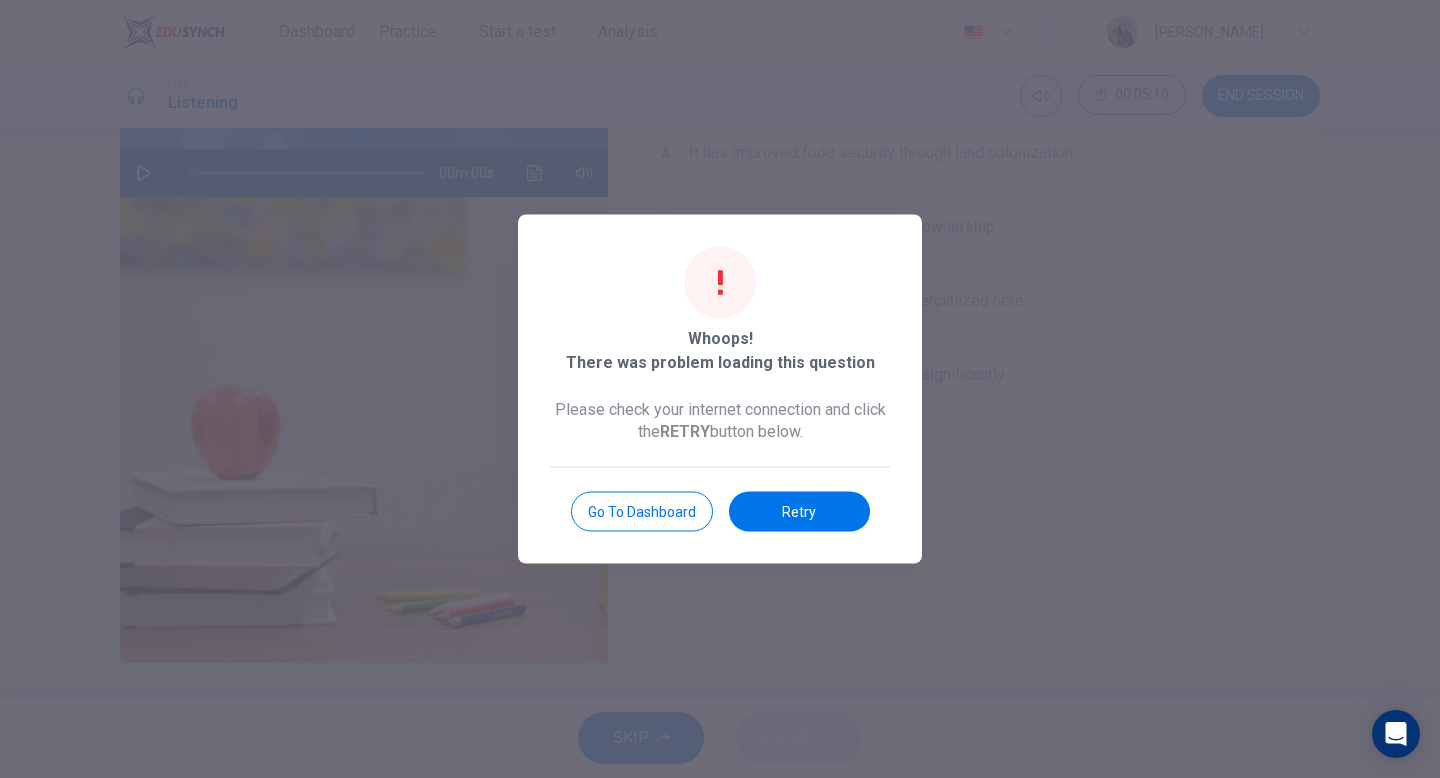 click on "Retry" at bounding box center (799, 512) 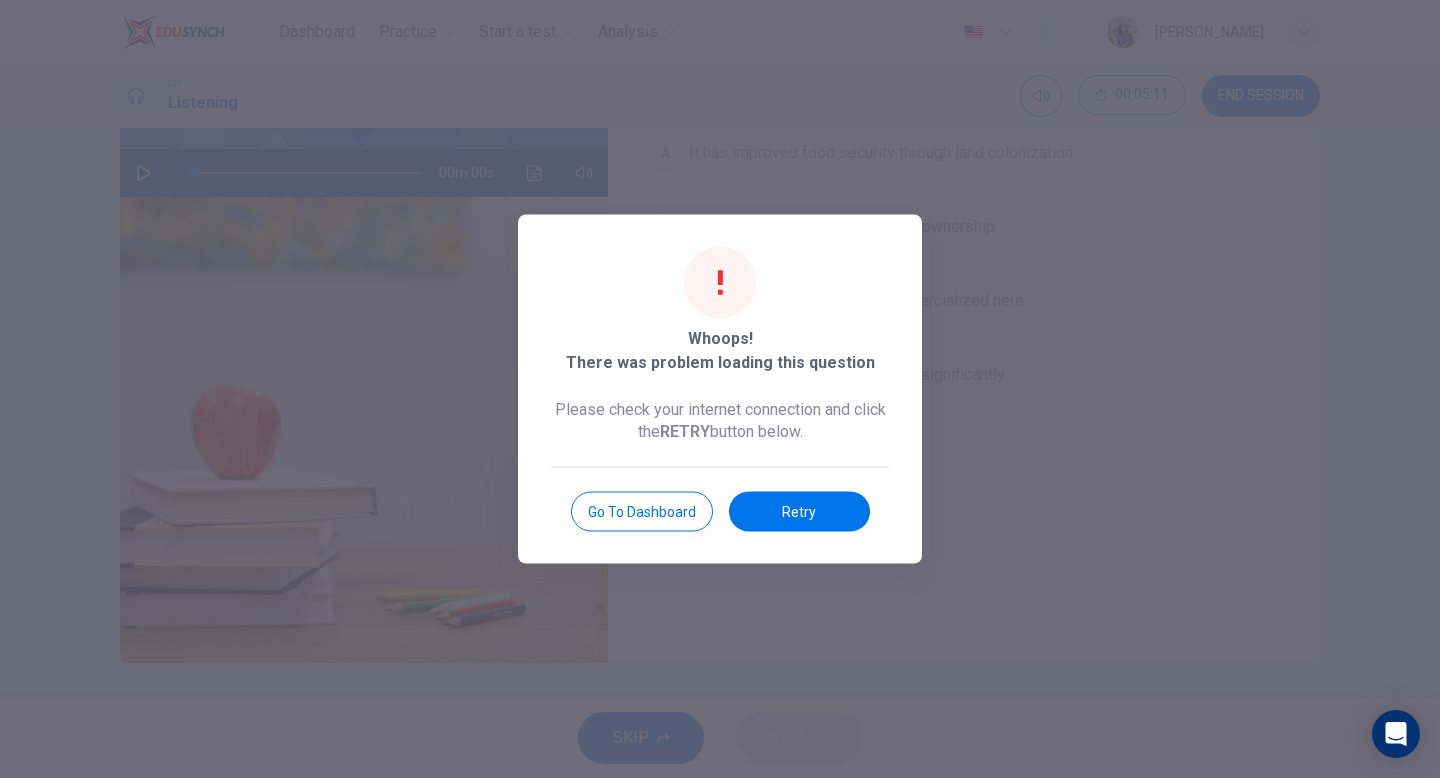 click on "Go to Dashboard" at bounding box center (642, 512) 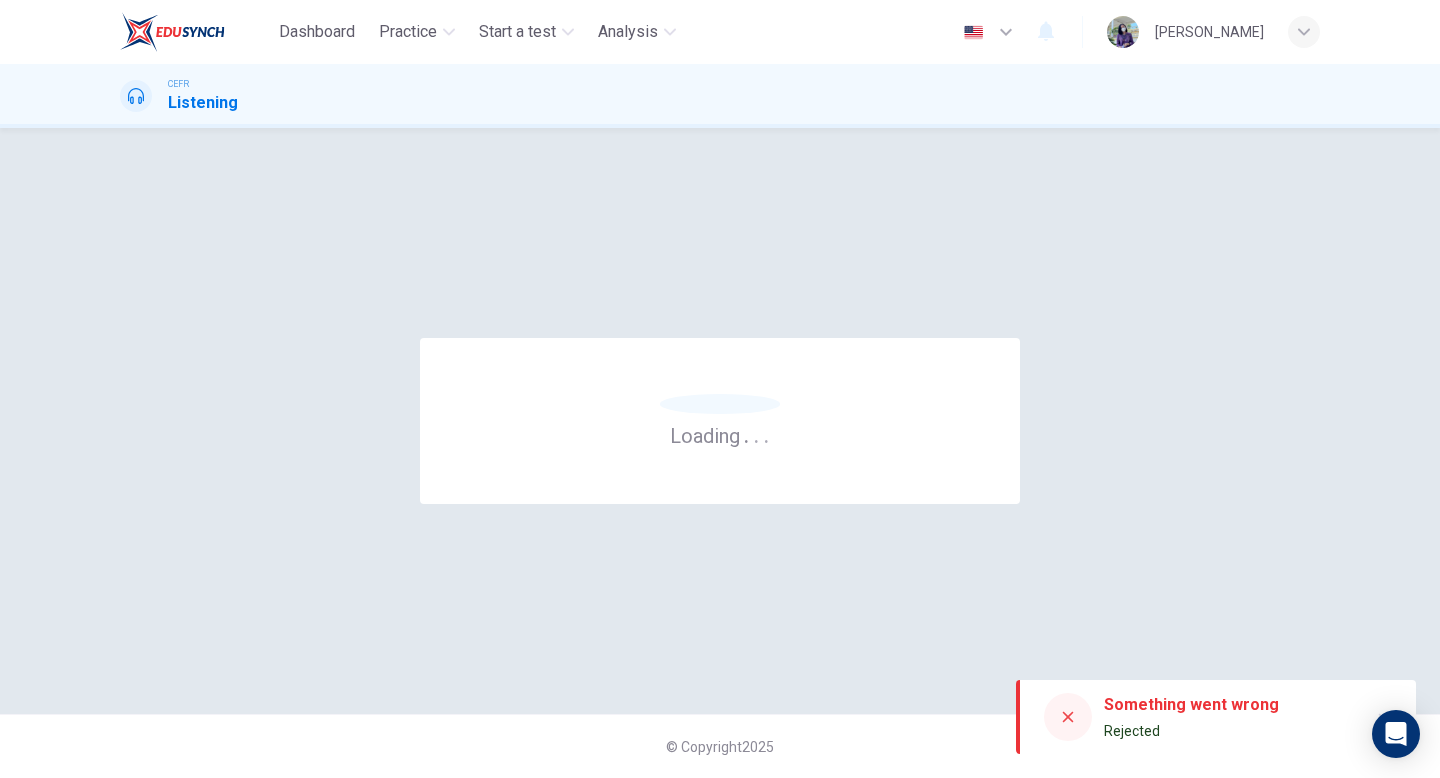 scroll, scrollTop: 0, scrollLeft: 0, axis: both 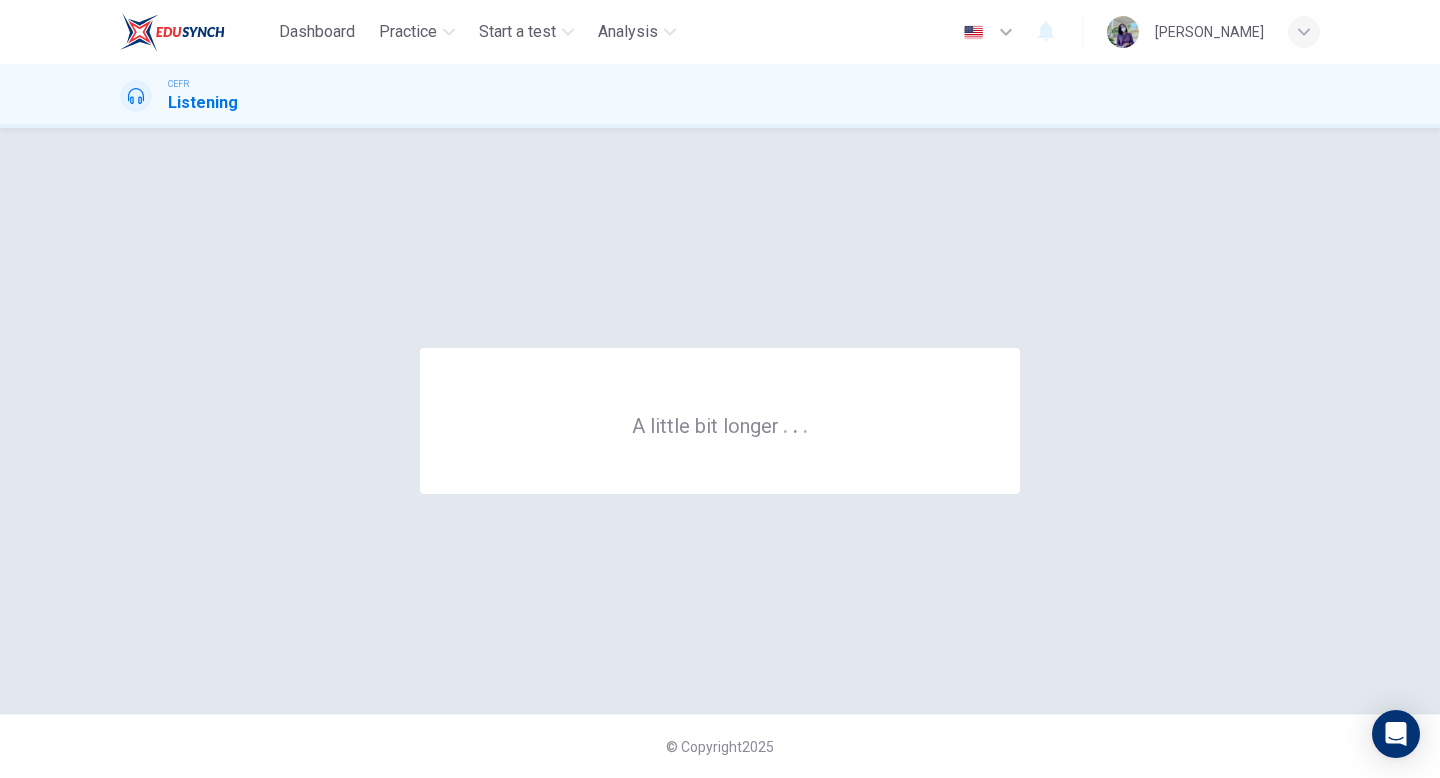 click at bounding box center (172, 32) 